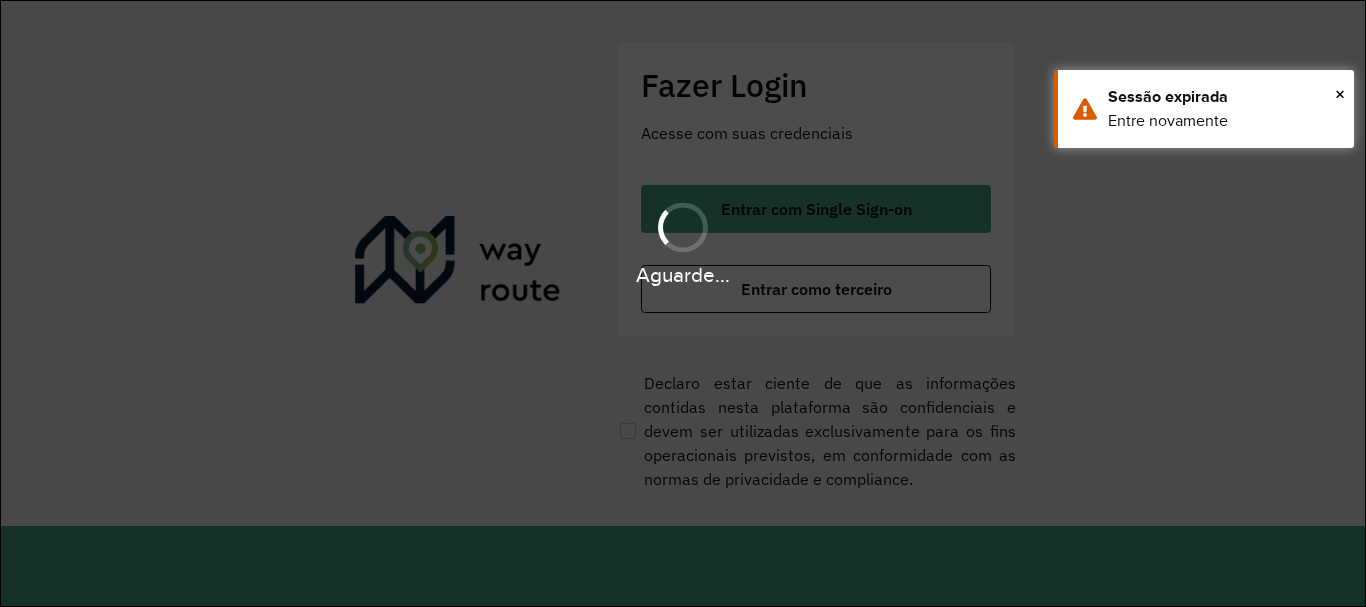scroll, scrollTop: 0, scrollLeft: 0, axis: both 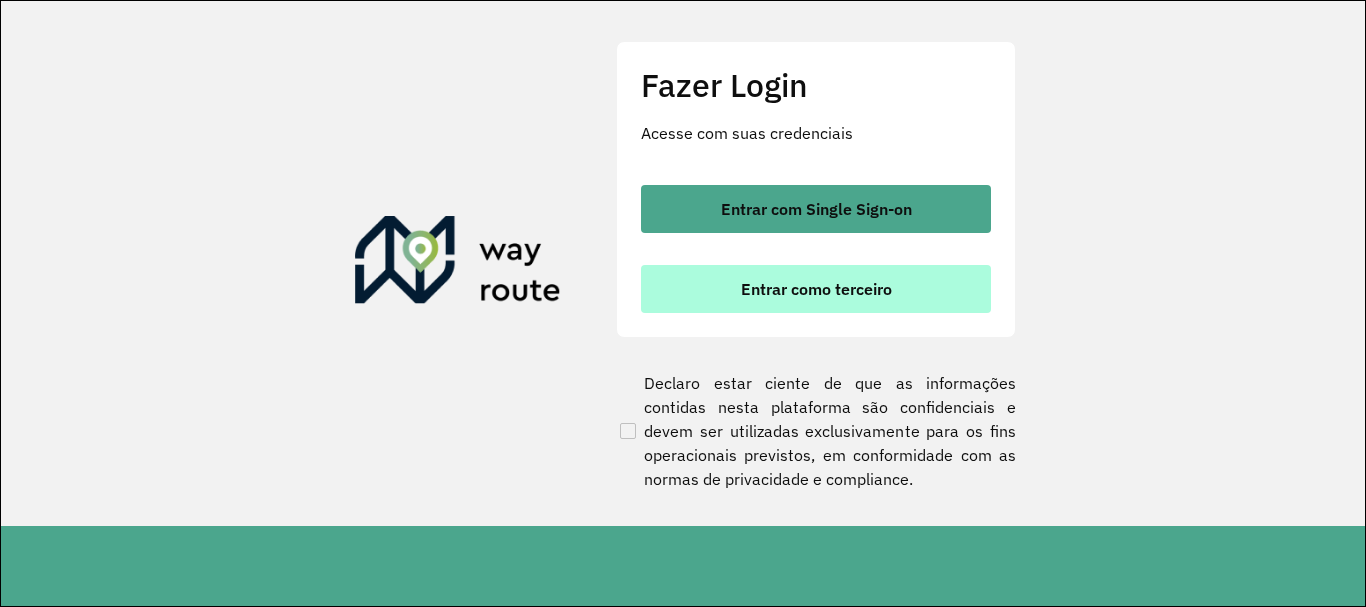 click on "Entrar como terceiro" at bounding box center [816, 289] 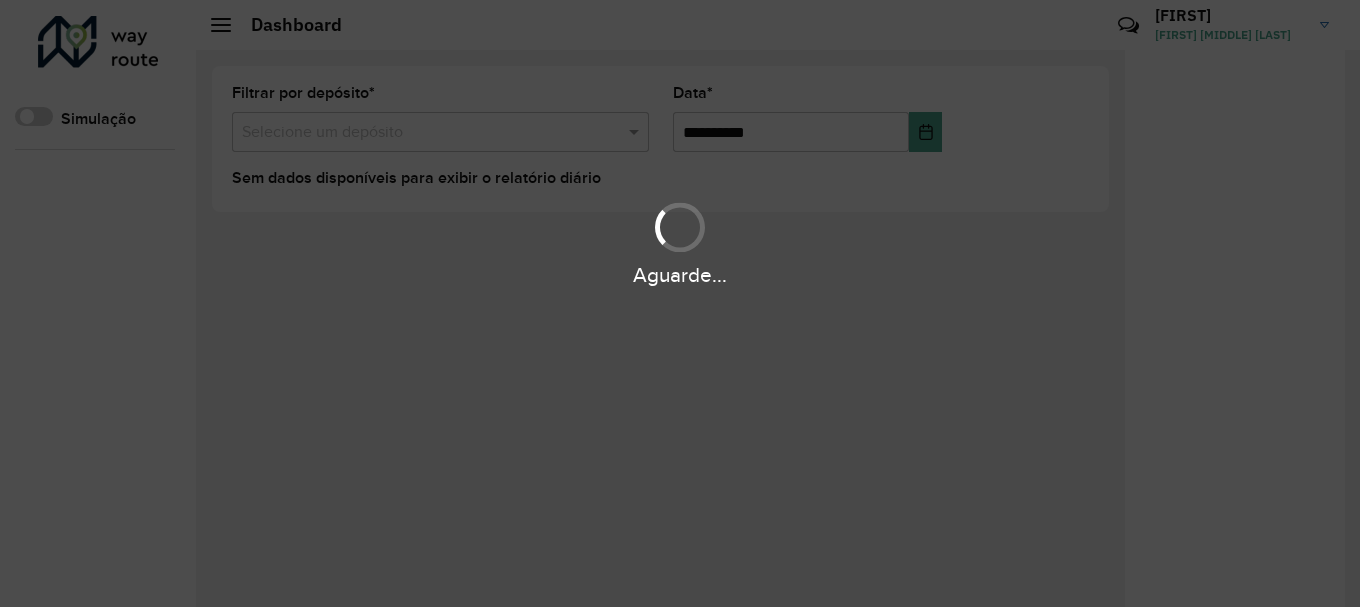 scroll, scrollTop: 0, scrollLeft: 0, axis: both 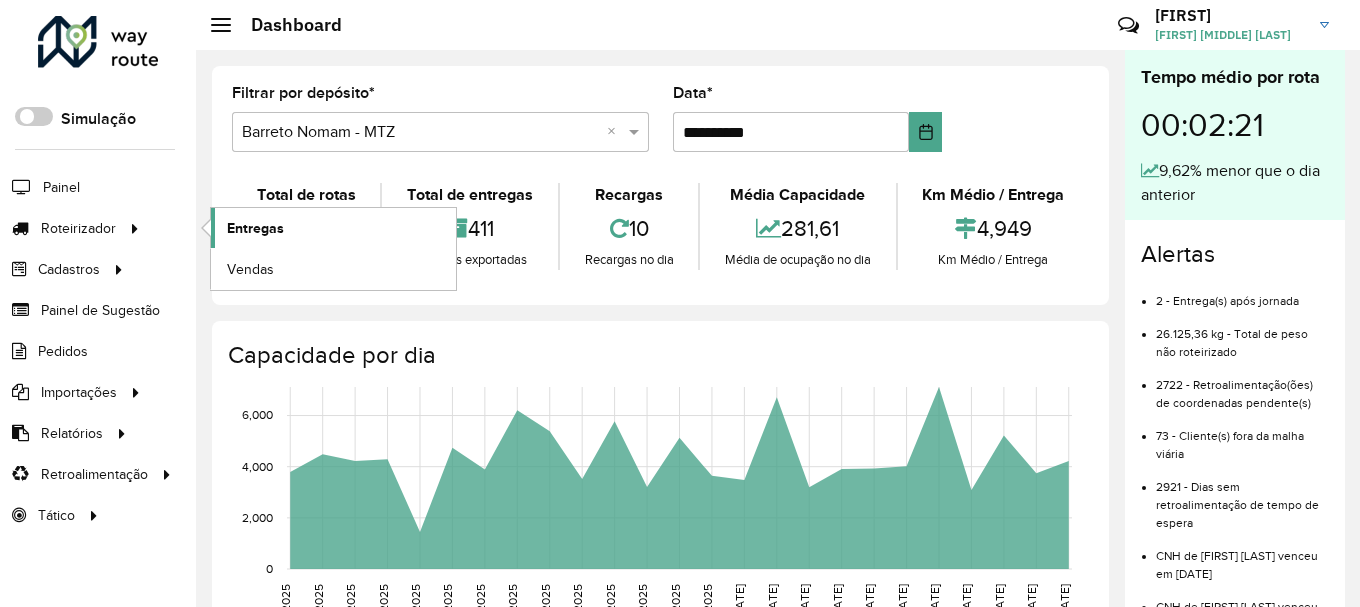 click on "Entregas" 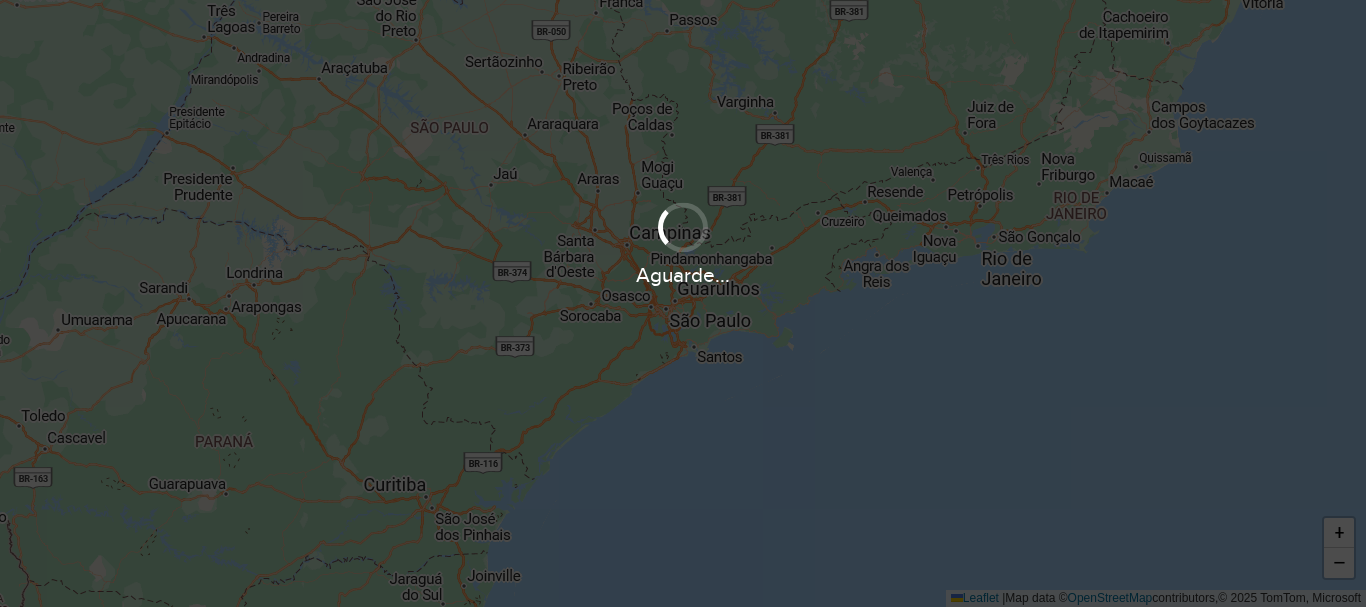 scroll, scrollTop: 0, scrollLeft: 0, axis: both 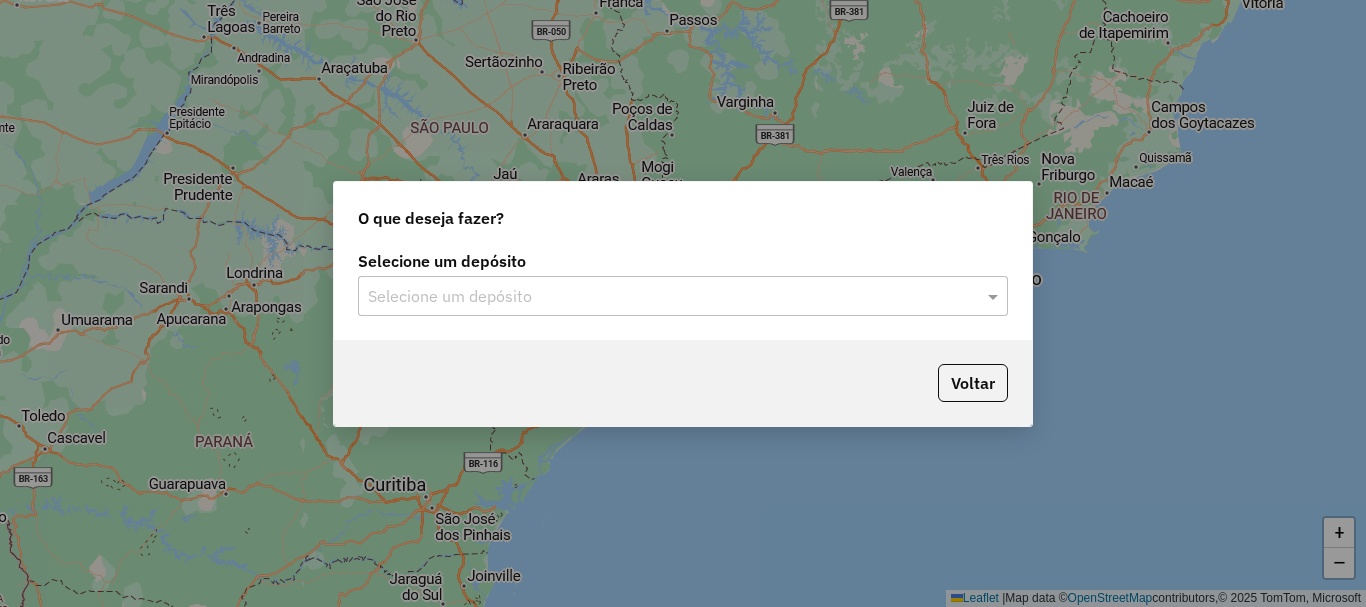 click 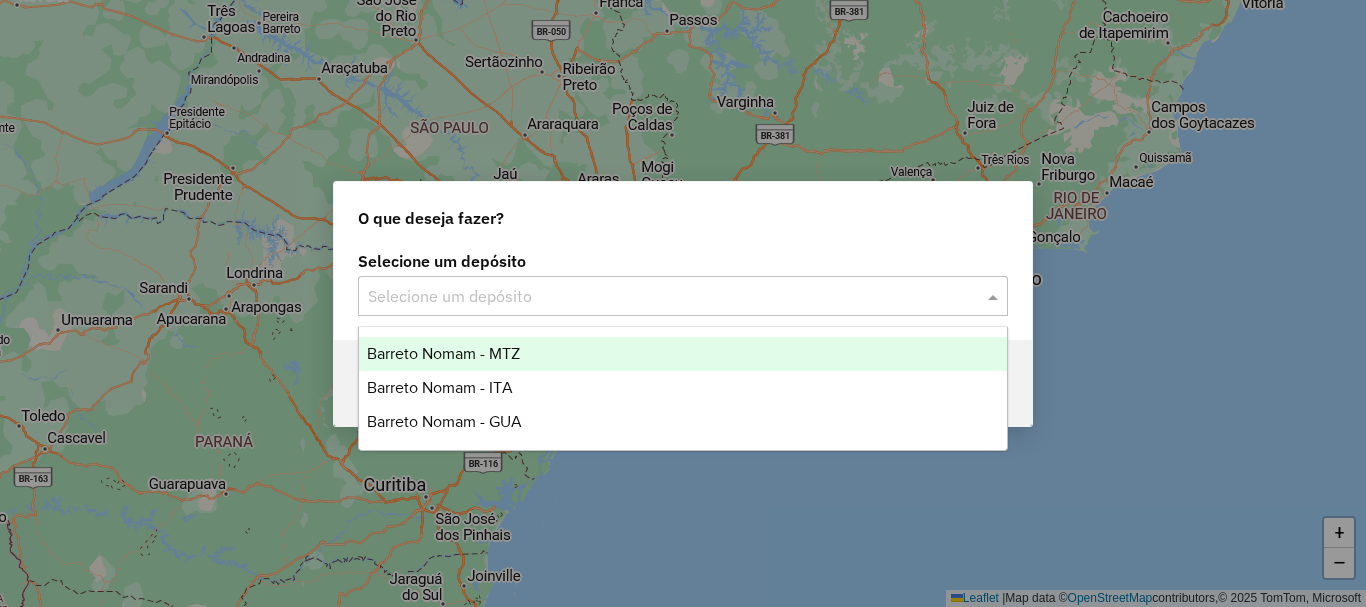 click on "Barreto Nomam  -  MTZ" at bounding box center [443, 353] 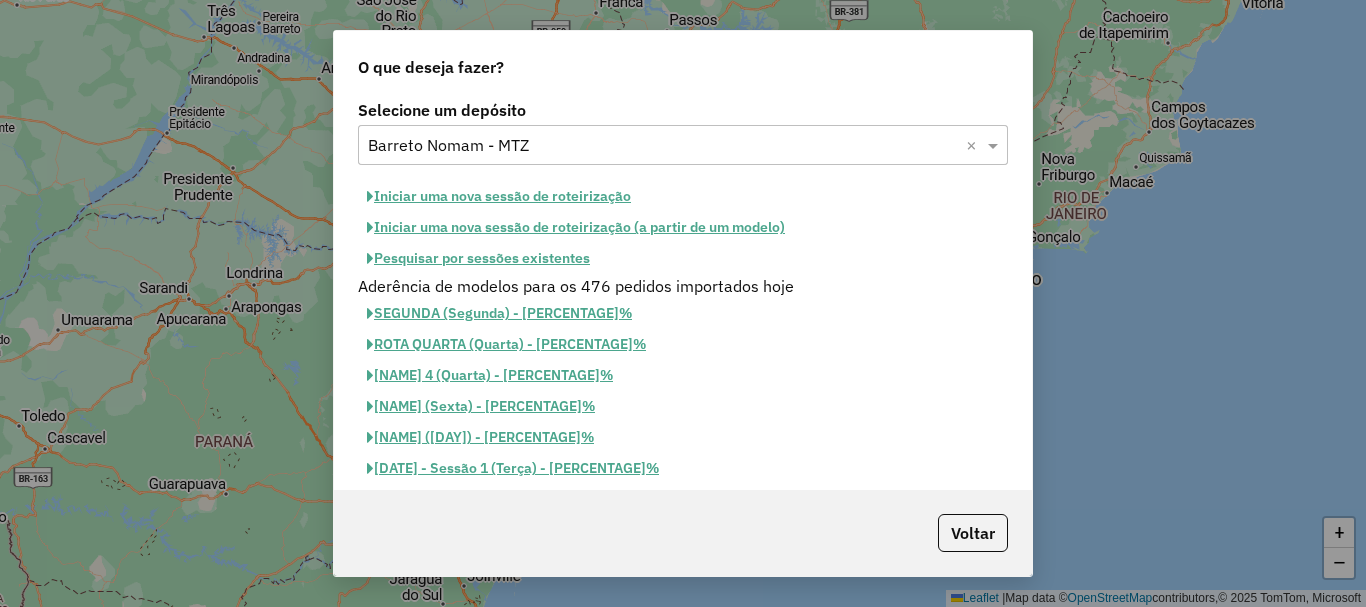 click on "Iniciar uma nova sessão de roteirização" 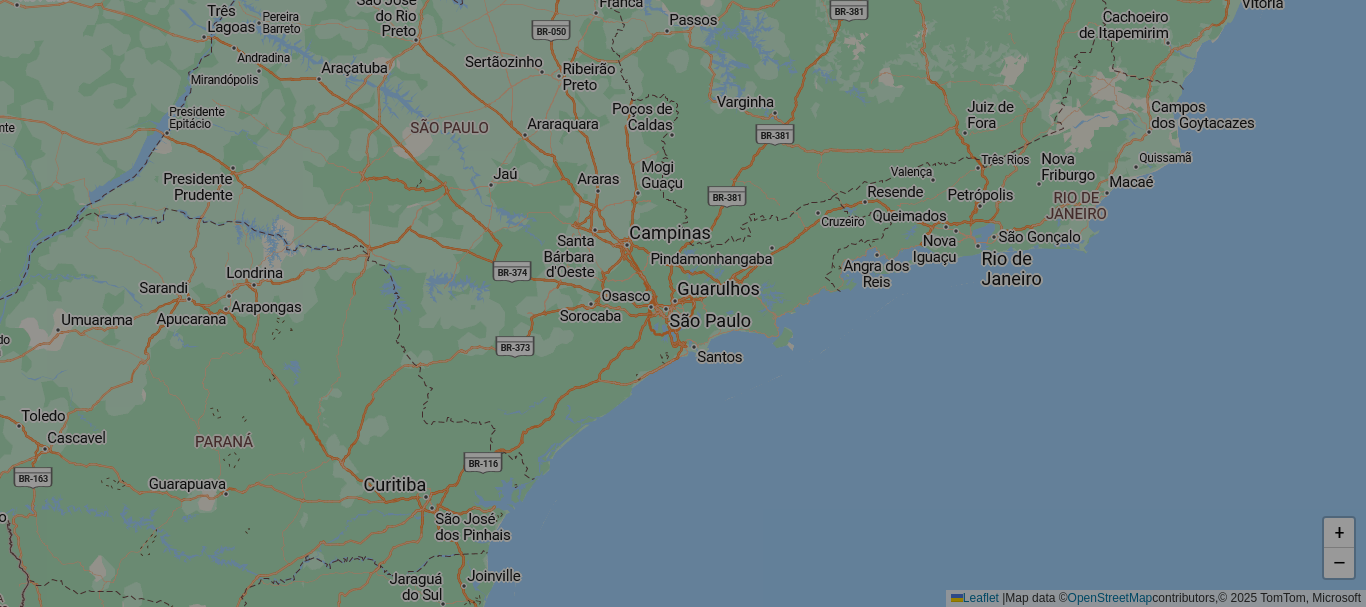 select on "*" 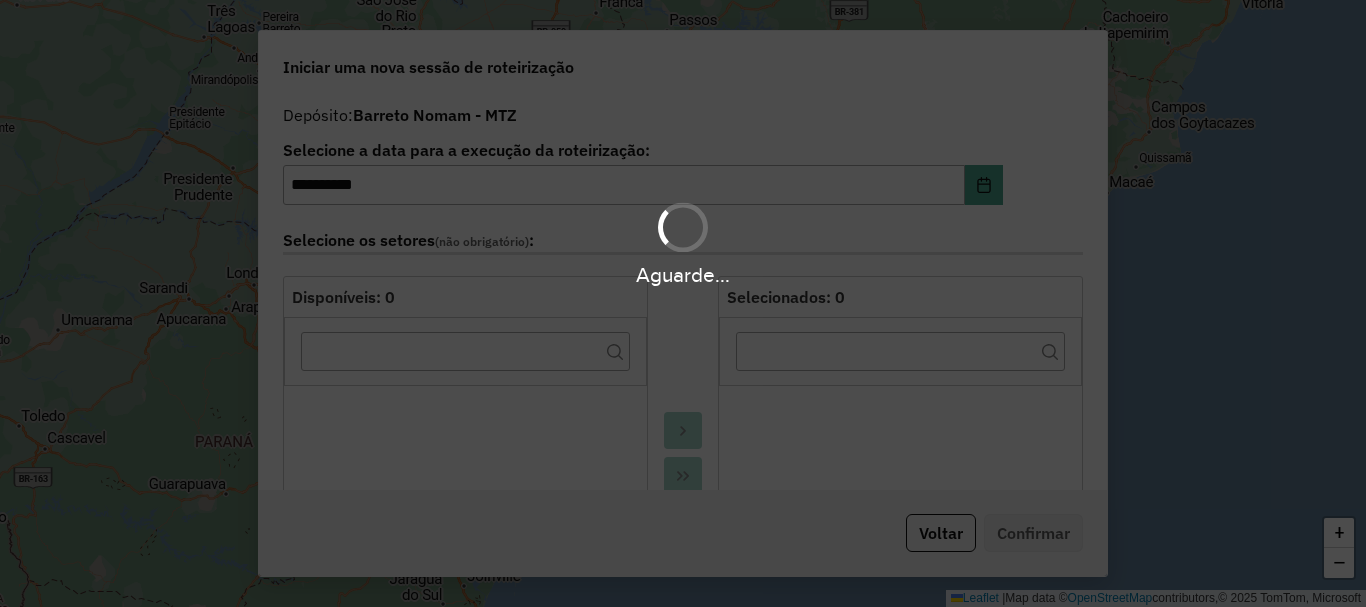click on "Aguarde..." at bounding box center [683, 242] 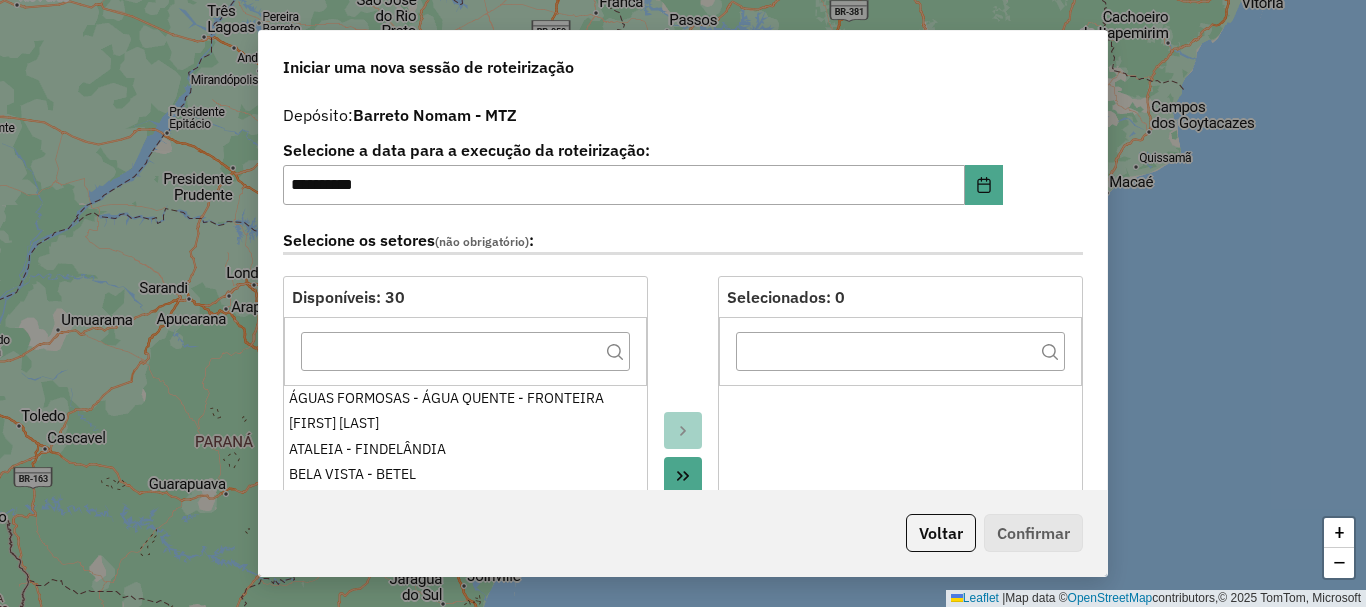 click 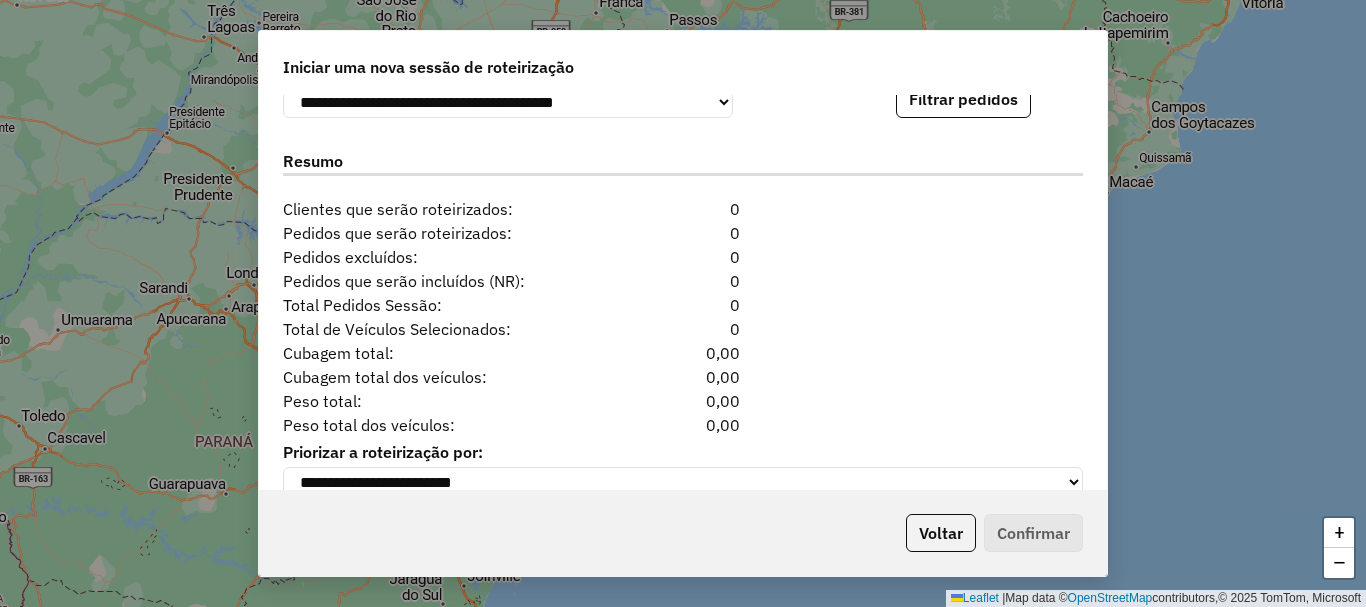 scroll, scrollTop: 2100, scrollLeft: 0, axis: vertical 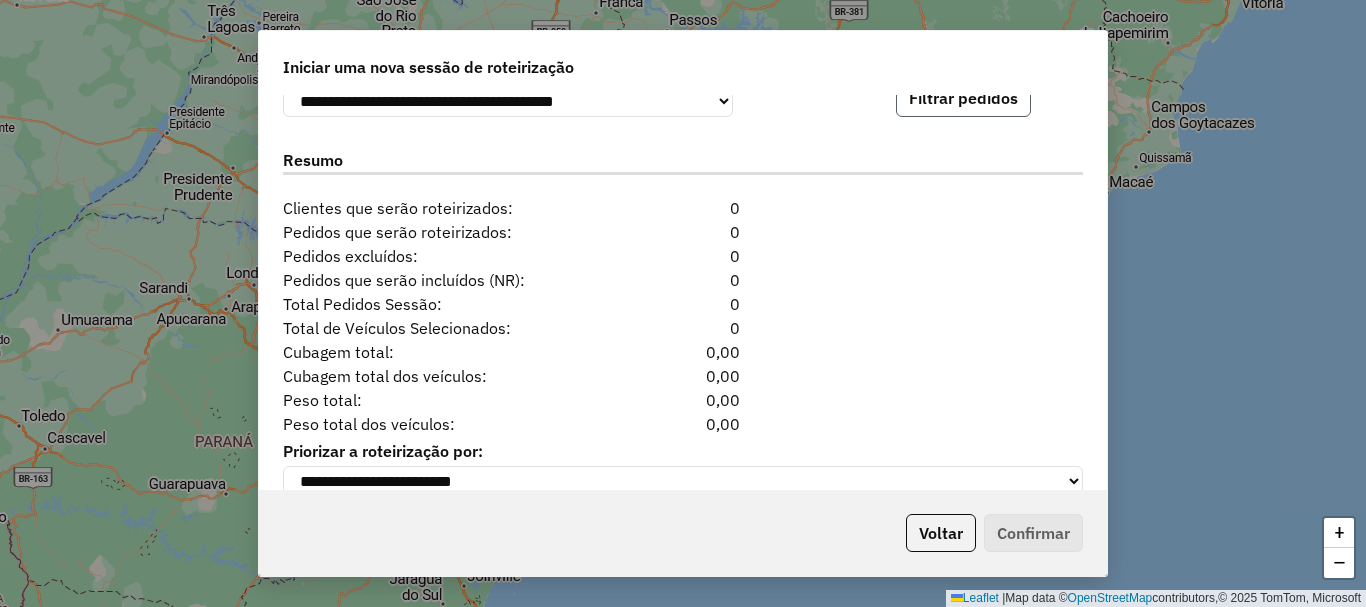 click on "Filtrar pedidos" 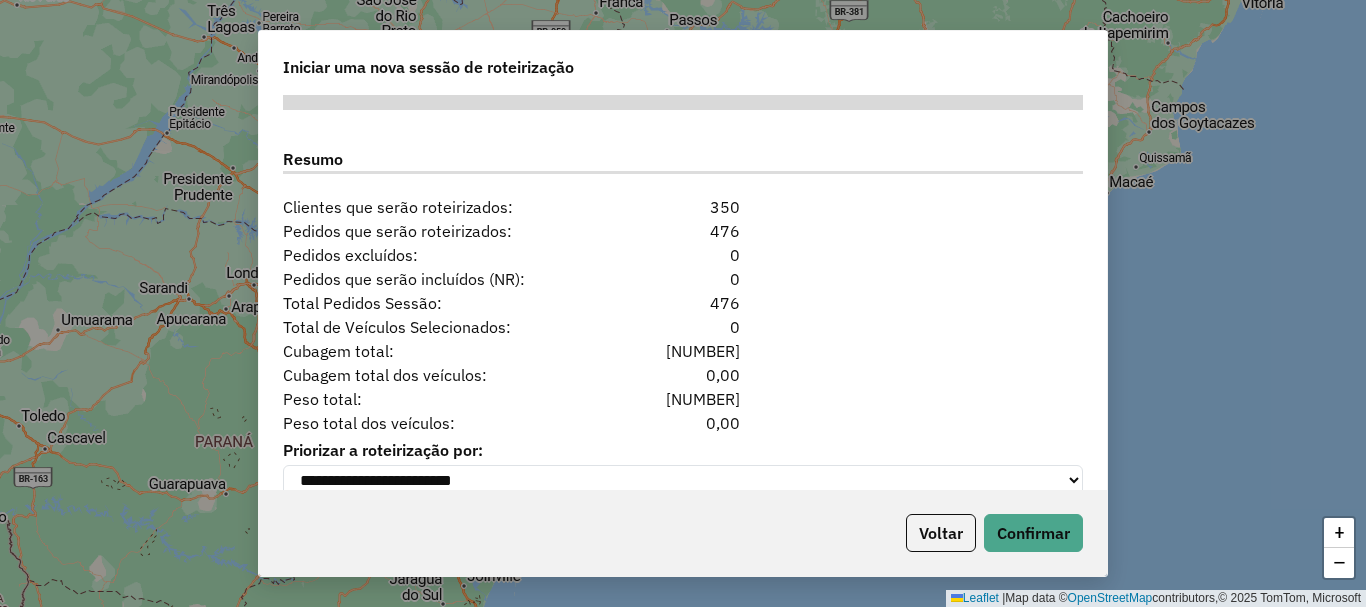 scroll, scrollTop: 2554, scrollLeft: 0, axis: vertical 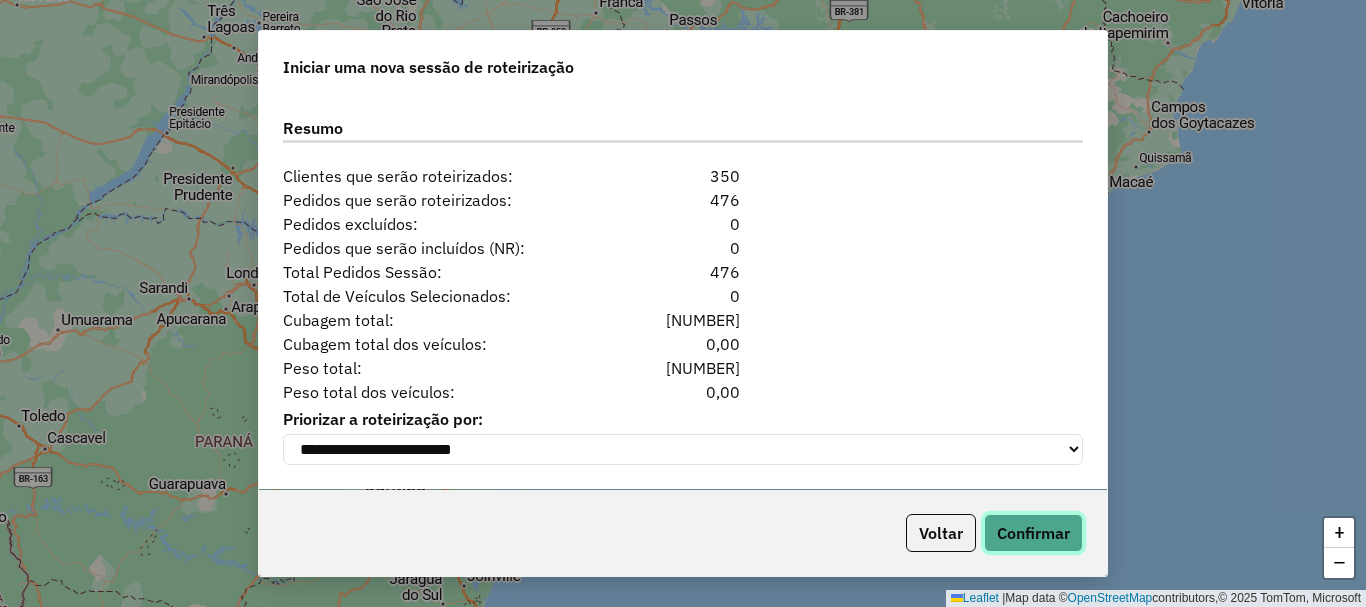 click on "Confirmar" 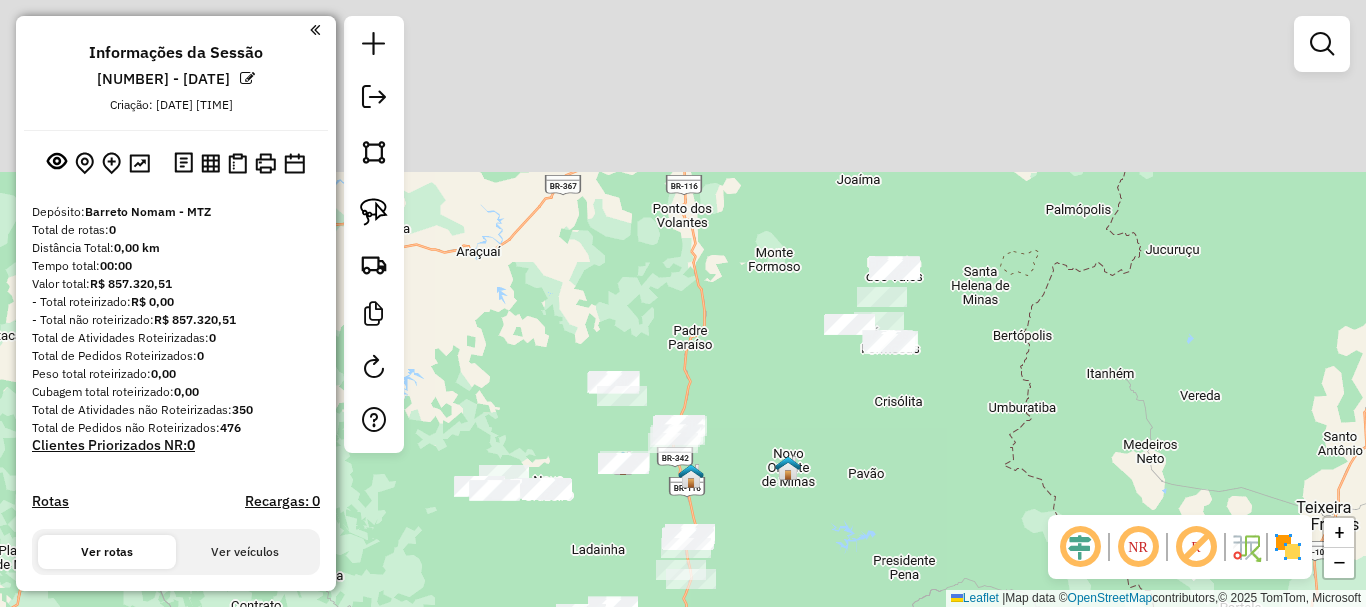drag, startPoint x: 947, startPoint y: 138, endPoint x: 863, endPoint y: 450, distance: 323.1099 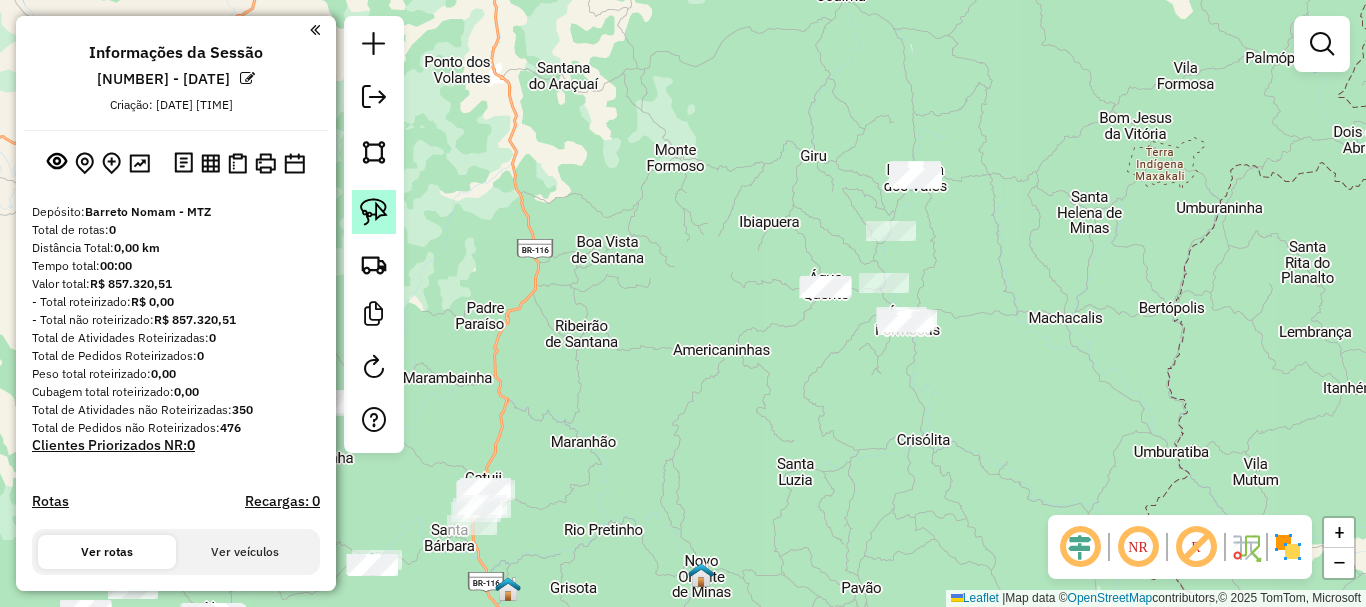 click 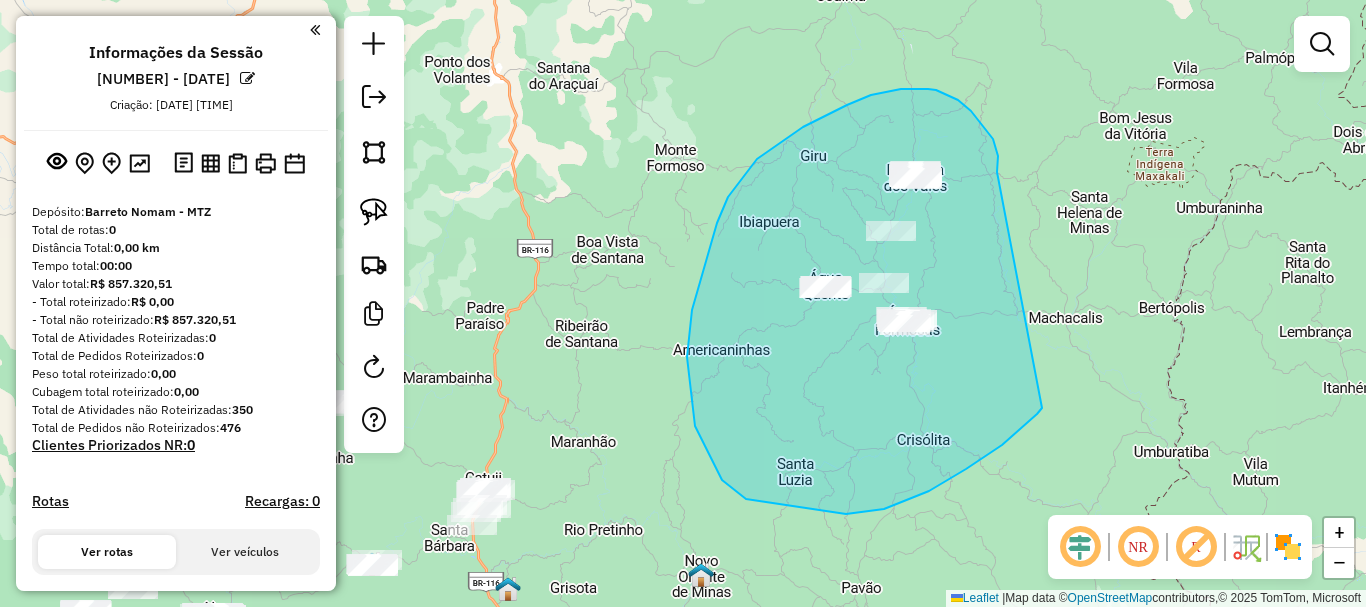 drag, startPoint x: 997, startPoint y: 169, endPoint x: 1042, endPoint y: 406, distance: 241.23433 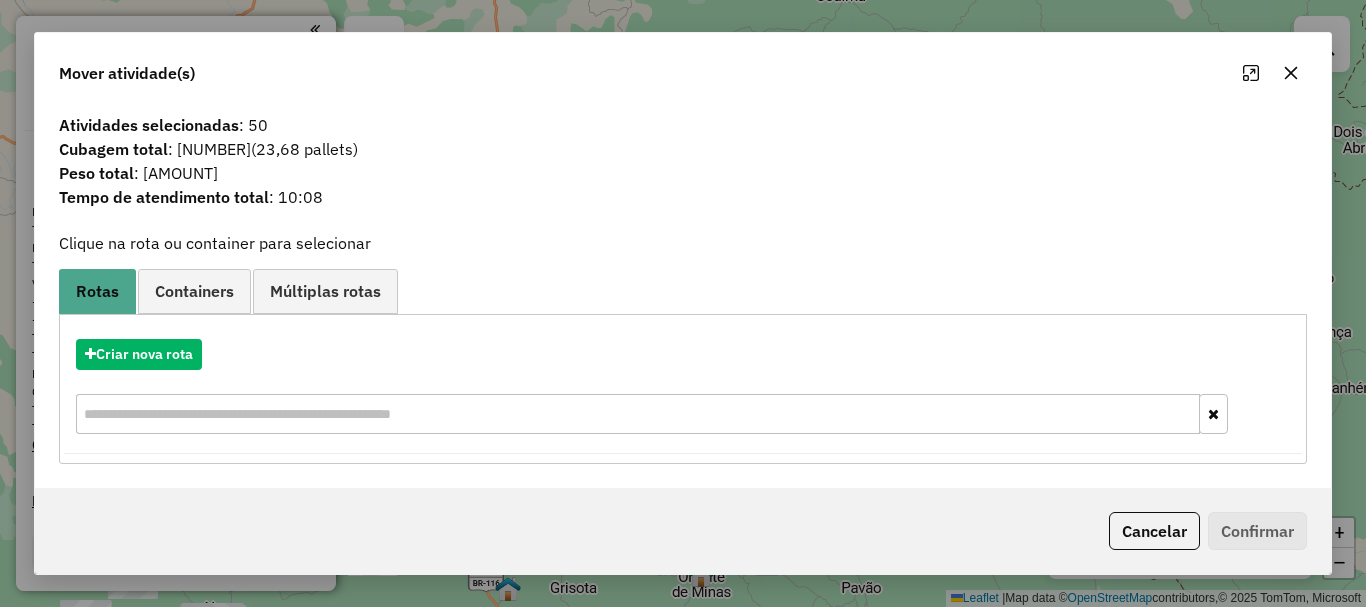 click on "Cancelar" 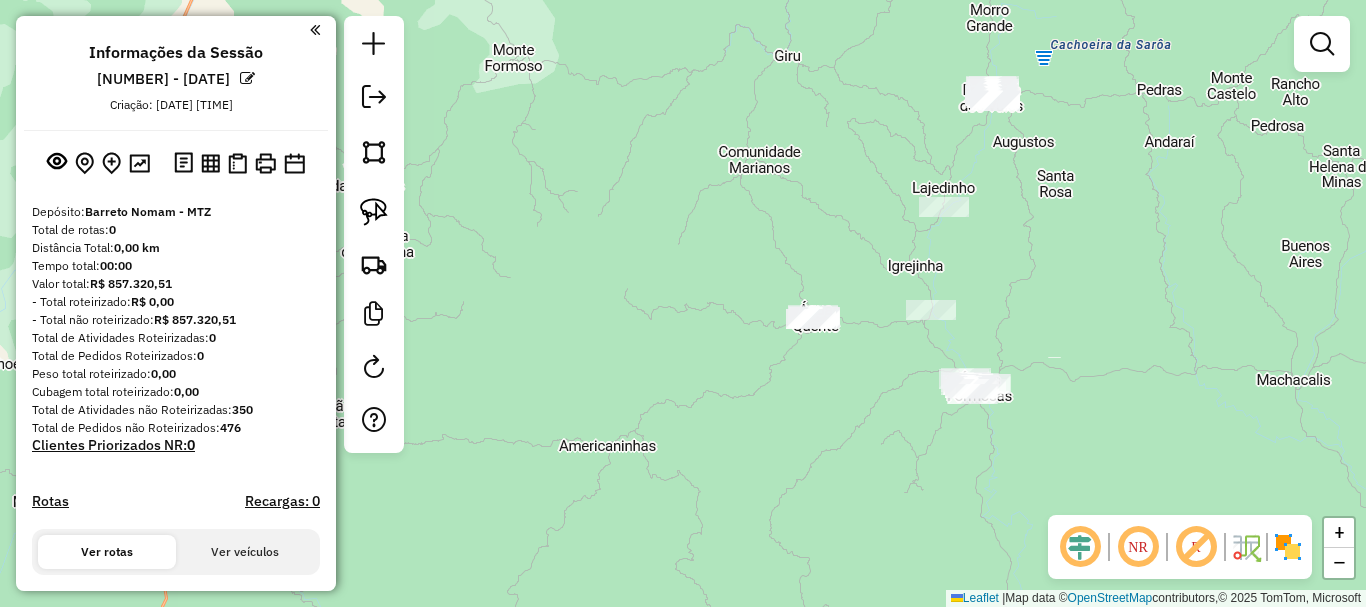 drag, startPoint x: 1073, startPoint y: 353, endPoint x: 989, endPoint y: 227, distance: 151.43315 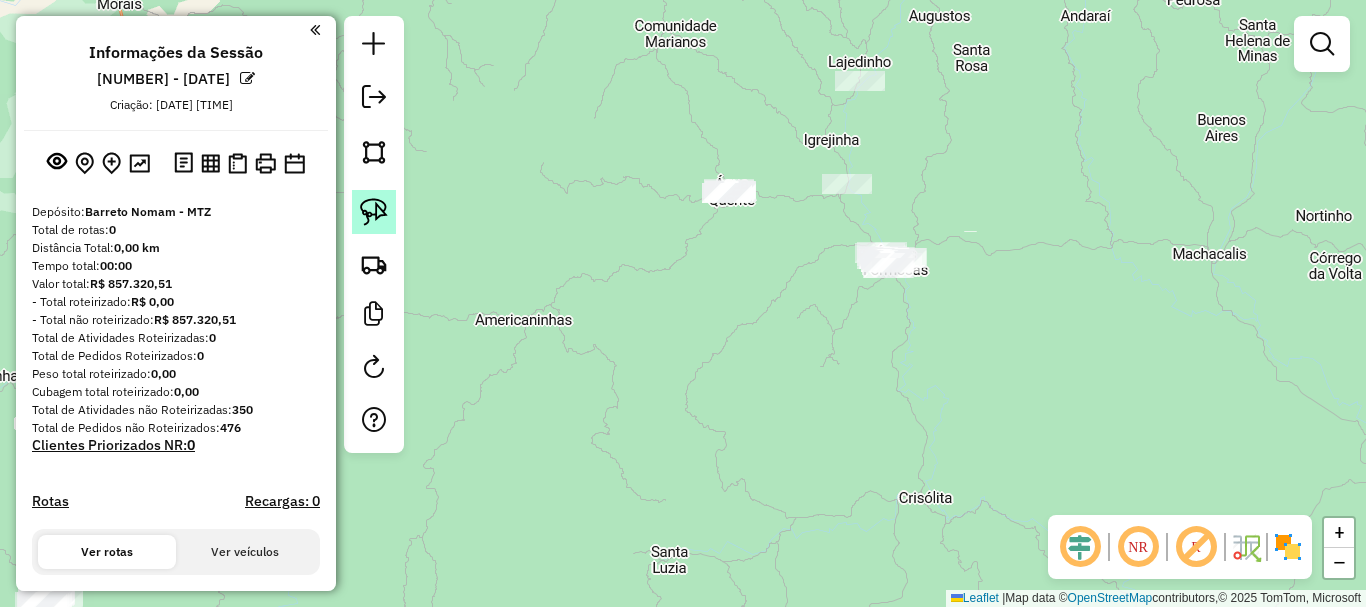 click 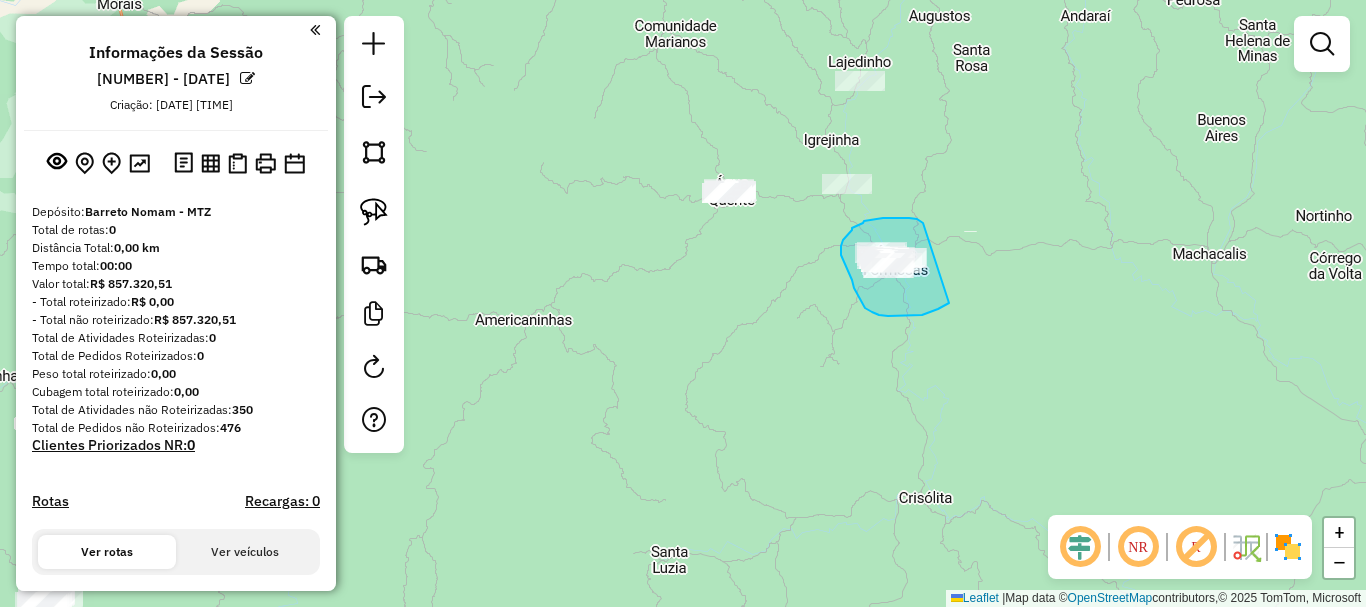 drag, startPoint x: 905, startPoint y: 218, endPoint x: 951, endPoint y: 303, distance: 96.64885 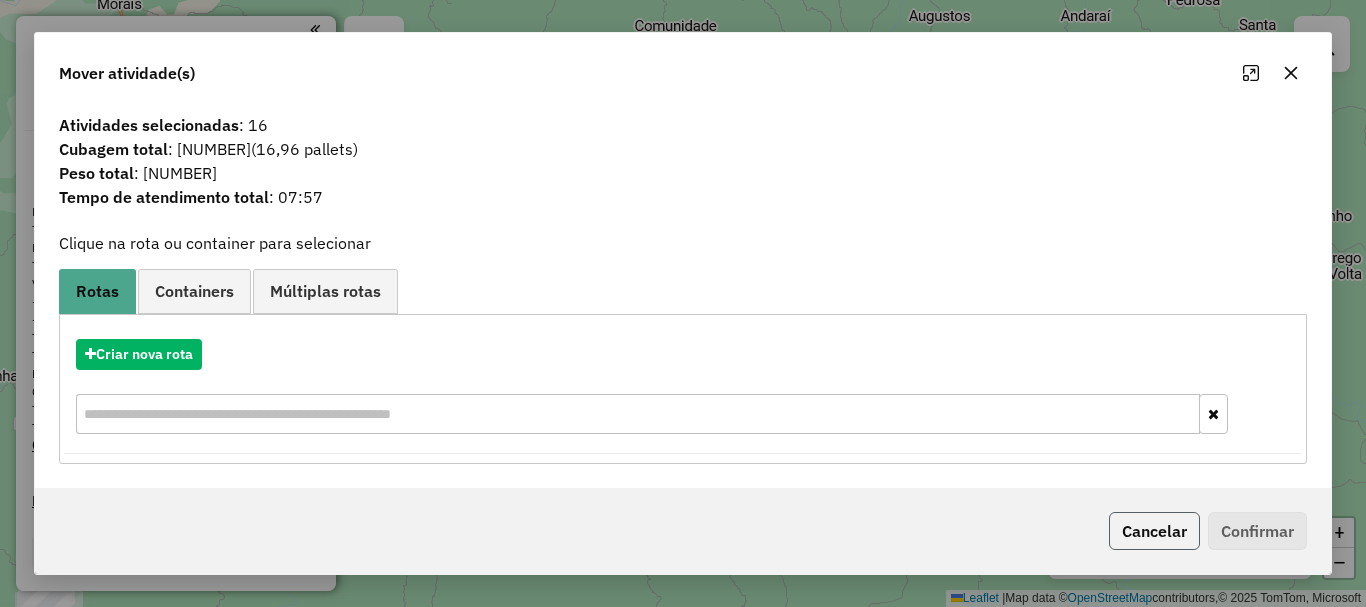 click on "Cancelar" 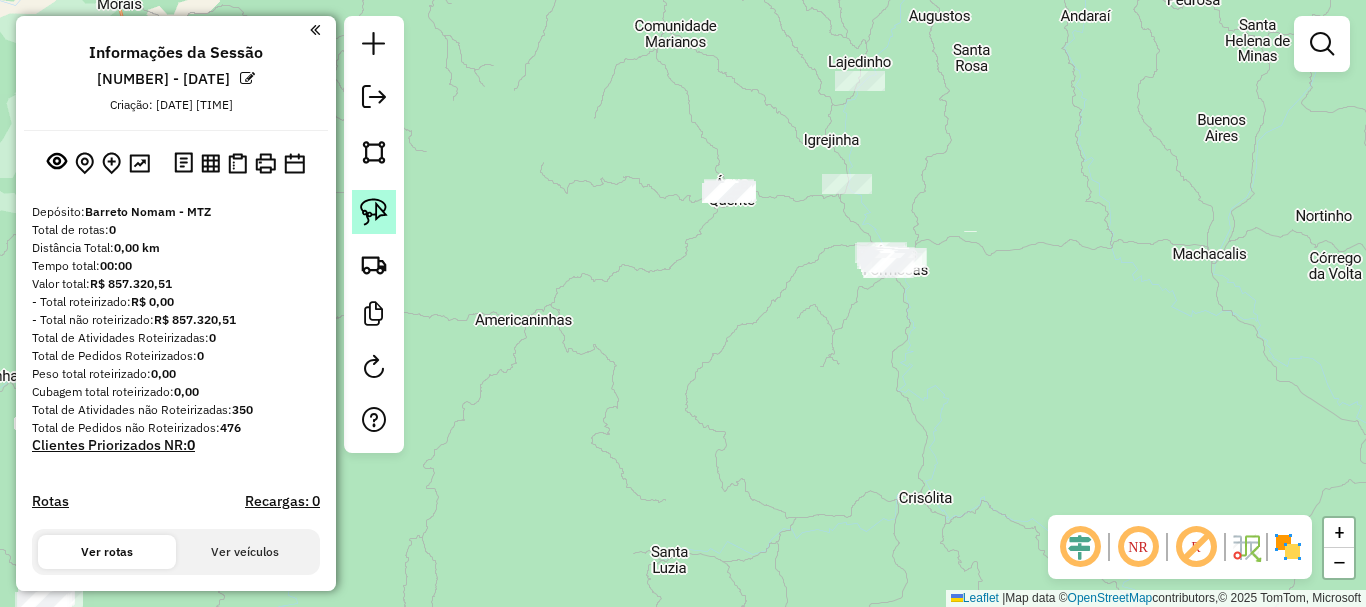 click 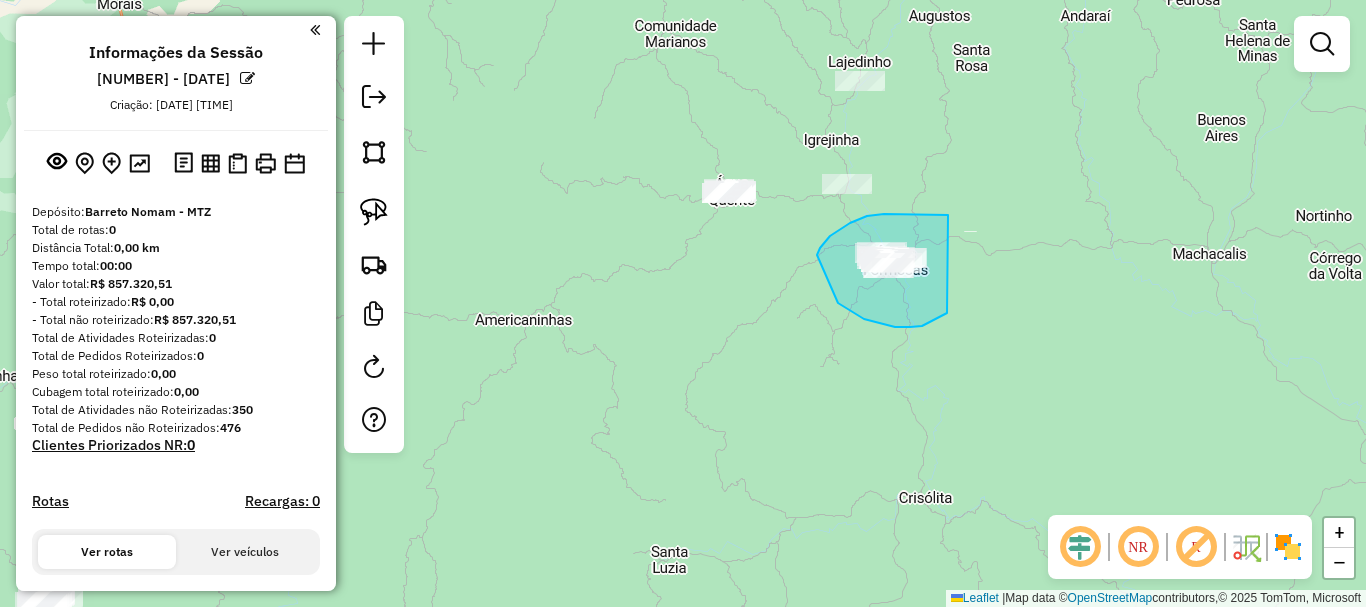 drag, startPoint x: 867, startPoint y: 216, endPoint x: 947, endPoint y: 313, distance: 125.73385 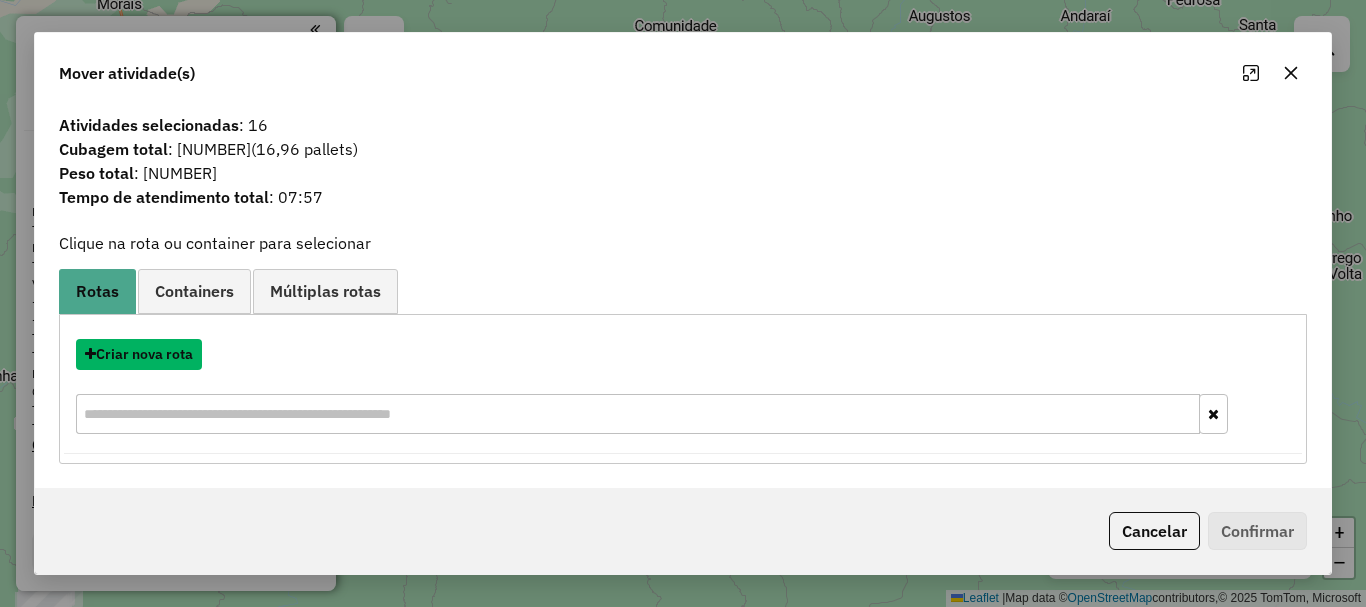 click on "Criar nova rota" at bounding box center (139, 354) 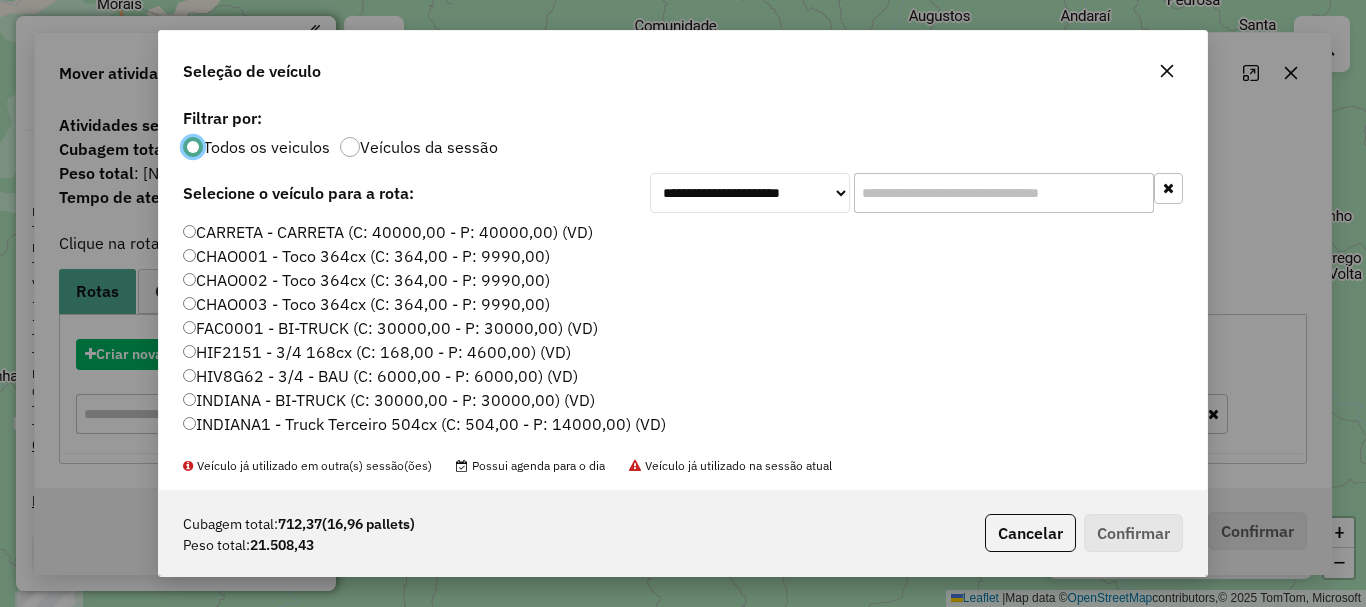 scroll, scrollTop: 11, scrollLeft: 6, axis: both 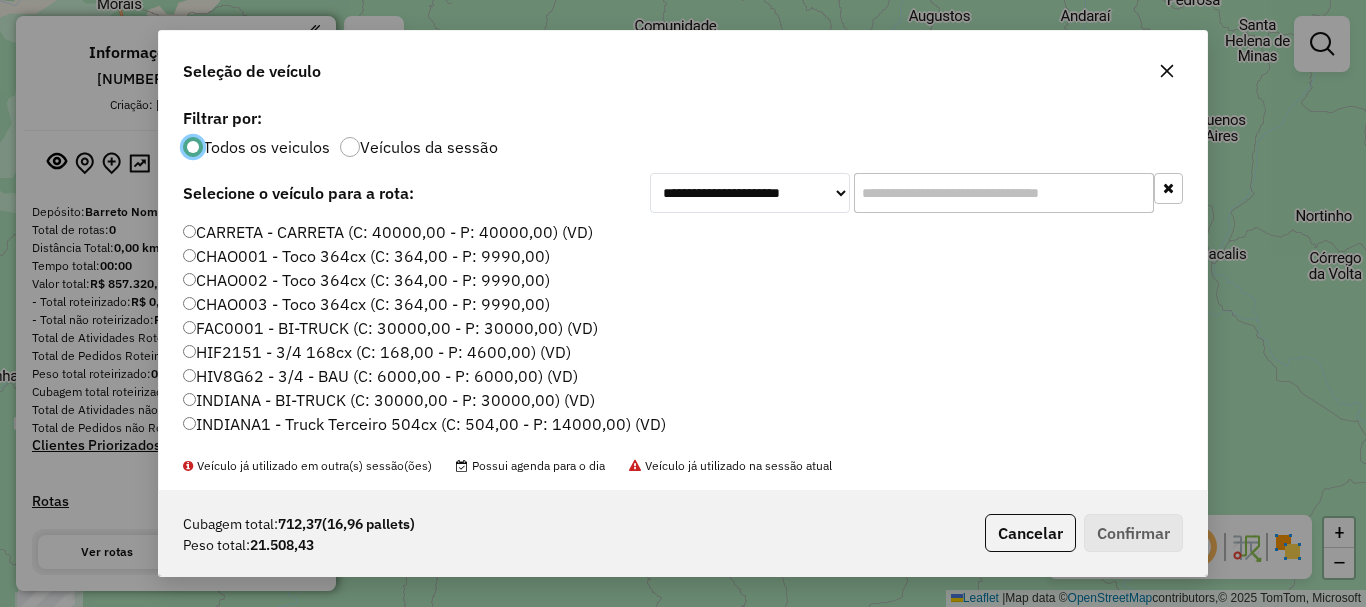 click 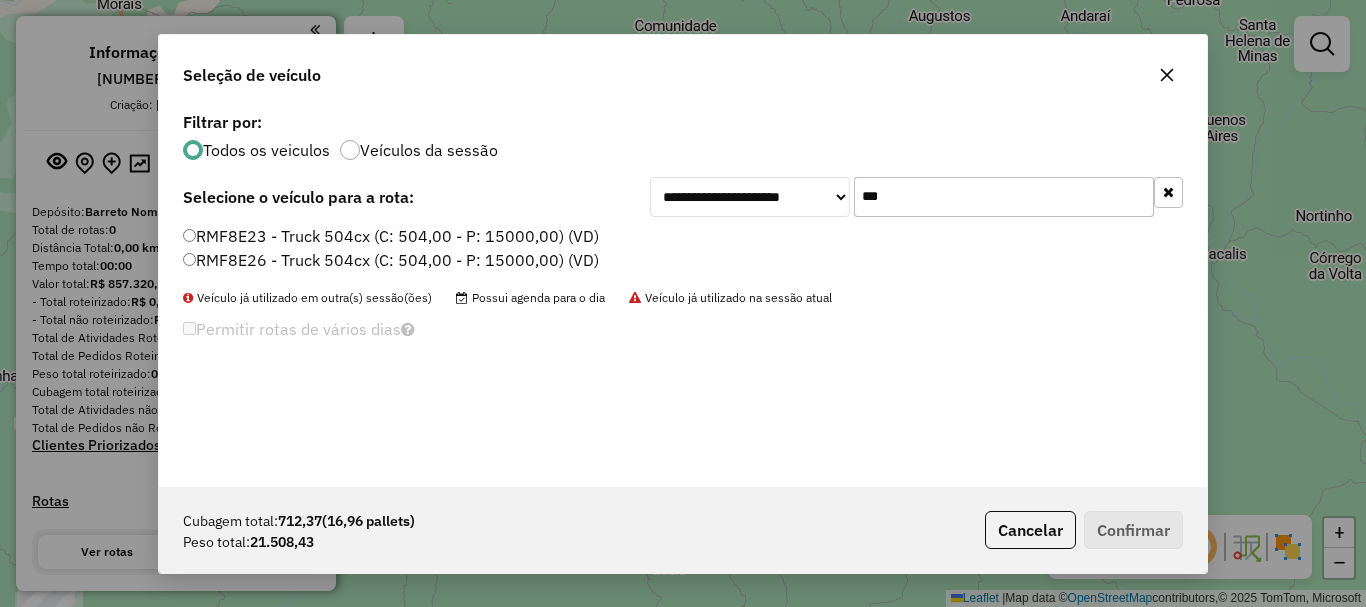 type on "***" 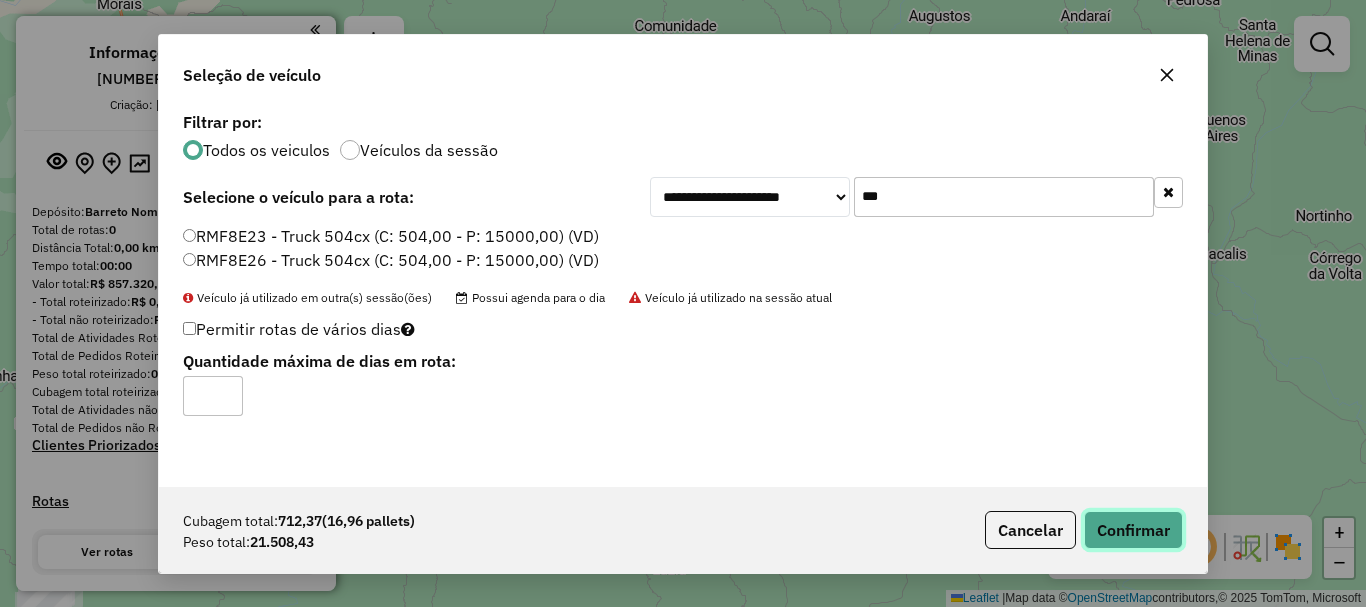 click on "Confirmar" 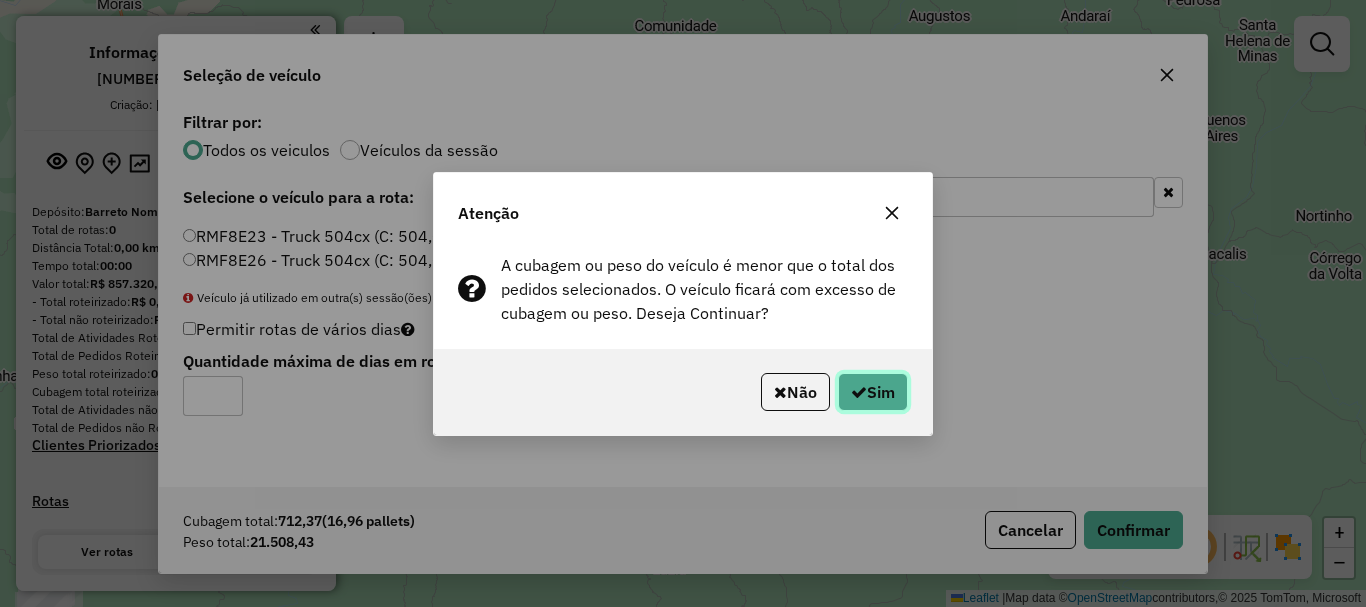 click on "Sim" 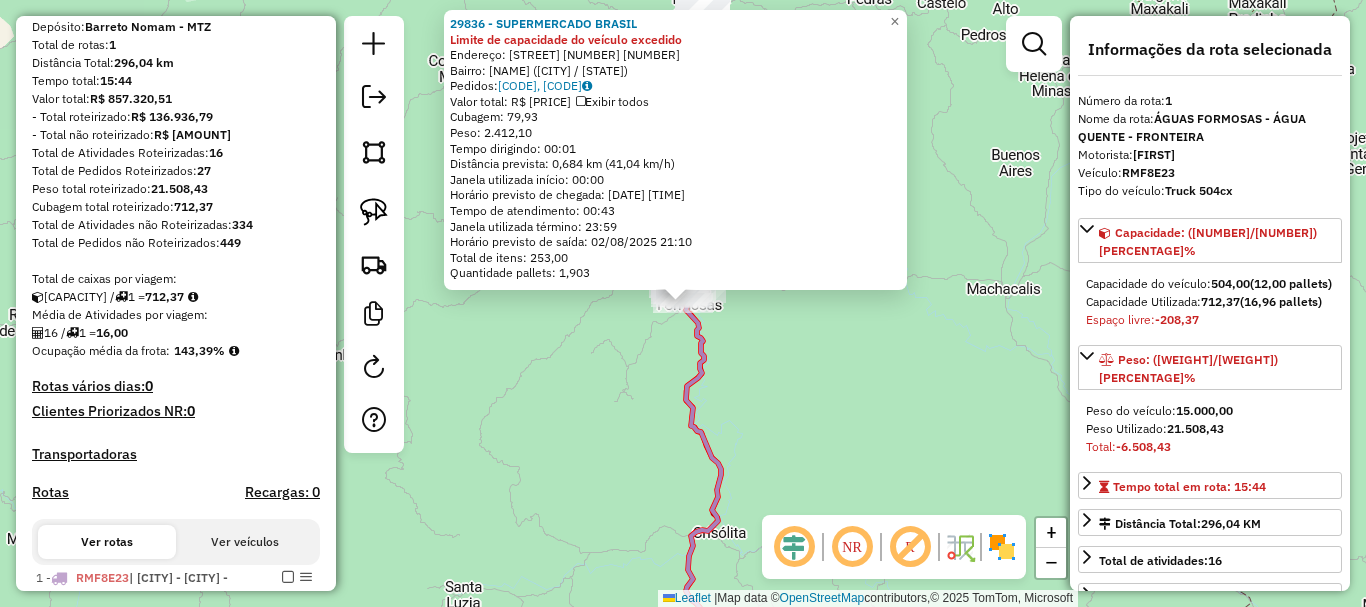 scroll, scrollTop: 683, scrollLeft: 0, axis: vertical 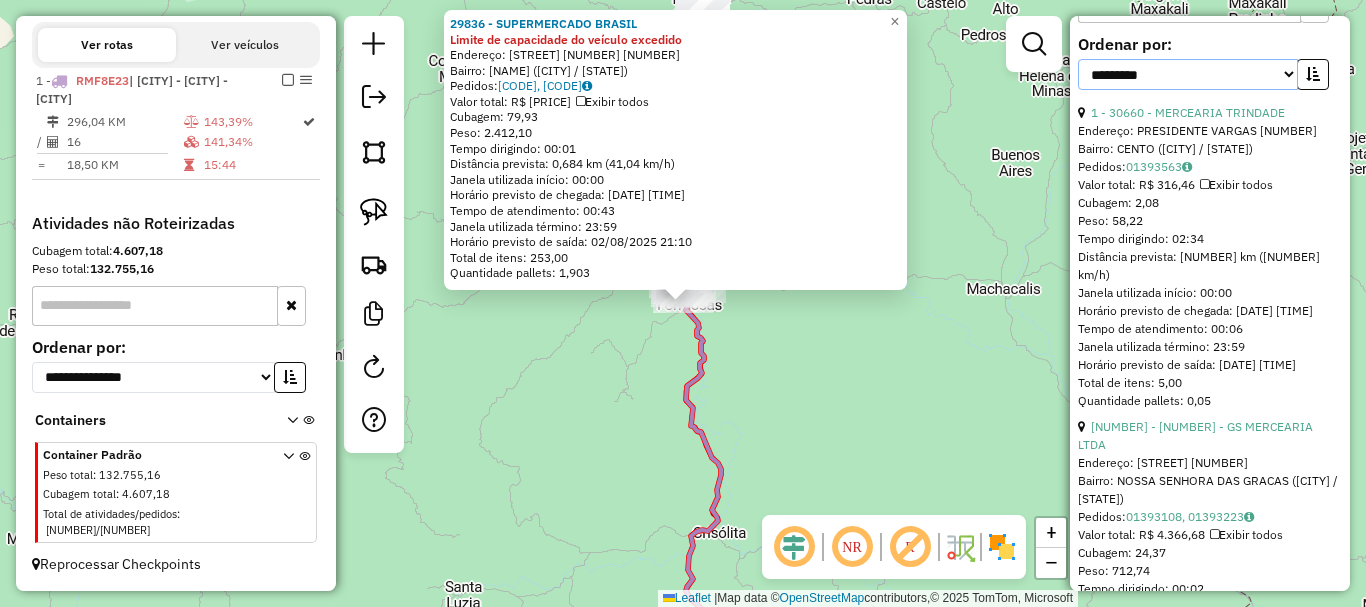 click on "**********" at bounding box center [1188, 74] 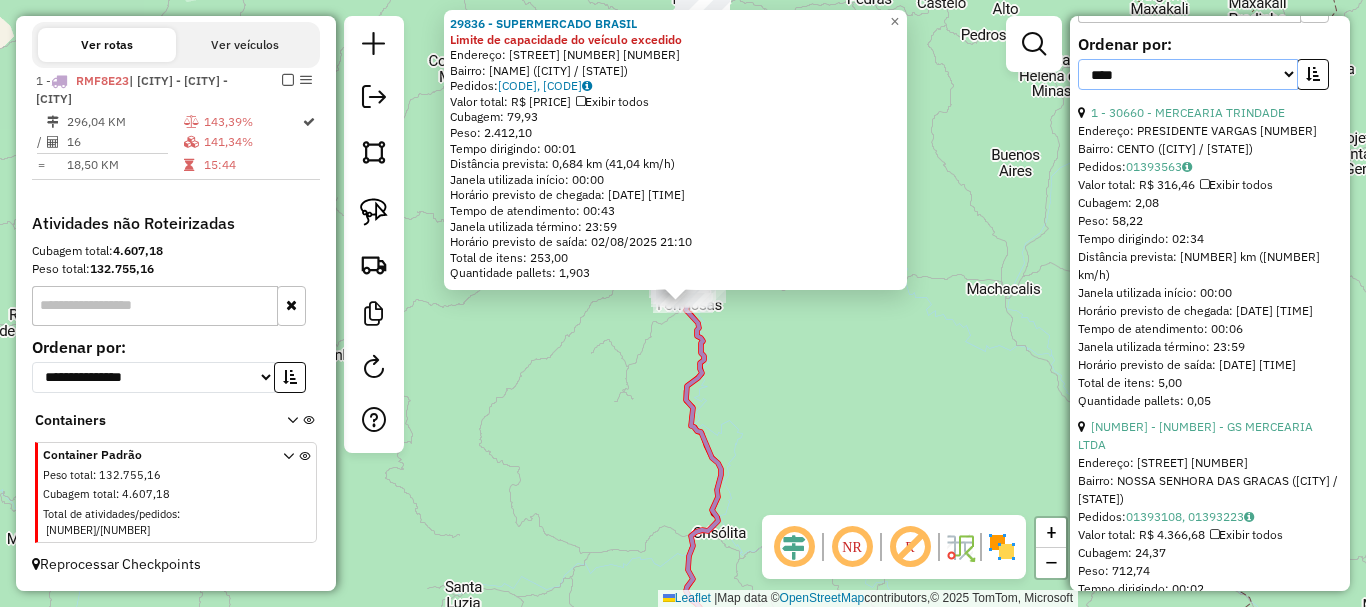 click on "**********" at bounding box center [1188, 74] 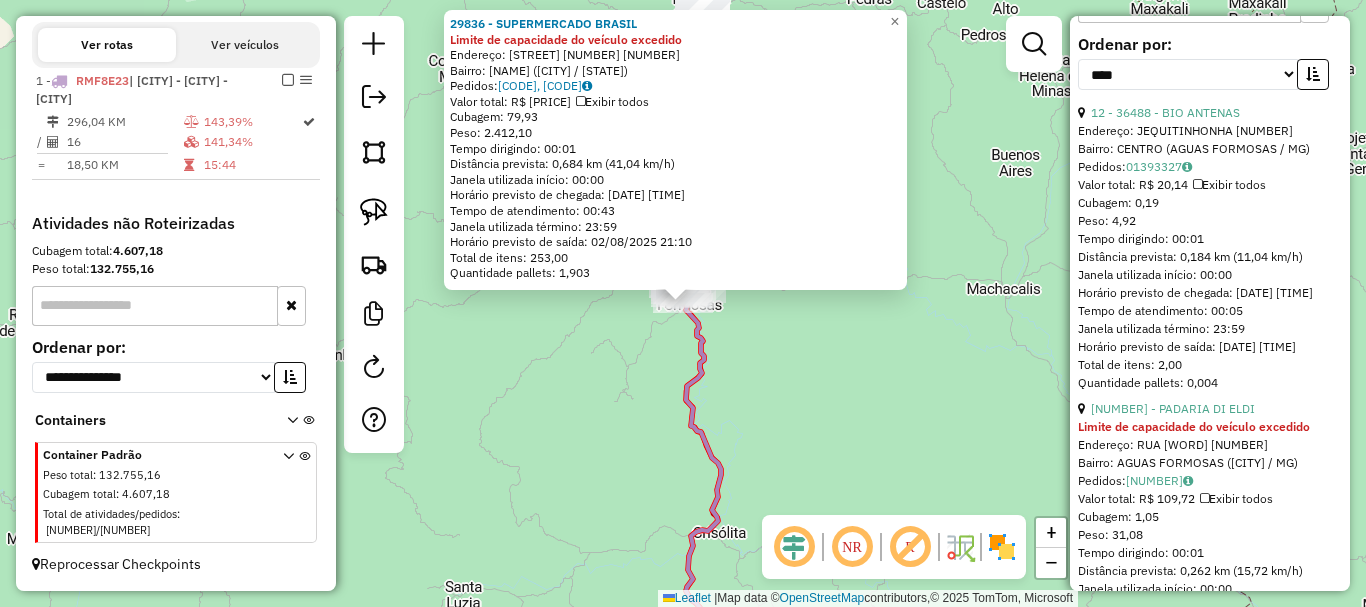 click on "**********" at bounding box center (1210, 70) 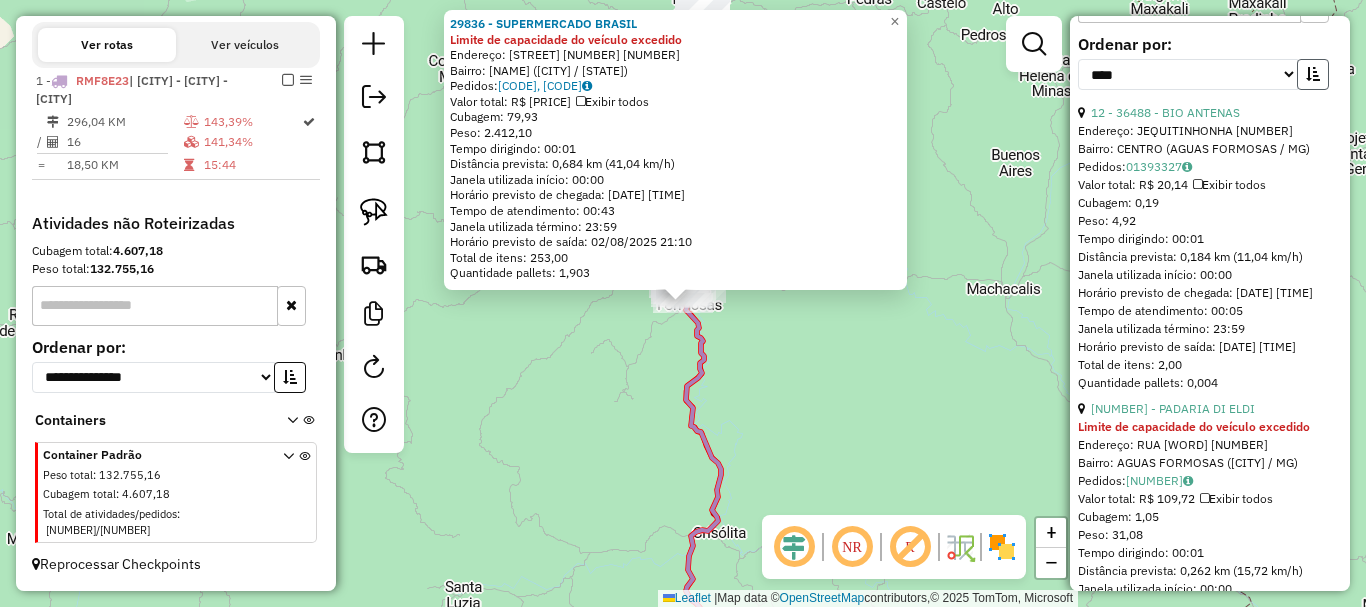 click at bounding box center [1313, 74] 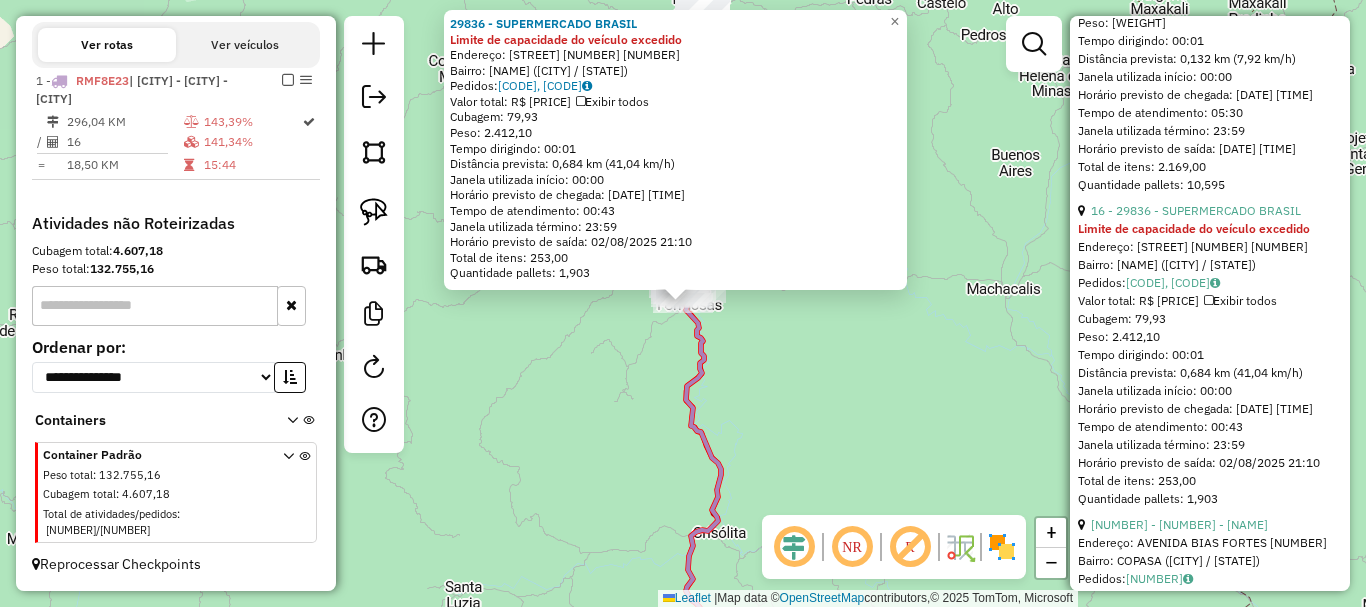 scroll, scrollTop: 1200, scrollLeft: 0, axis: vertical 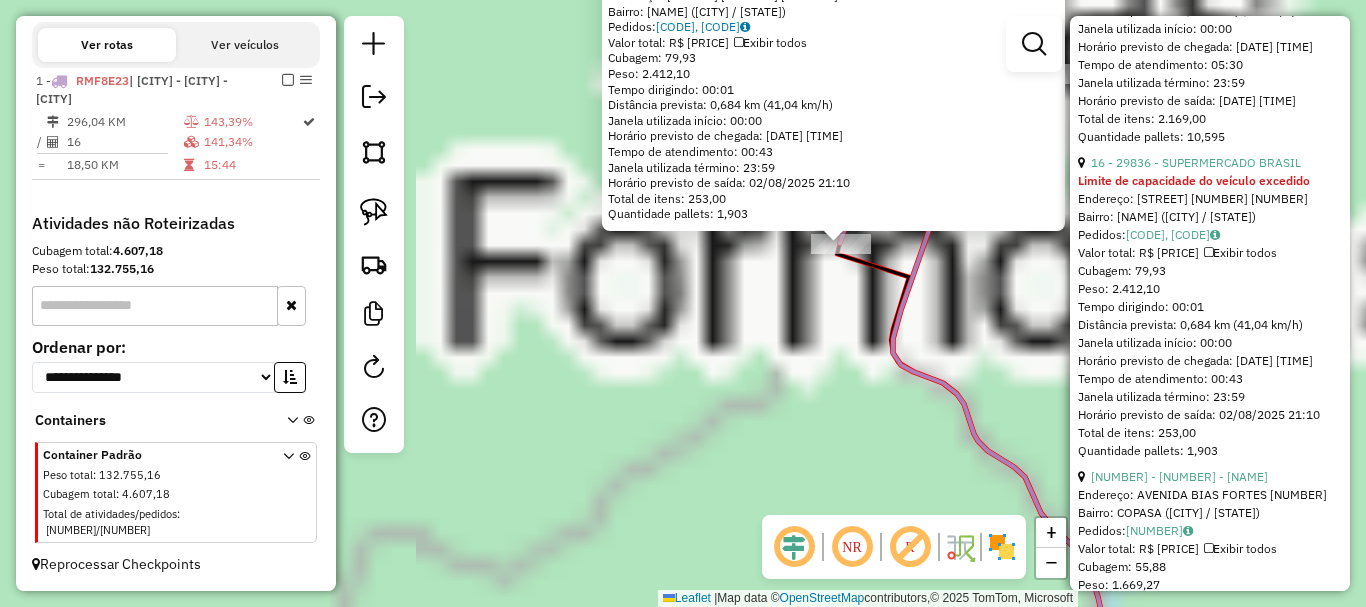 drag, startPoint x: 837, startPoint y: 281, endPoint x: 727, endPoint y: 404, distance: 165.01212 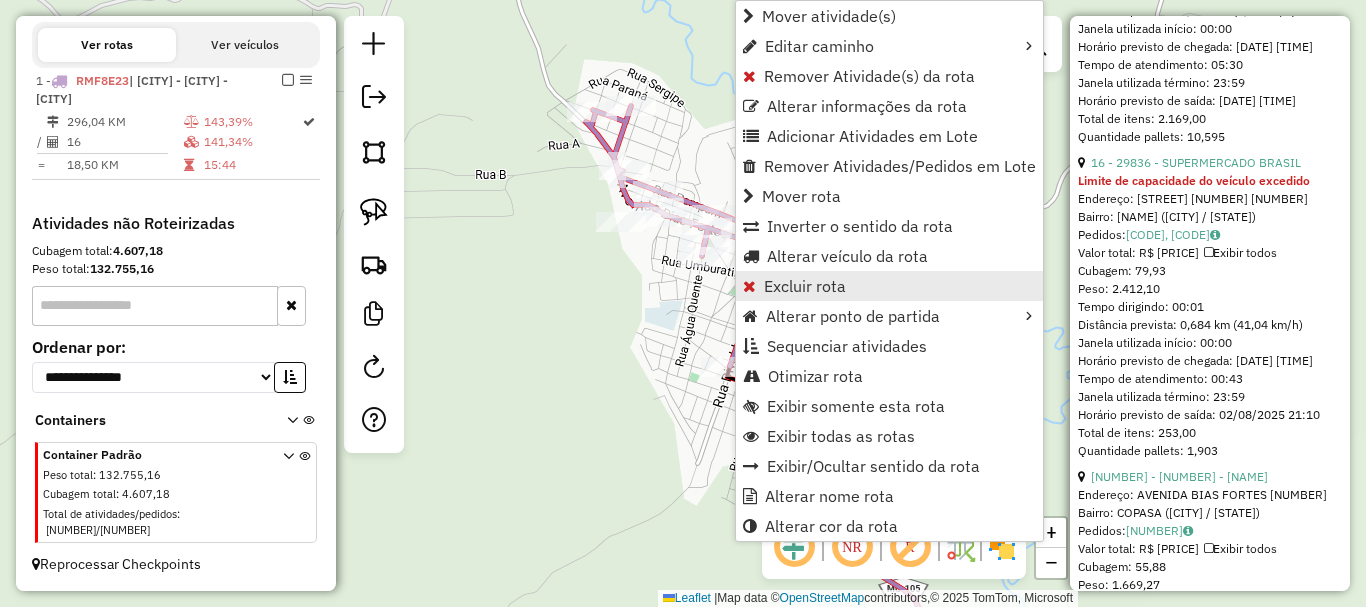 click on "Excluir rota" at bounding box center (805, 286) 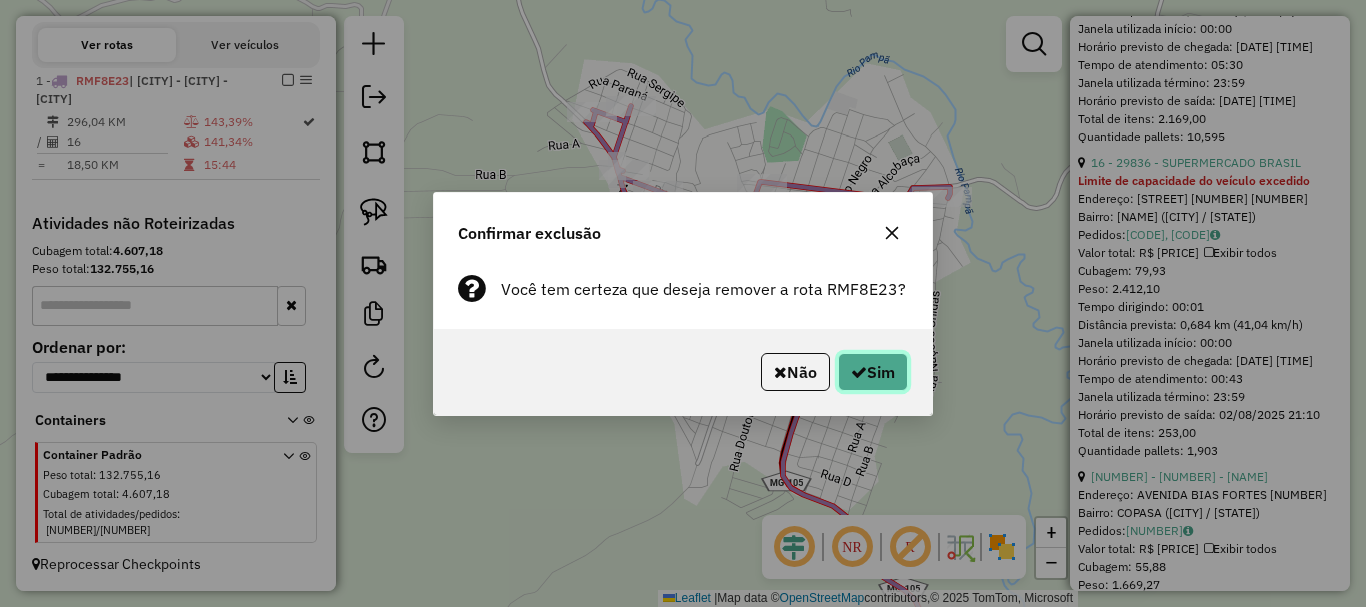 click on "Sim" 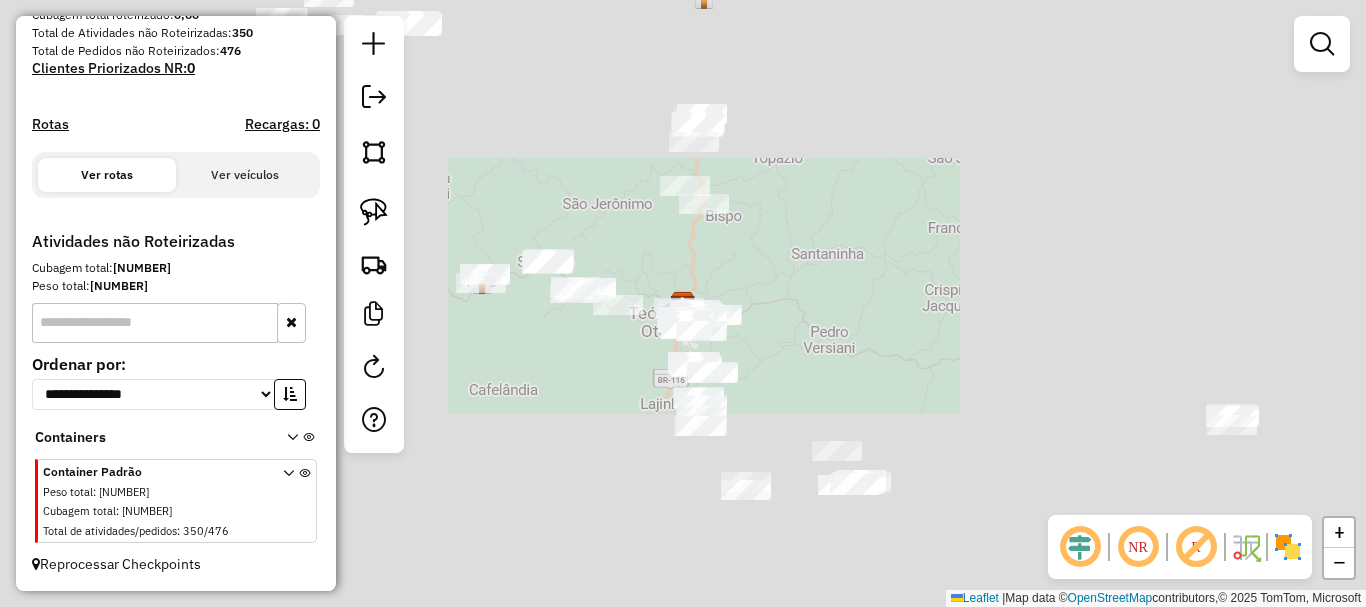 scroll, scrollTop: 377, scrollLeft: 0, axis: vertical 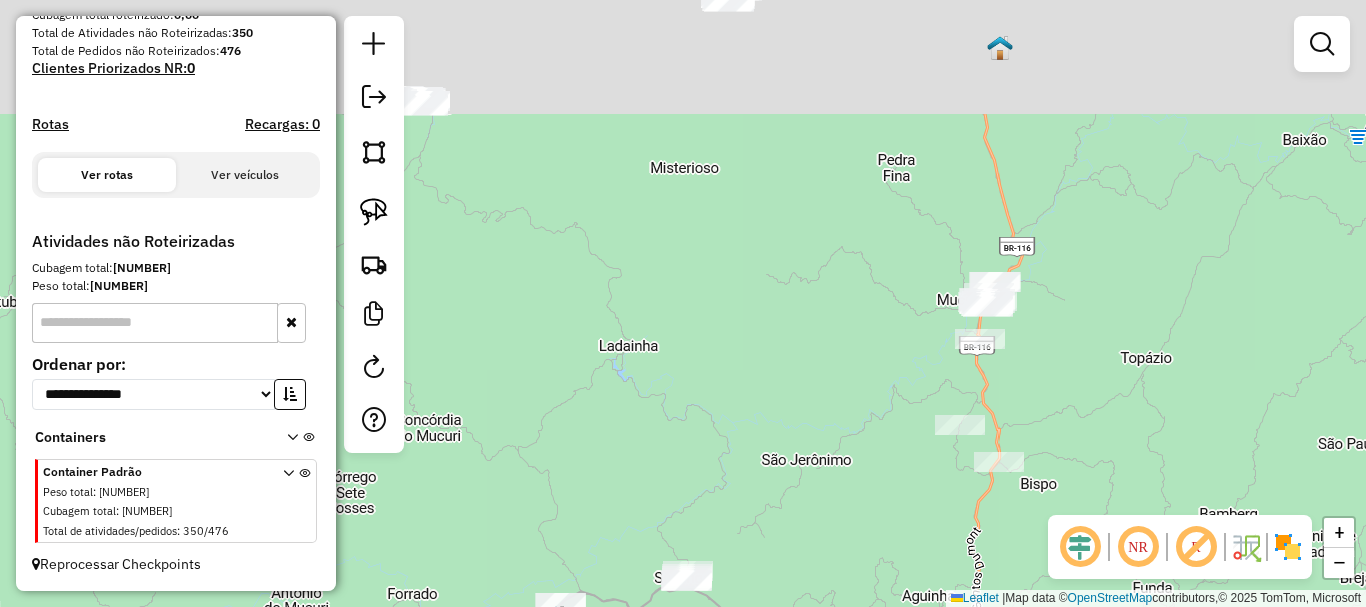 drag, startPoint x: 699, startPoint y: 213, endPoint x: 922, endPoint y: 513, distance: 373.80344 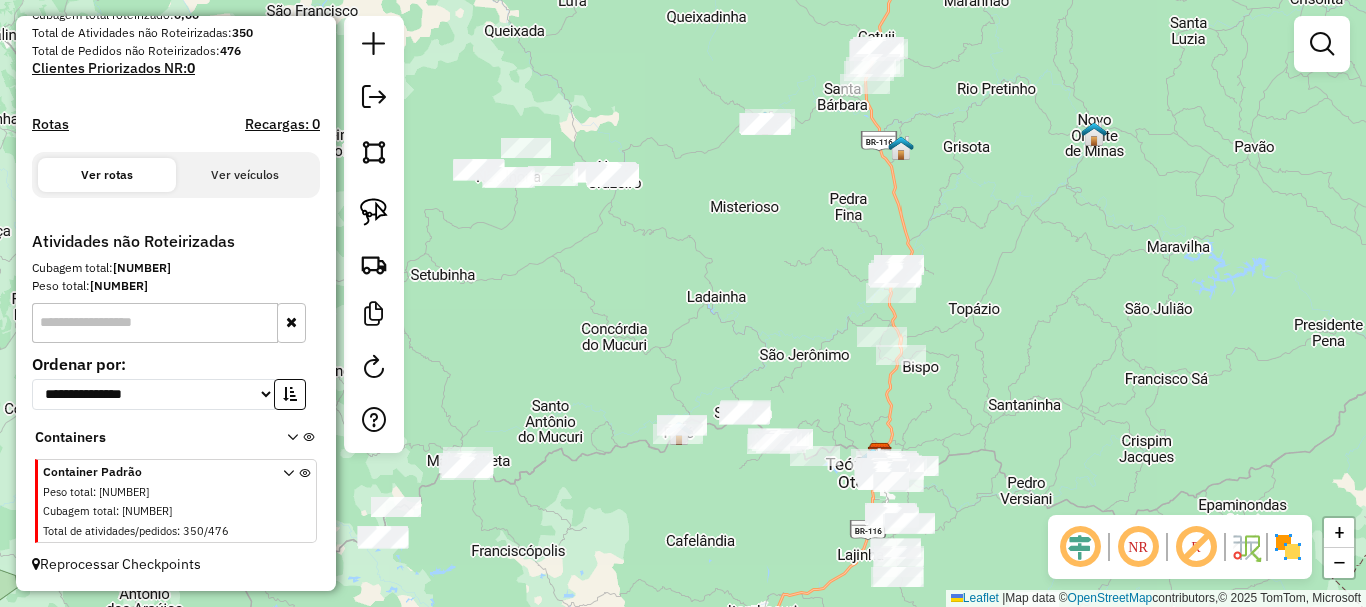 drag, startPoint x: 816, startPoint y: 195, endPoint x: 787, endPoint y: 292, distance: 101.24229 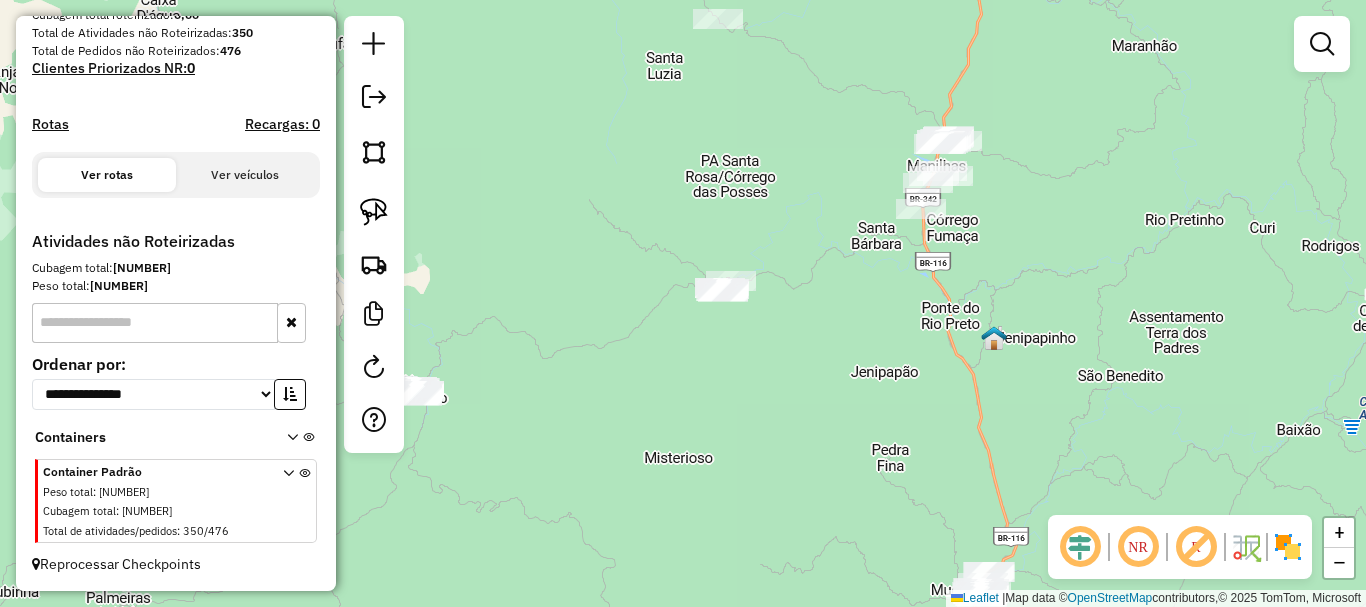 drag, startPoint x: 821, startPoint y: 223, endPoint x: 1058, endPoint y: 380, distance: 284.28506 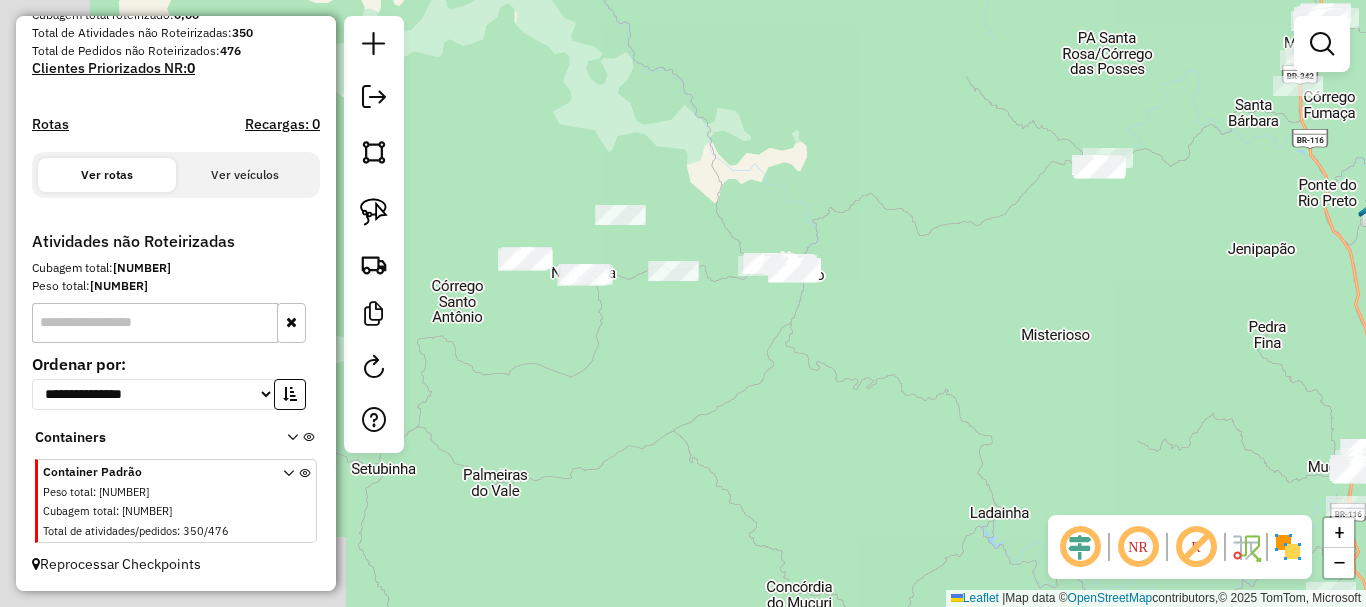 drag, startPoint x: 852, startPoint y: 446, endPoint x: 1144, endPoint y: 297, distance: 327.81854 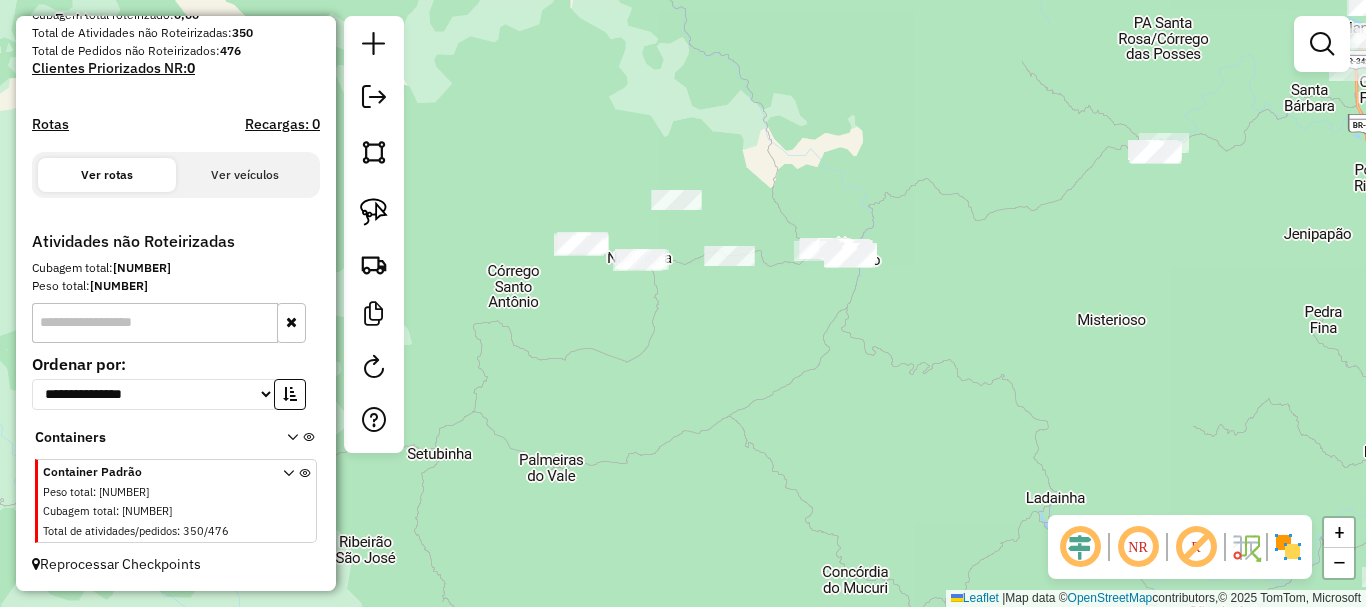 drag, startPoint x: 993, startPoint y: 347, endPoint x: 1027, endPoint y: 339, distance: 34.928497 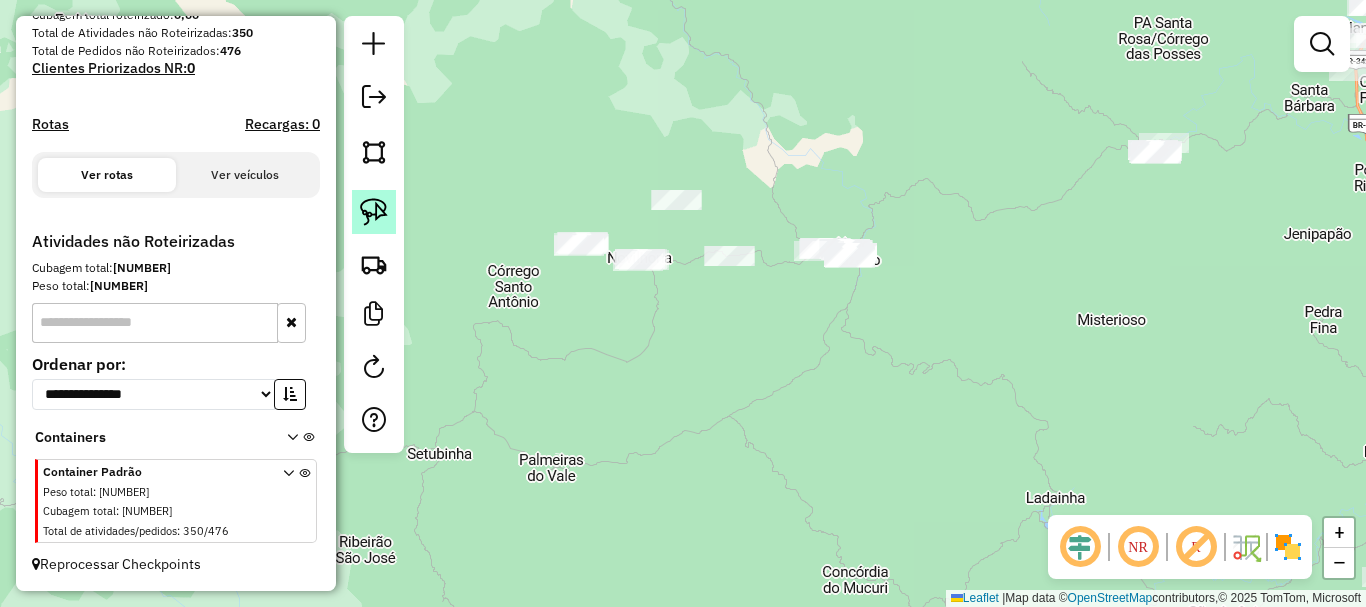 click 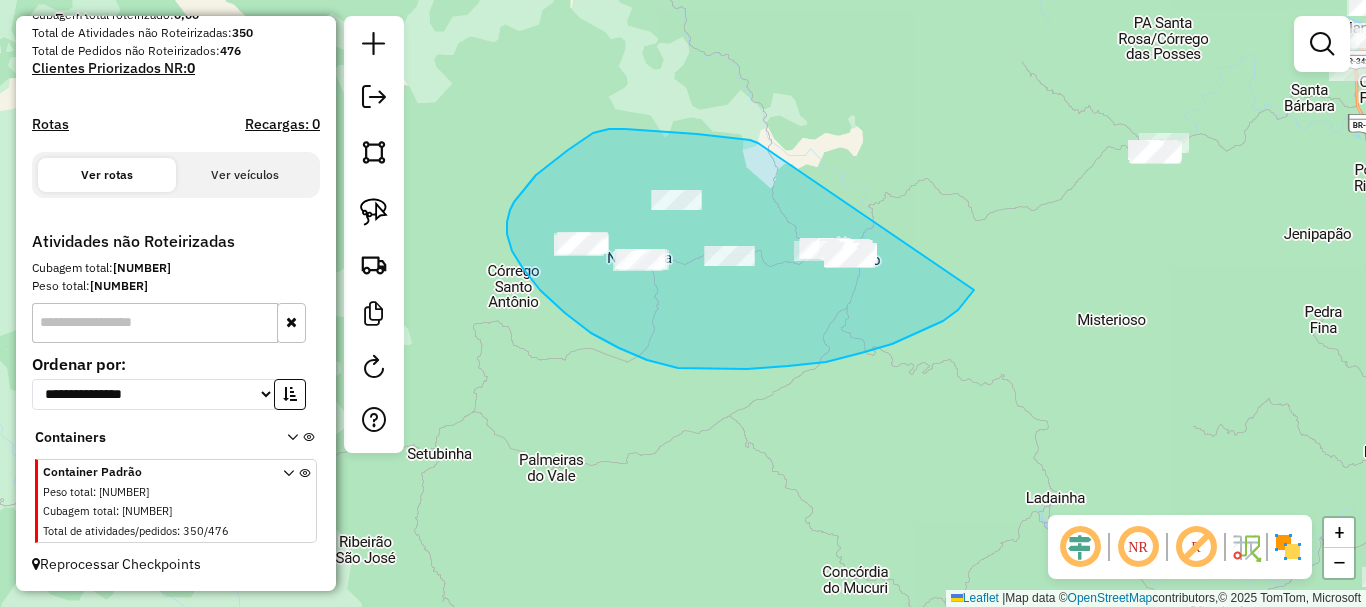 drag, startPoint x: 758, startPoint y: 143, endPoint x: 977, endPoint y: 253, distance: 245.07346 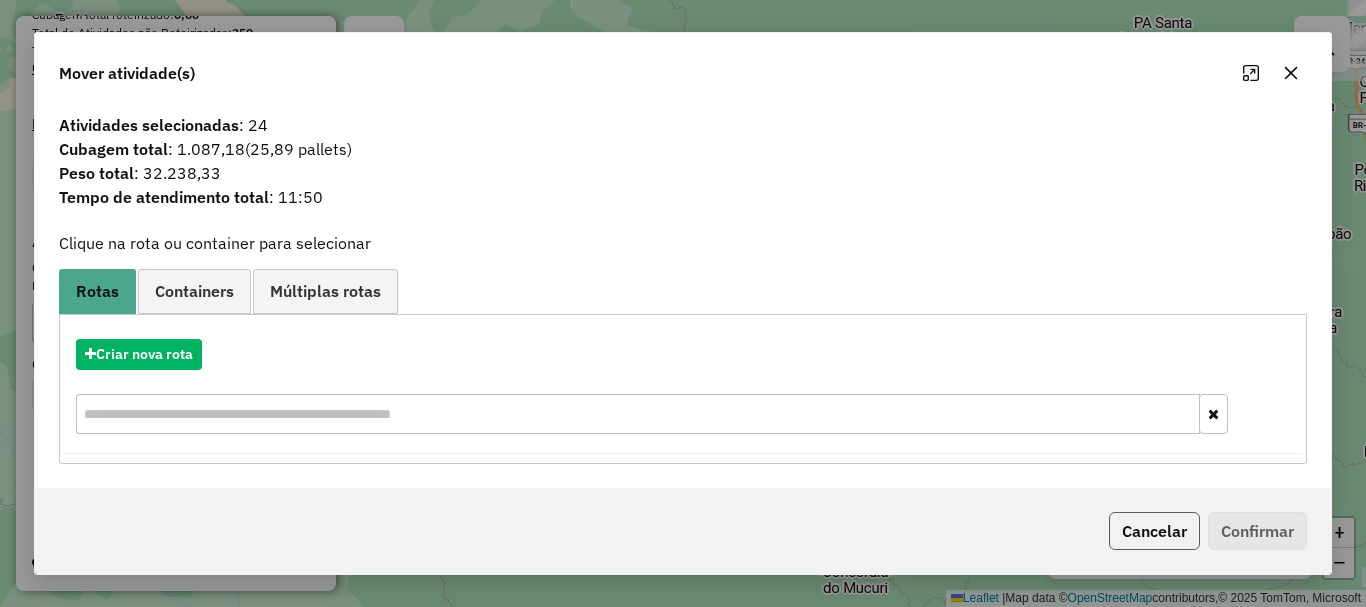 click on "Cancelar" 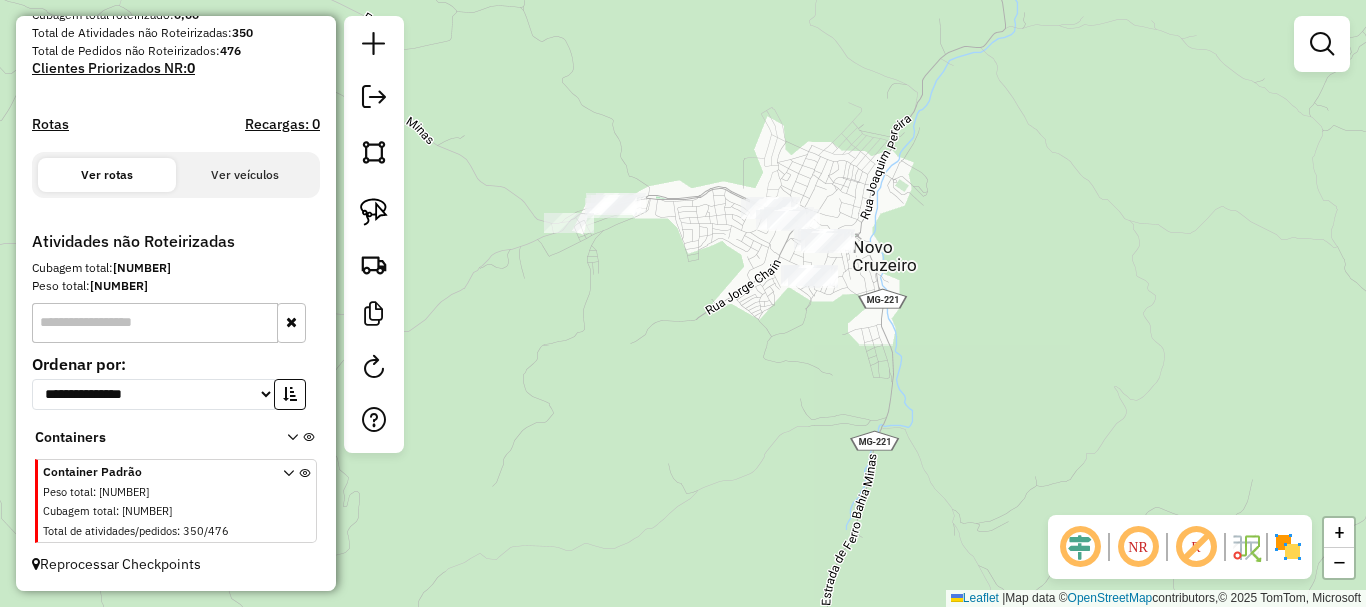 drag, startPoint x: 856, startPoint y: 211, endPoint x: 885, endPoint y: 294, distance: 87.92042 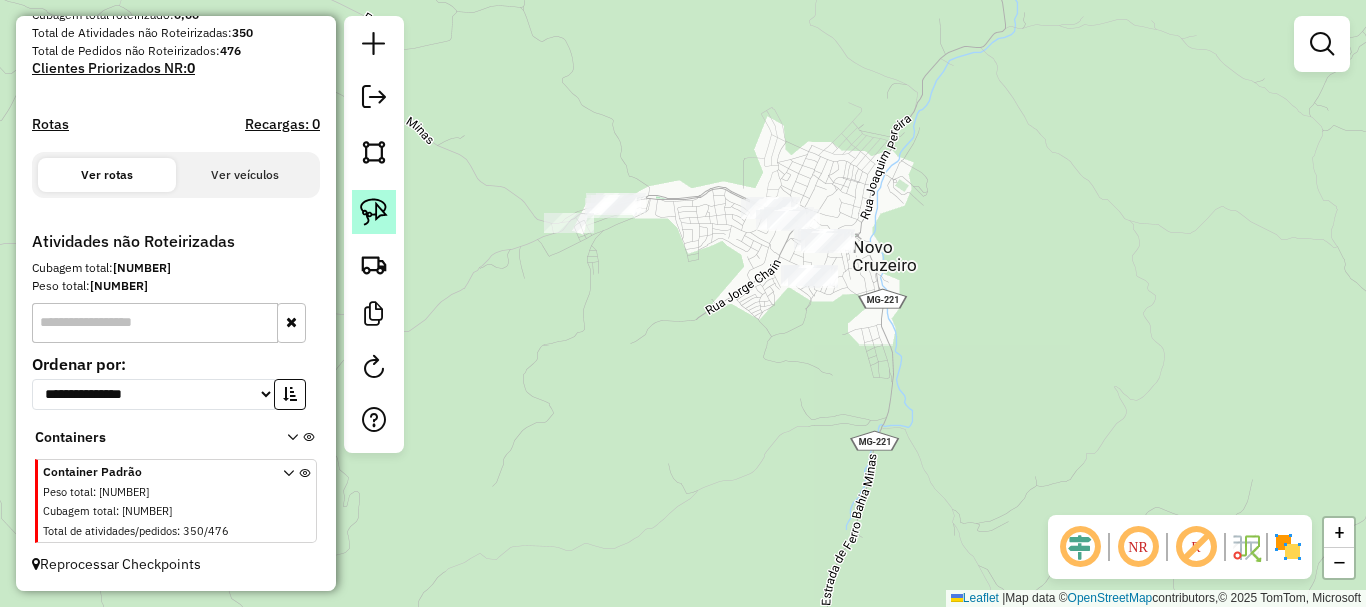 click 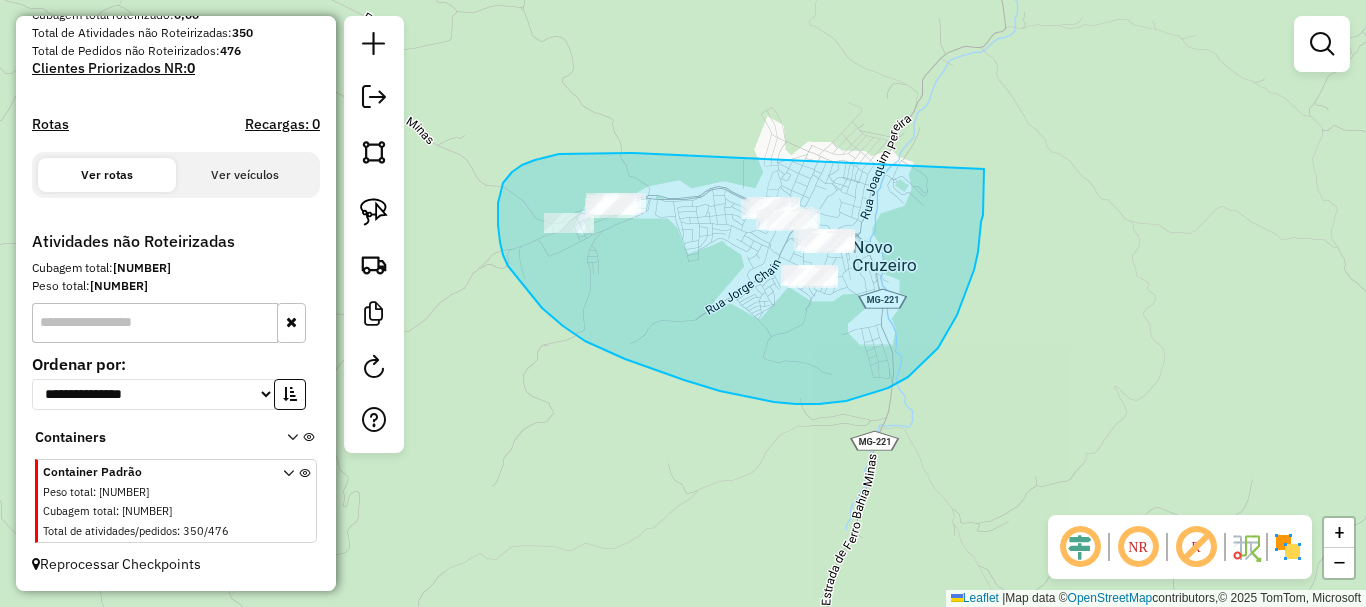 drag, startPoint x: 622, startPoint y: 153, endPoint x: 984, endPoint y: 169, distance: 362.35342 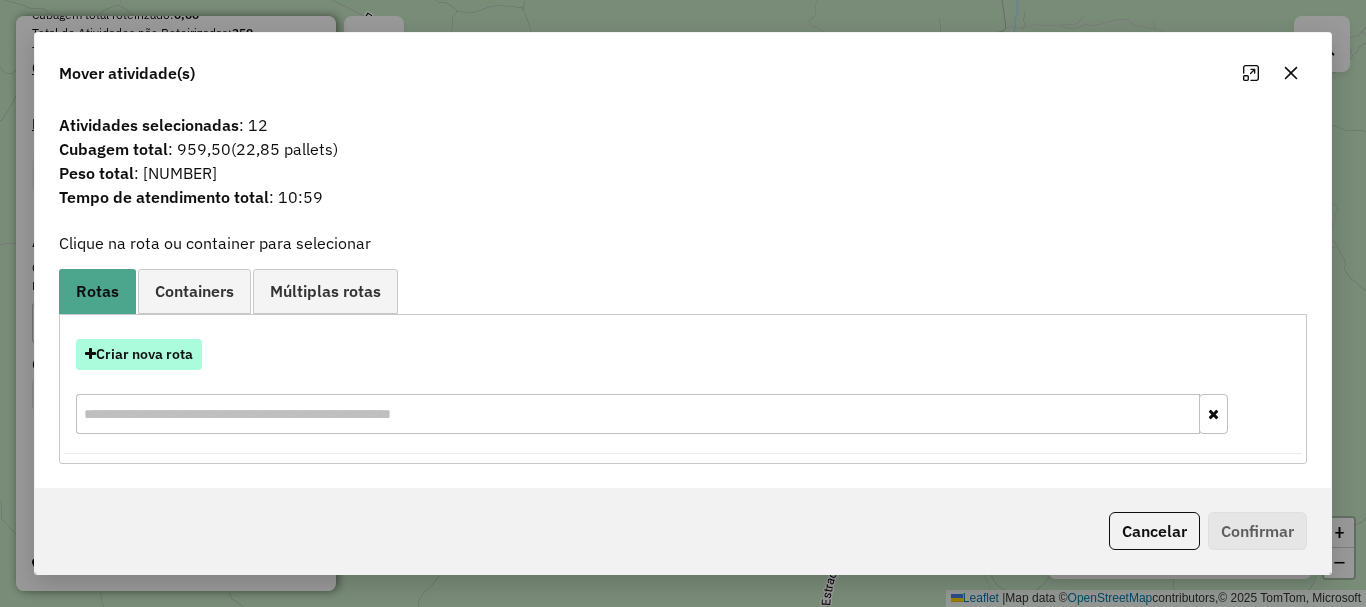 click on "Criar nova rota" at bounding box center (139, 354) 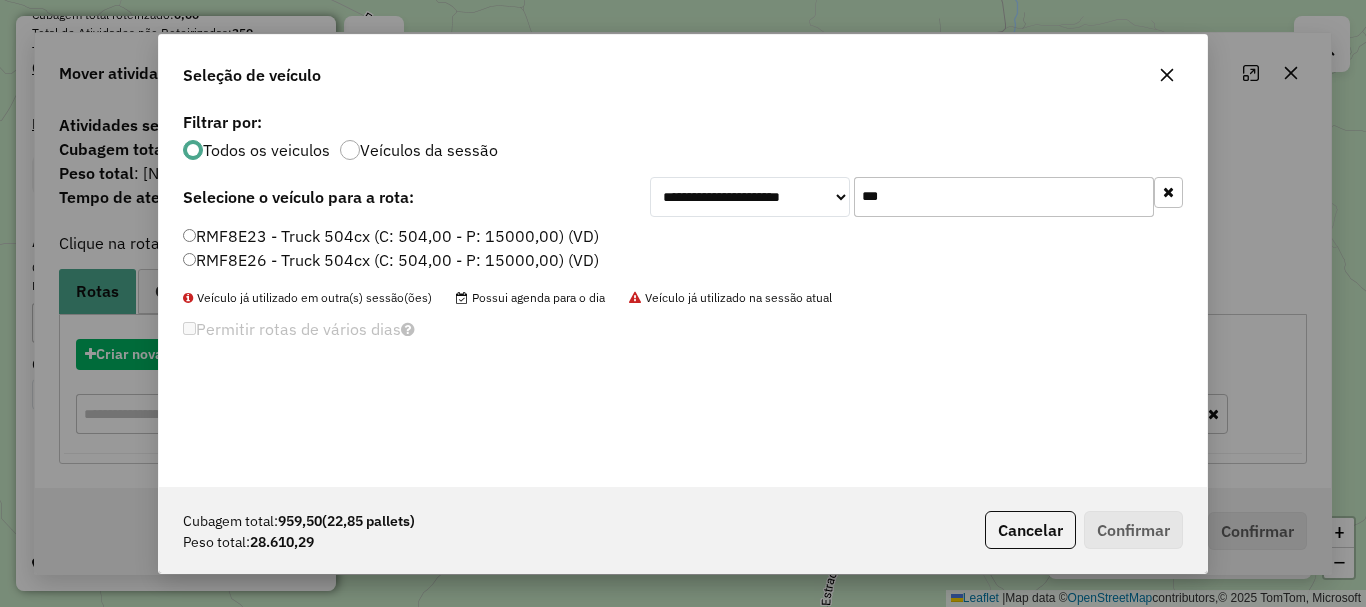 scroll, scrollTop: 11, scrollLeft: 6, axis: both 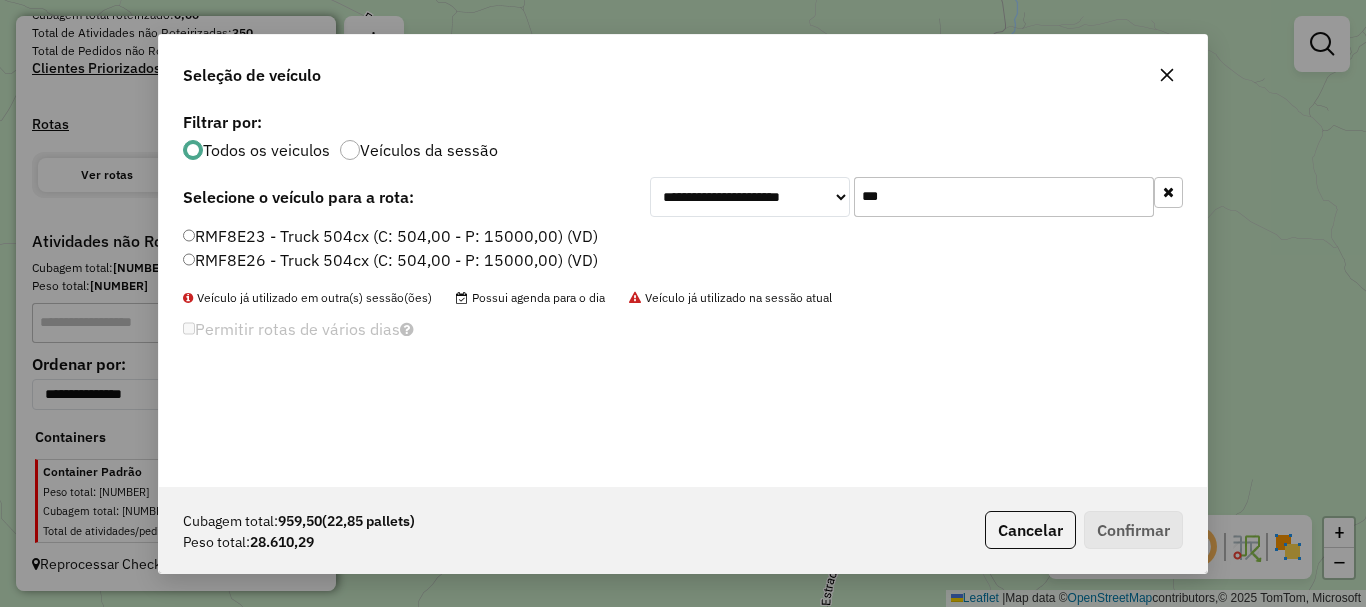 drag, startPoint x: 917, startPoint y: 195, endPoint x: 742, endPoint y: 196, distance: 175.00285 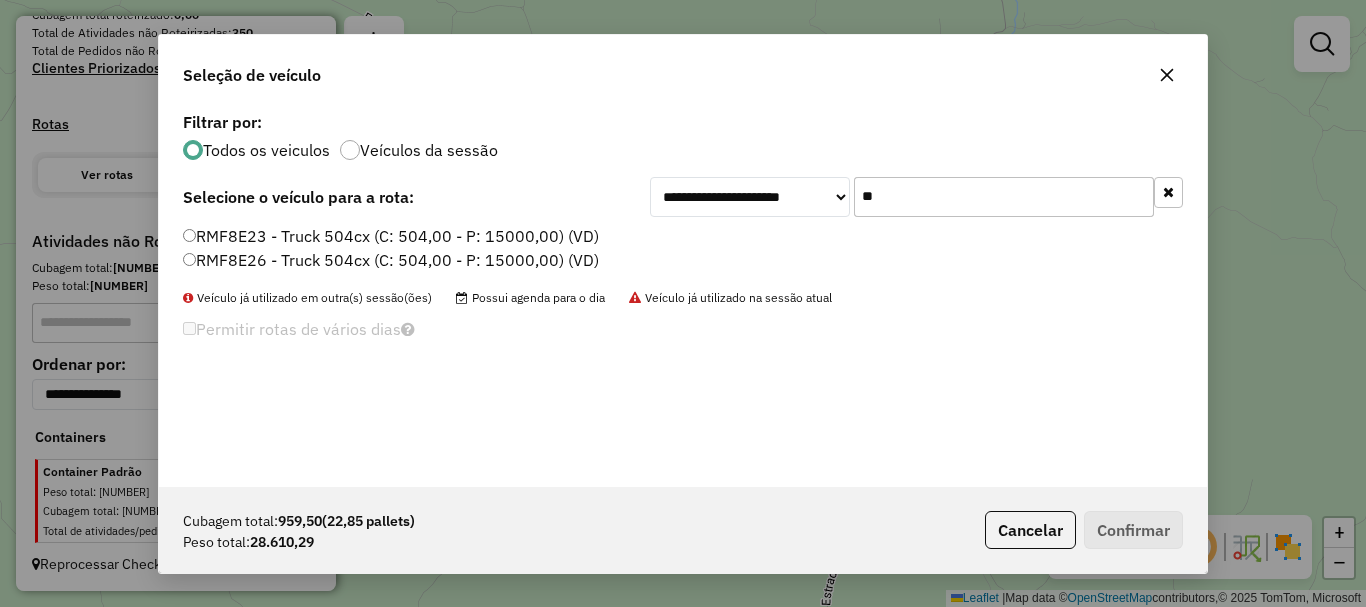 type on "**" 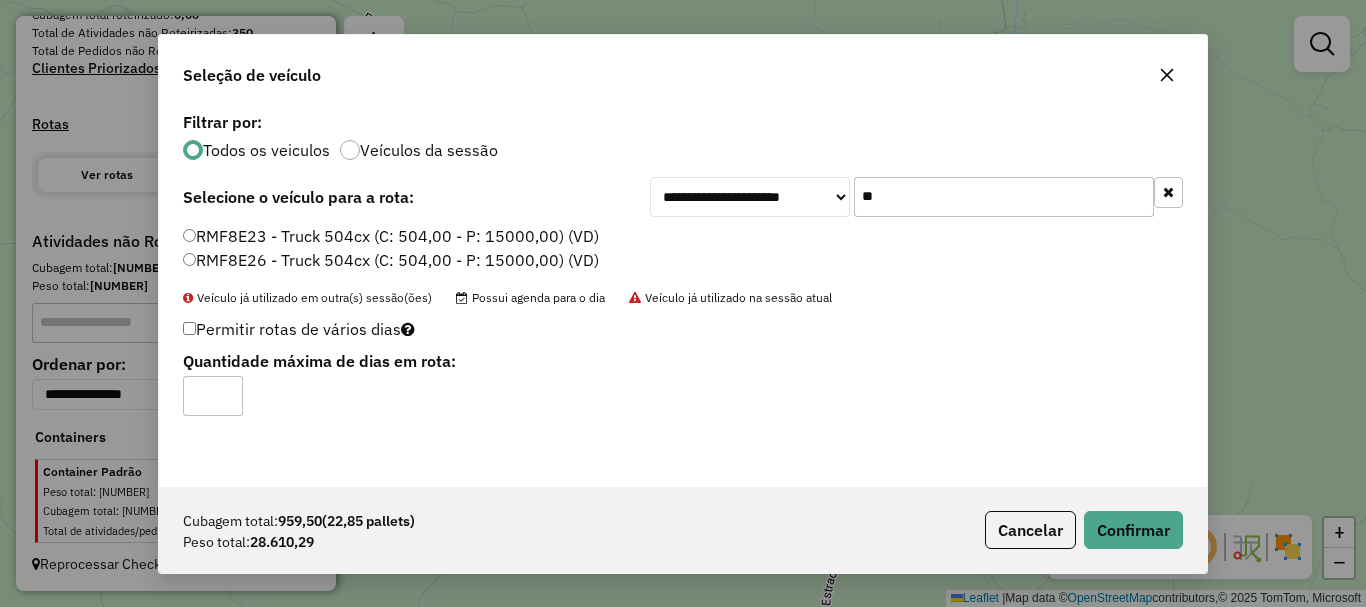 click on "RMF8E23 - Truck 504cx (C: 504,00 - P: 15000,00) (VD)" 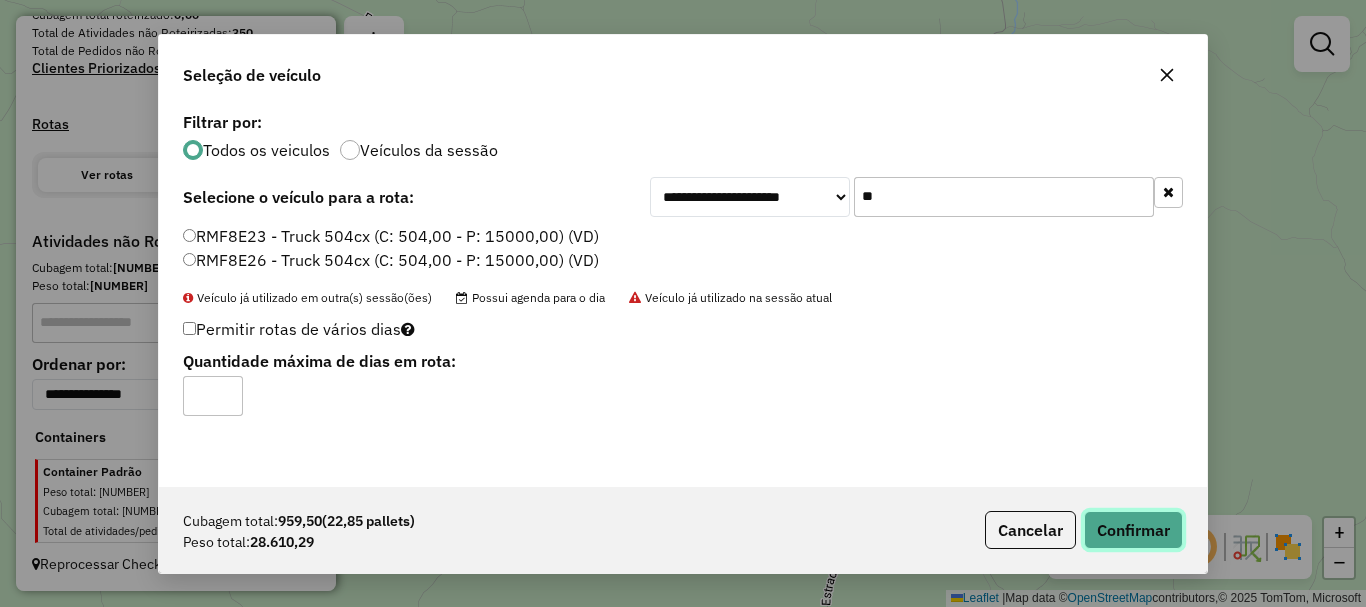 click on "Confirmar" 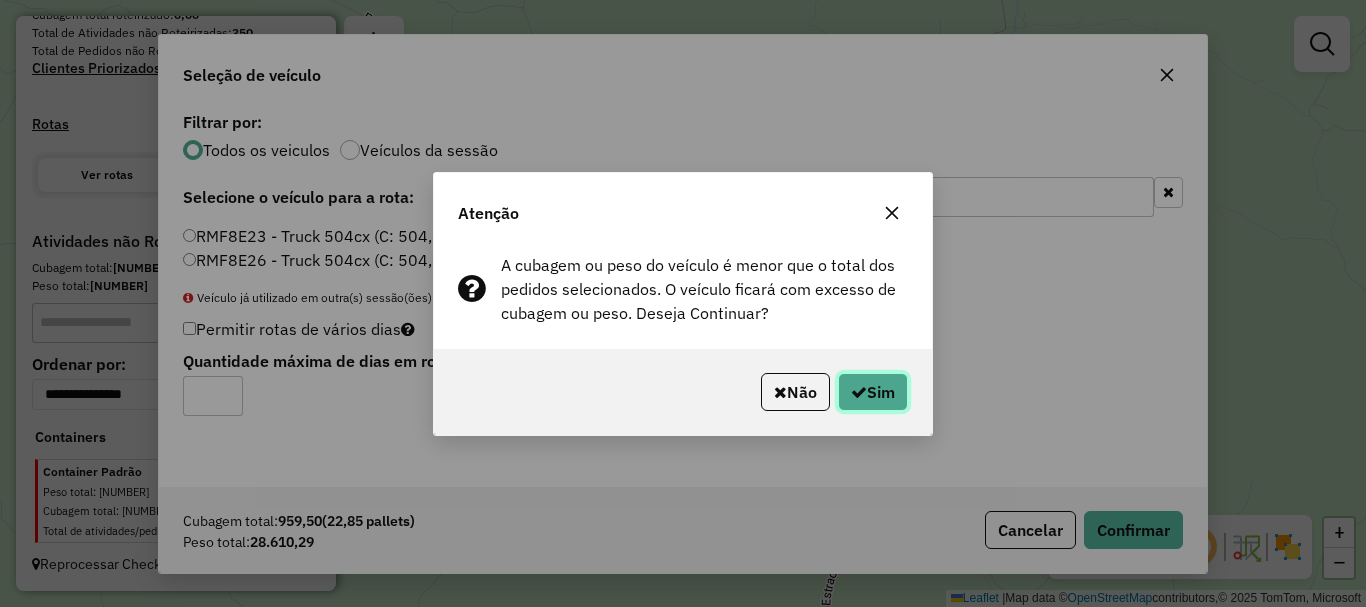 click on "Sim" 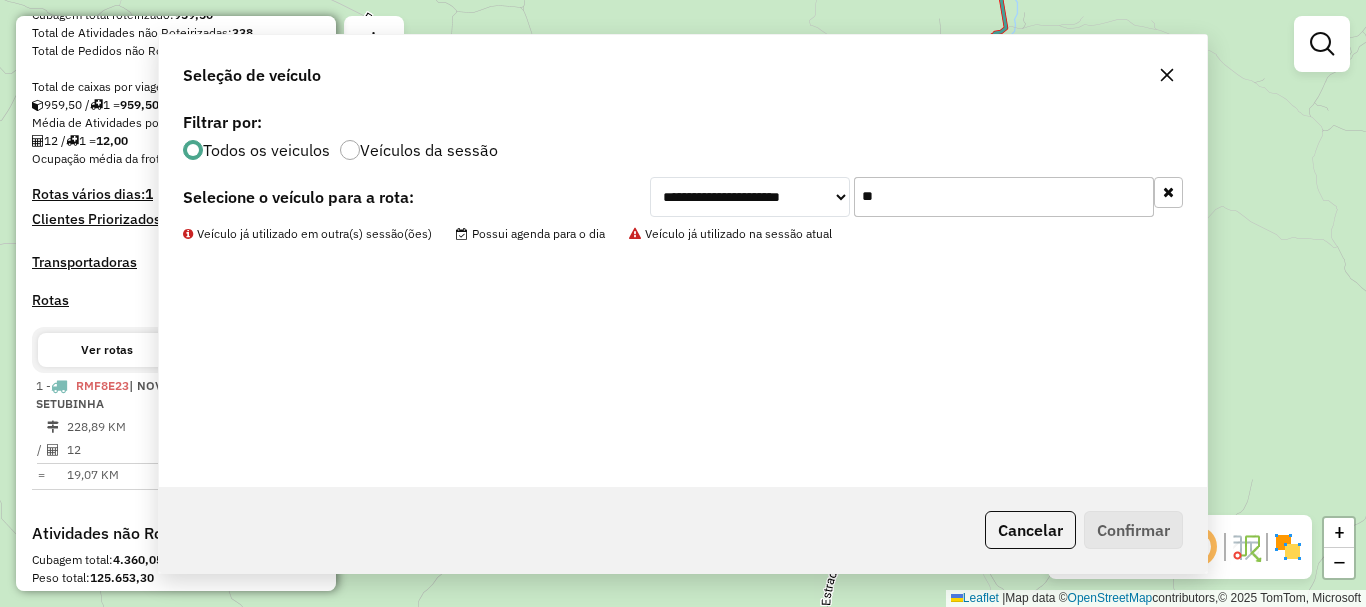 scroll, scrollTop: 670, scrollLeft: 0, axis: vertical 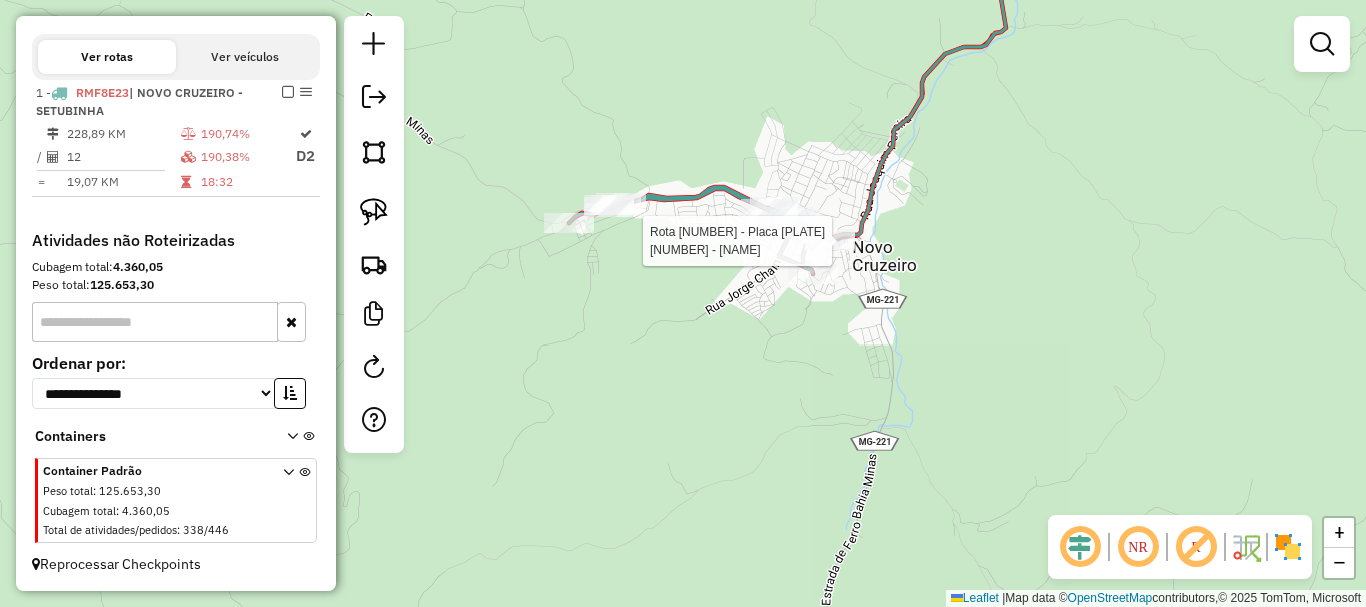 select on "*********" 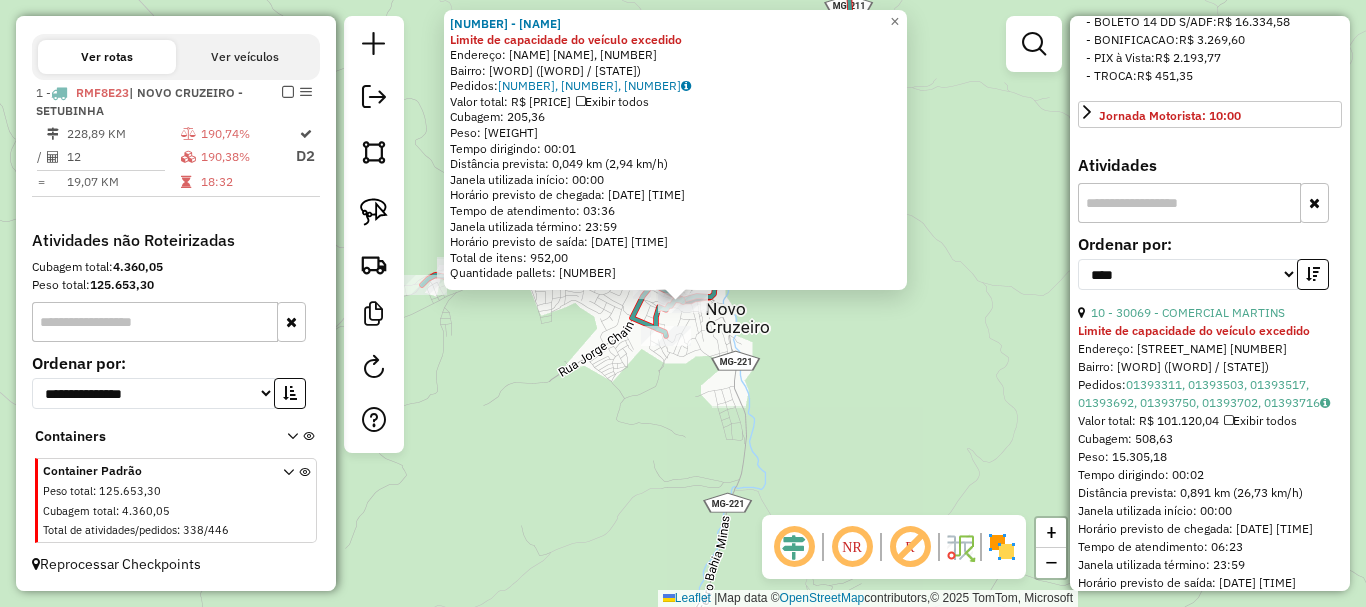 scroll, scrollTop: 800, scrollLeft: 0, axis: vertical 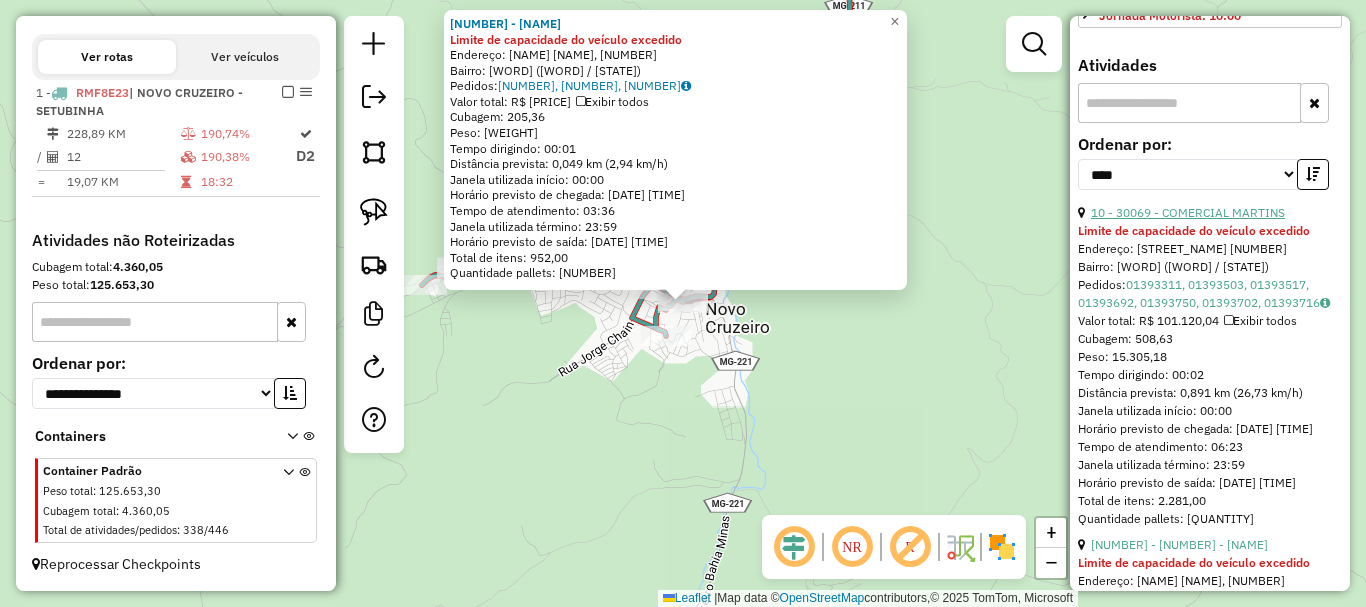 click on "10 - 30069 - COMERCIAL MARTINS" at bounding box center [1188, 212] 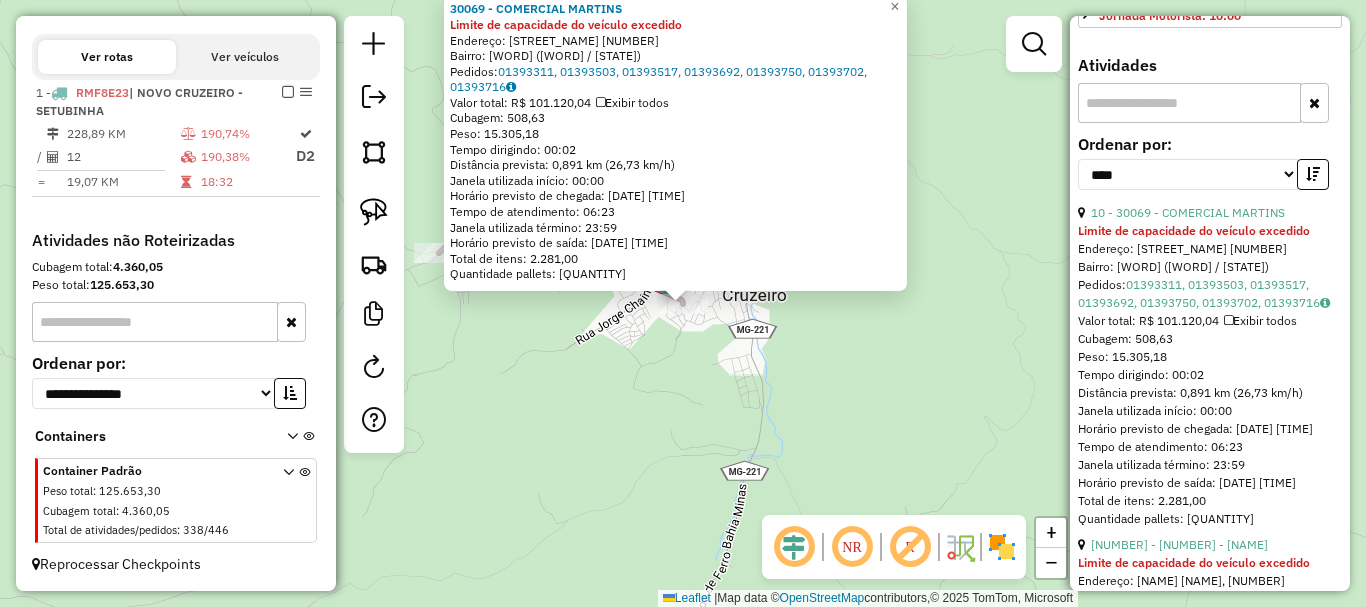 click on "30069 - [BUSINESS_NAME] Limite de capacidade do veículo excedido  Endereço:  [STREET] [NUMBER]   Bairro: [NAME] ([CITY] / [STATE])   Pedidos:  [CODE], [CODE], [CODE], [CODE], [CODE], [CODE], [CODE]   Valor total: R$ [AMOUNT]   Exibir todos   Cubagem: [CUBAGE]  Peso: [WEIGHT]  Tempo dirigindo: [TIME]   Distância prevista: [DISTANCE] km ([SPEED] km/h)   Janela utilizada início: [TIME]   Horário previsto de chegada: [DATE] [TIME]   Tempo de atendimento: [TIME]   Janela utilizada término: [TIME]   Horário previsto de saída: [DATE] [TIME]   Total de itens: [AMOUNT]   Quantidade pallets: [AMOUNT]  × Janela de atendimento Grade de atendimento Capacidade Transportadoras Veículos Cliente Pedidos  Rotas Selecione os dias de semana para filtrar as janelas de atendimento  Seg   Ter   Qua   Qui   Sex   Sáb   Dom  Informe o período da janela de atendimento: De: Até:  Filtrar exatamente a janela do cliente  Considerar janela de atendimento padrão   Seg   Ter   Qua   Qui   Sex   Sáb   Dom   De:   De:" 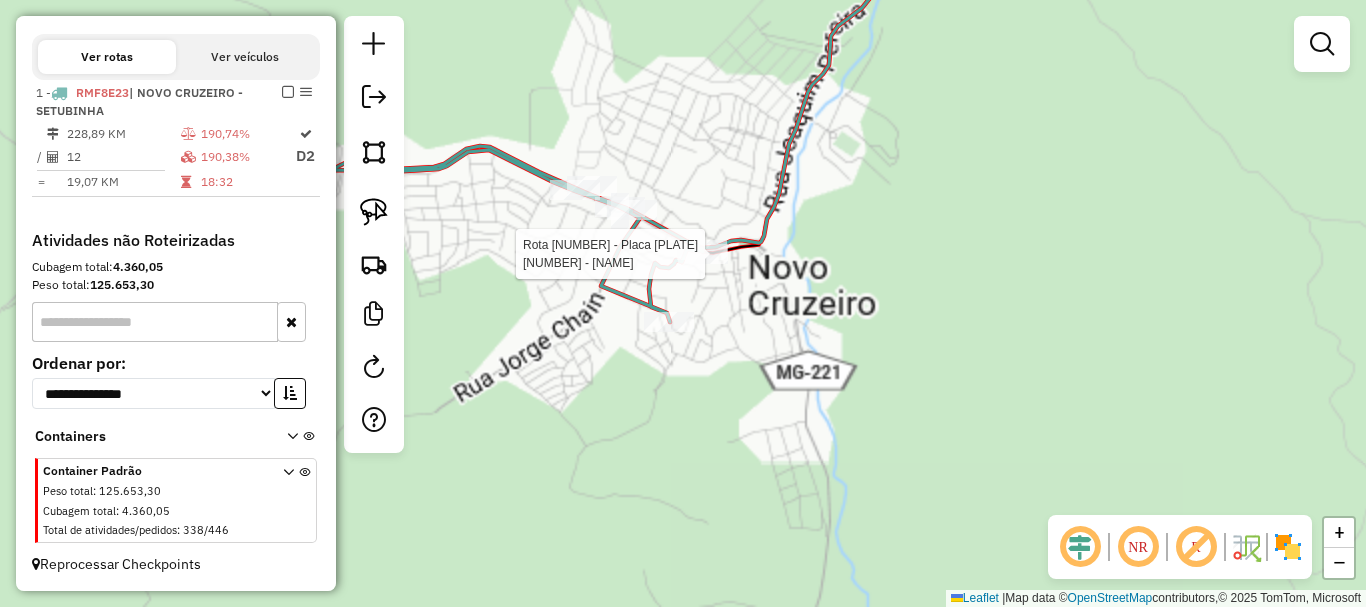 select on "*********" 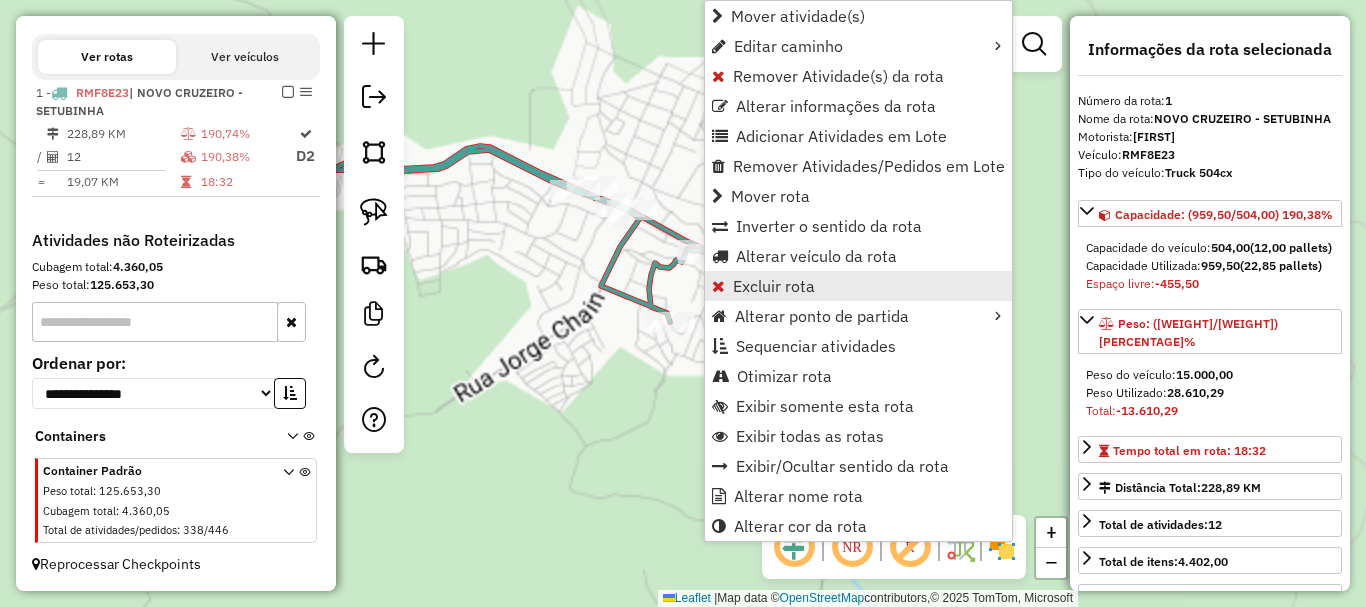 click on "Excluir rota" at bounding box center (774, 286) 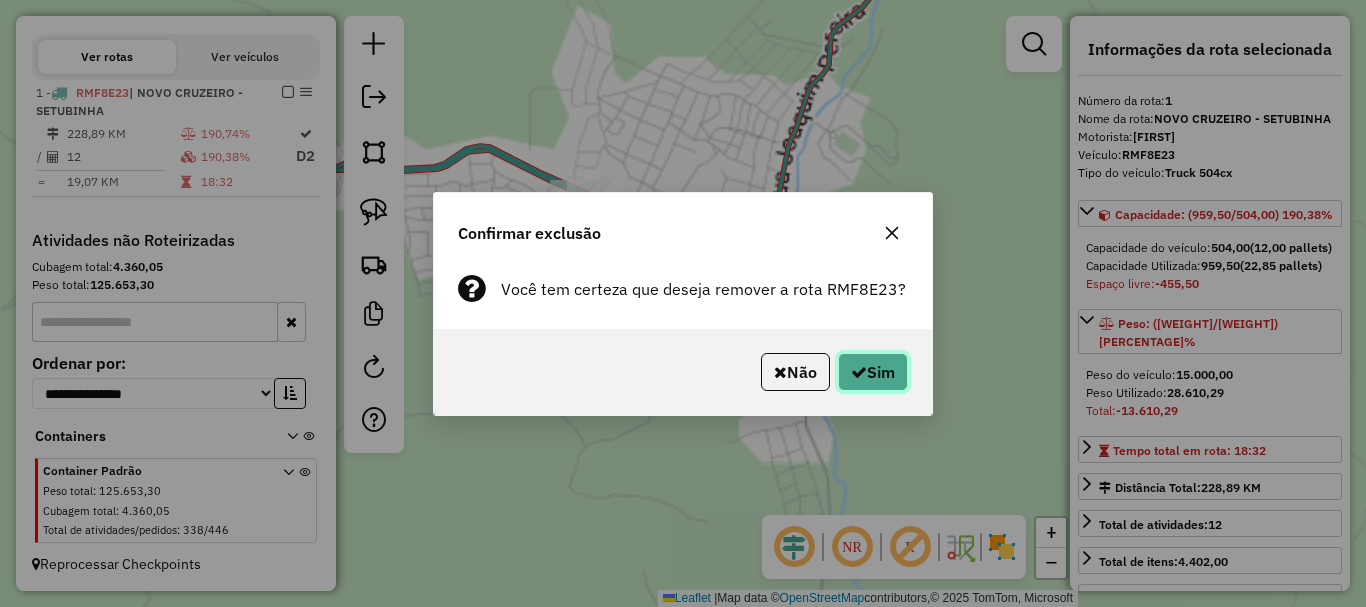 click on "Sim" 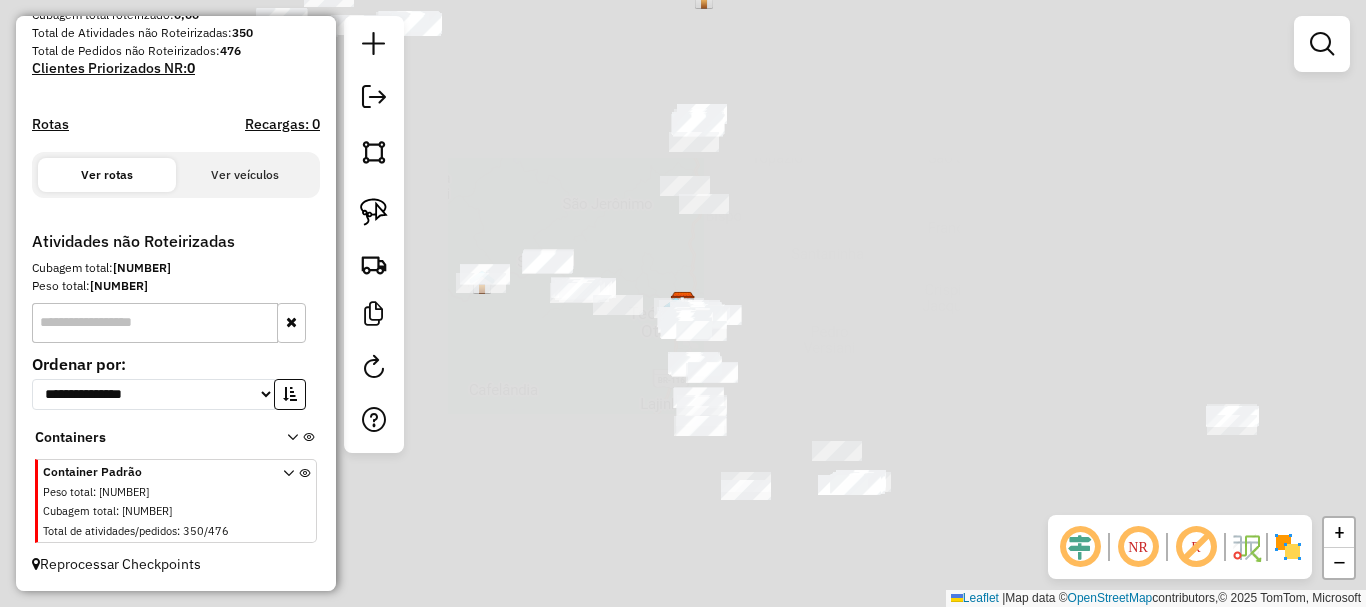 scroll, scrollTop: 377, scrollLeft: 0, axis: vertical 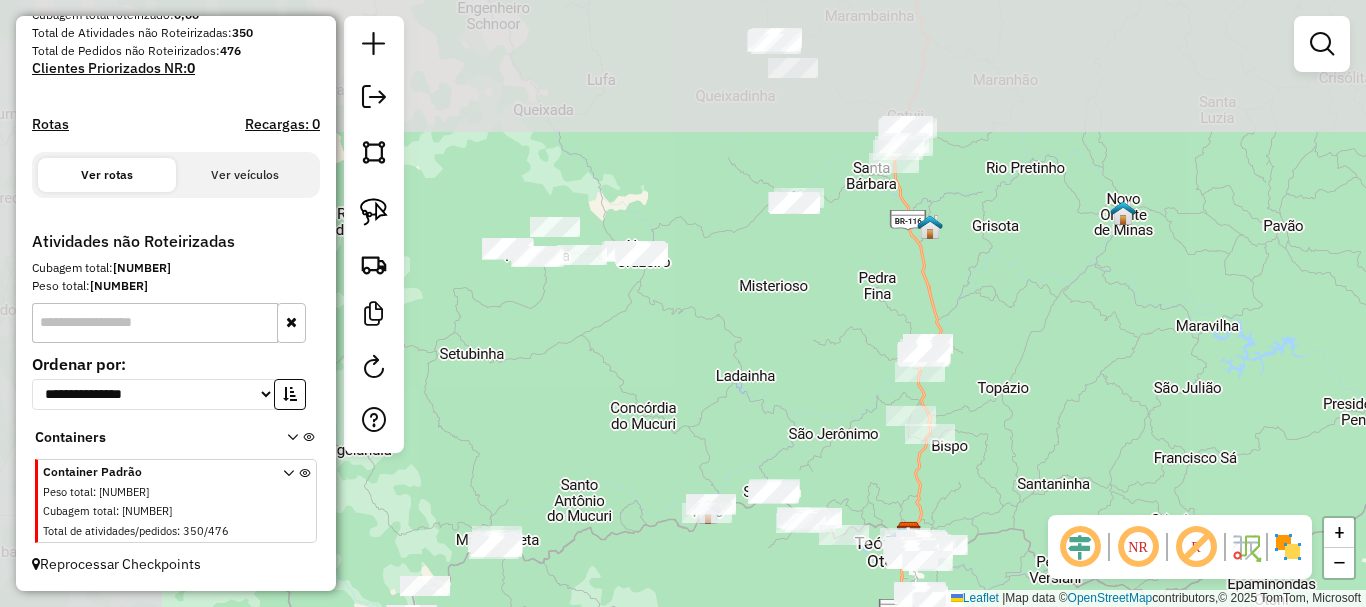drag, startPoint x: 593, startPoint y: 148, endPoint x: 816, endPoint y: 371, distance: 315.36963 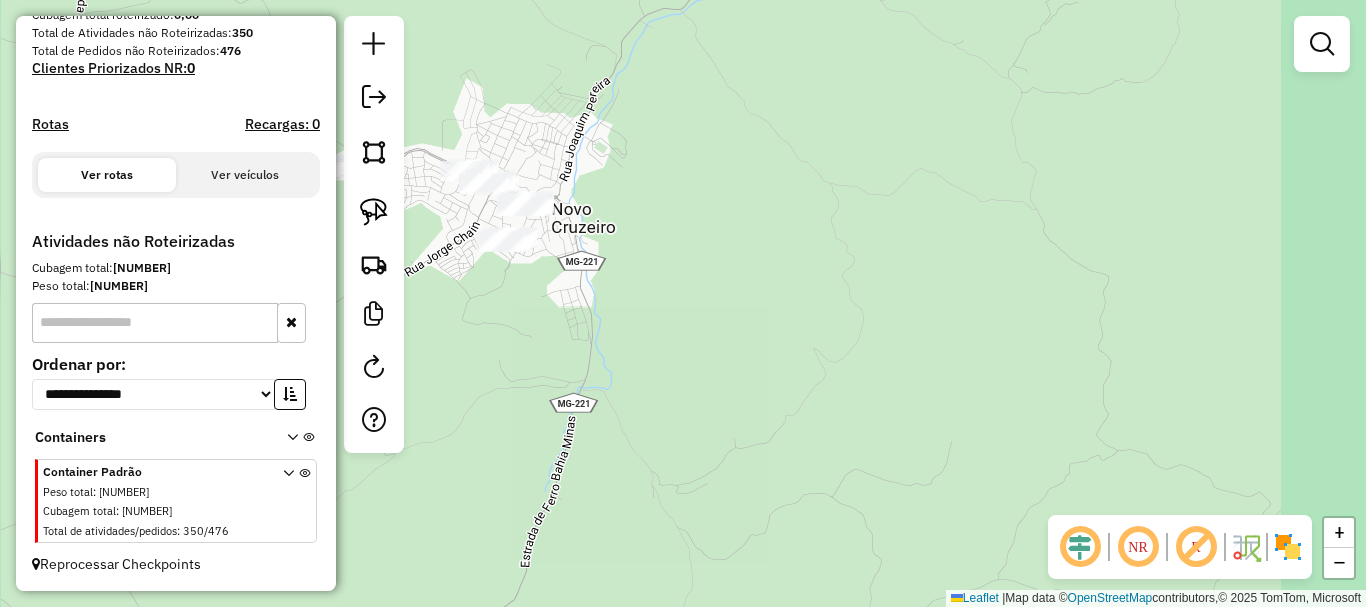 drag, startPoint x: 546, startPoint y: 329, endPoint x: 664, endPoint y: 380, distance: 128.5496 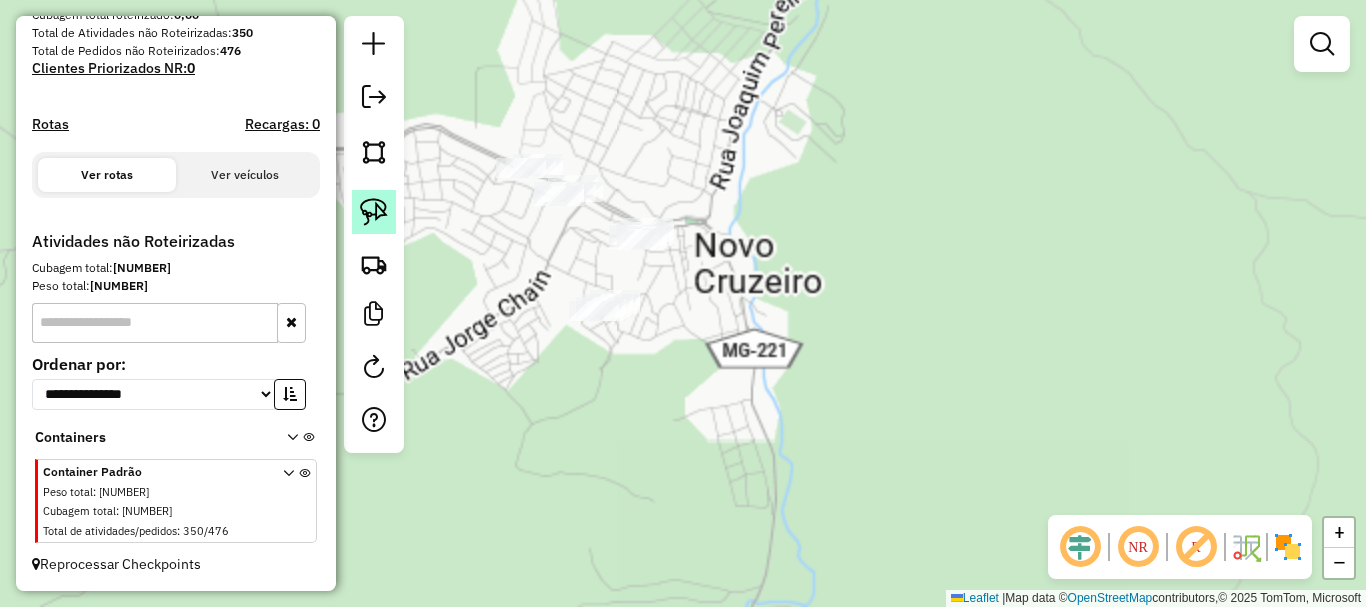 click 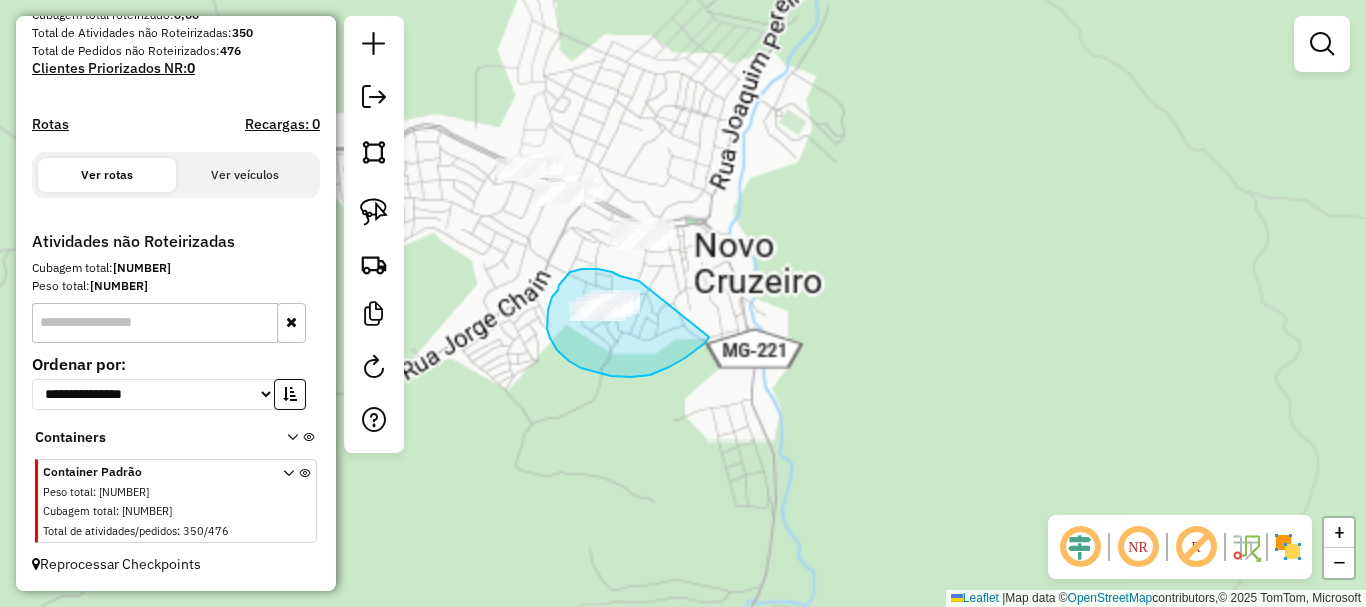 drag, startPoint x: 632, startPoint y: 279, endPoint x: 709, endPoint y: 337, distance: 96.40021 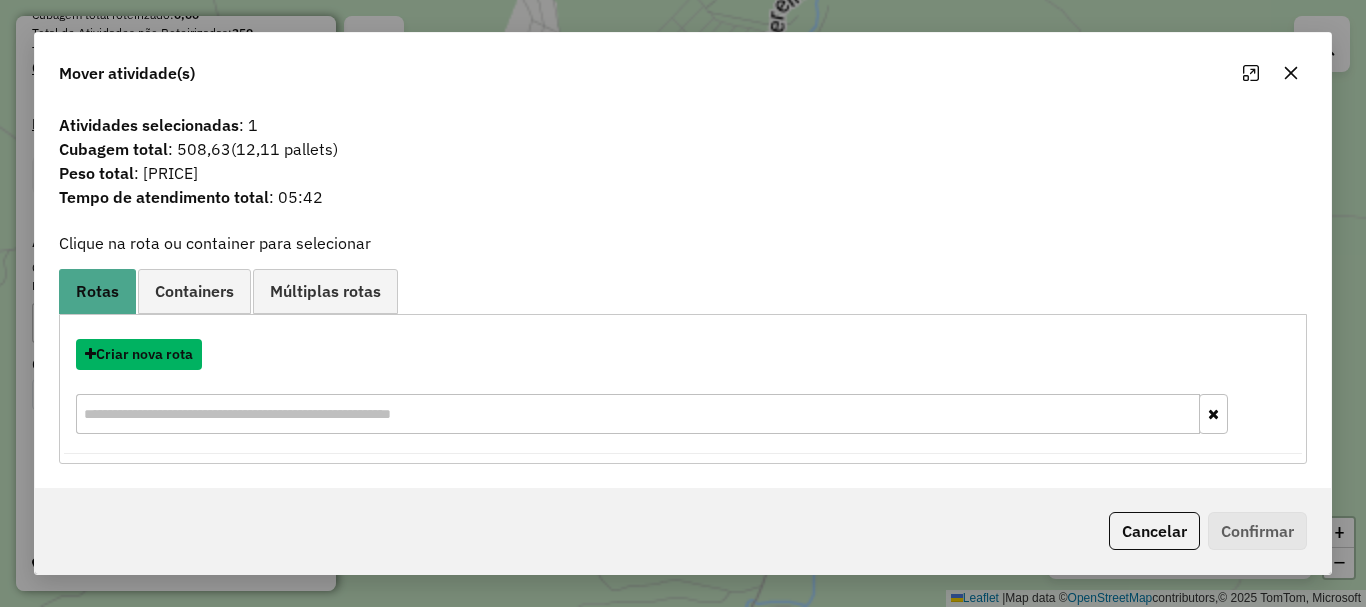 click on "Criar nova rota" at bounding box center [139, 354] 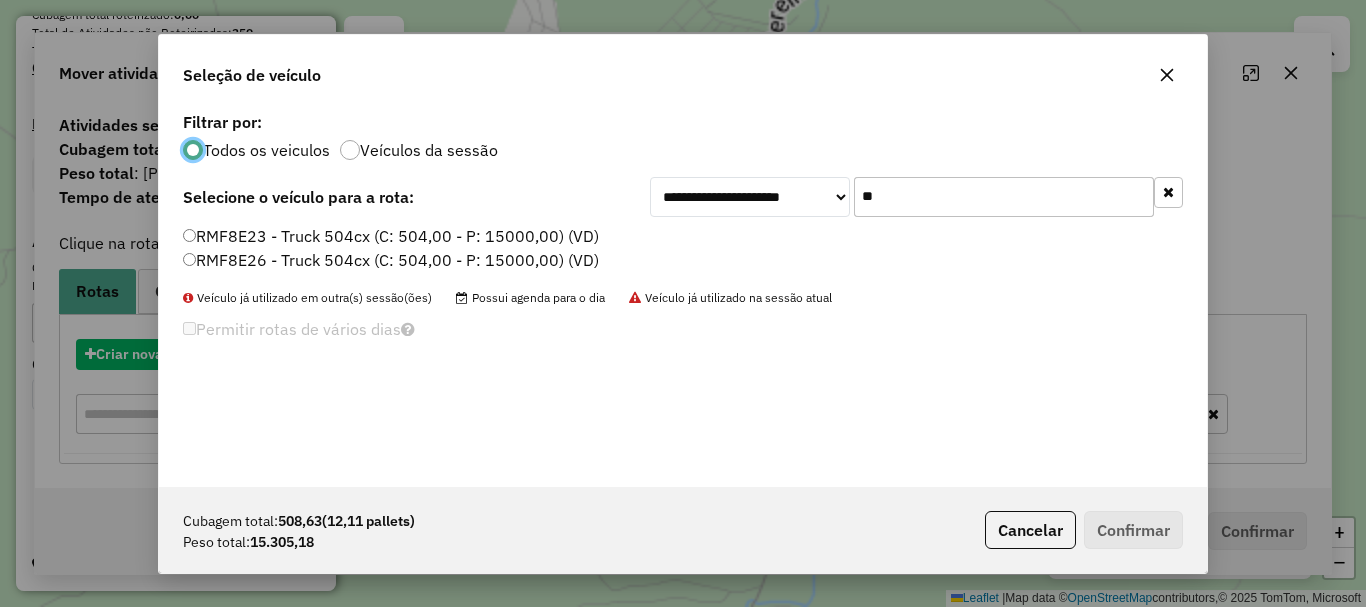 scroll, scrollTop: 11, scrollLeft: 6, axis: both 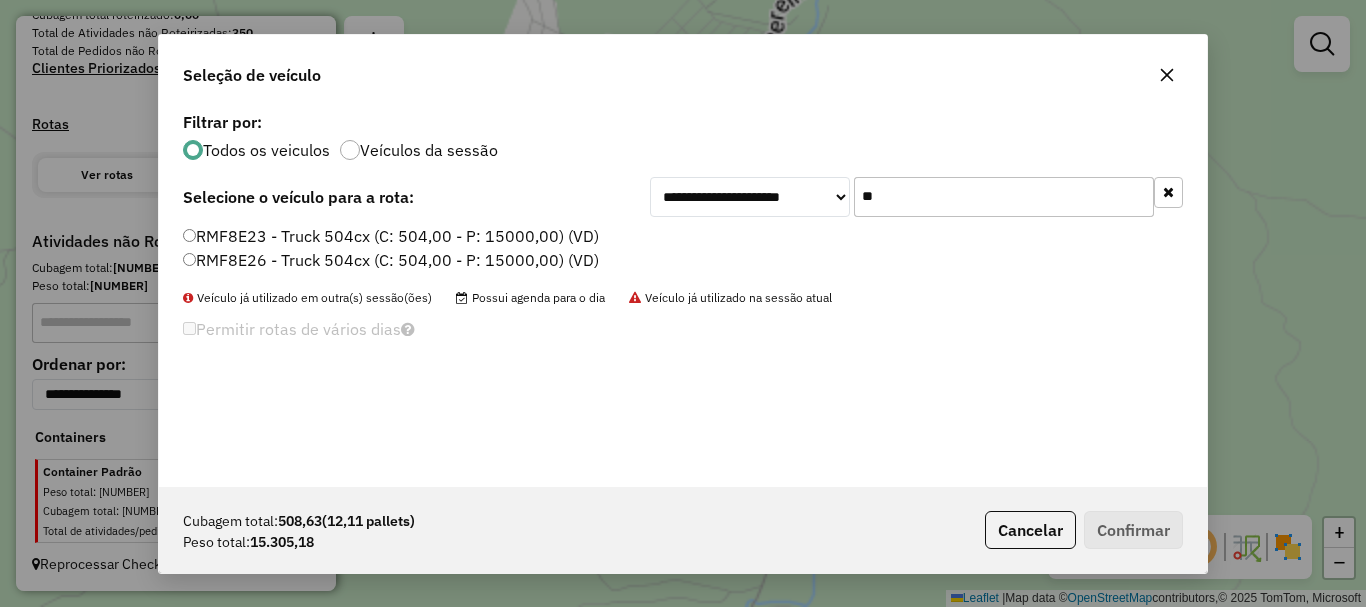 drag, startPoint x: 938, startPoint y: 202, endPoint x: 685, endPoint y: 186, distance: 253.50542 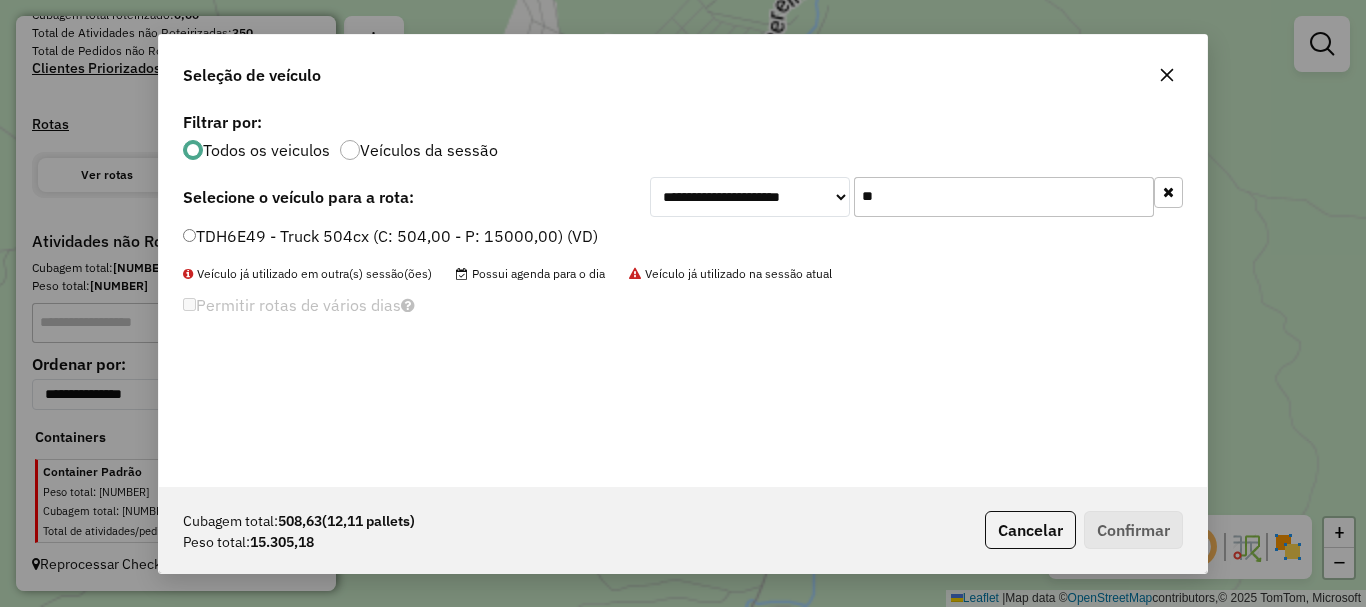 click on "TDH6E49 - Truck 504cx (C: 504,00 - P: 15000,00) (VD)" 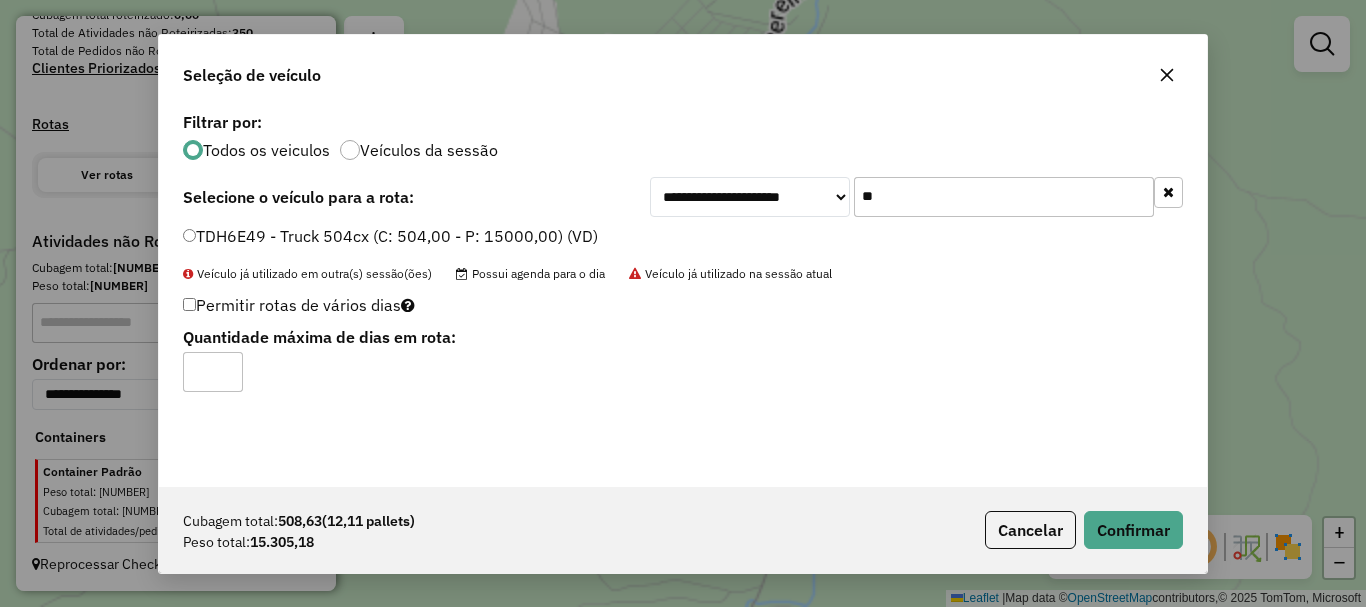 drag, startPoint x: 994, startPoint y: 220, endPoint x: 677, endPoint y: 196, distance: 317.90723 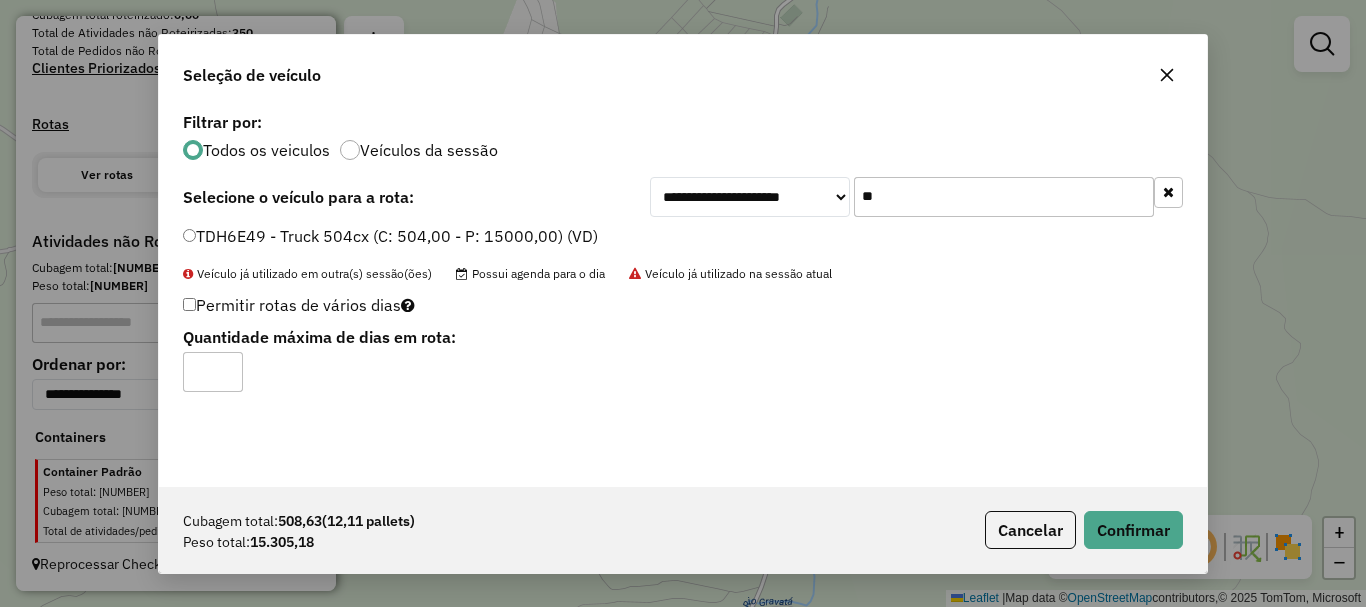 click on "**" 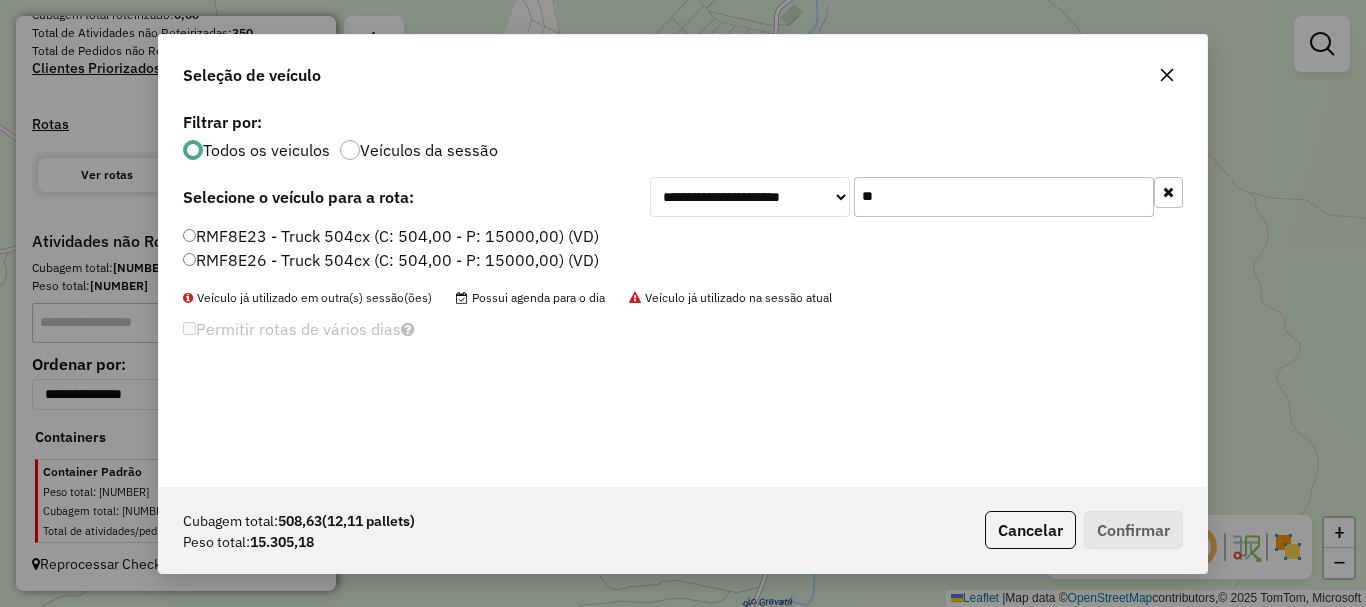 type on "**" 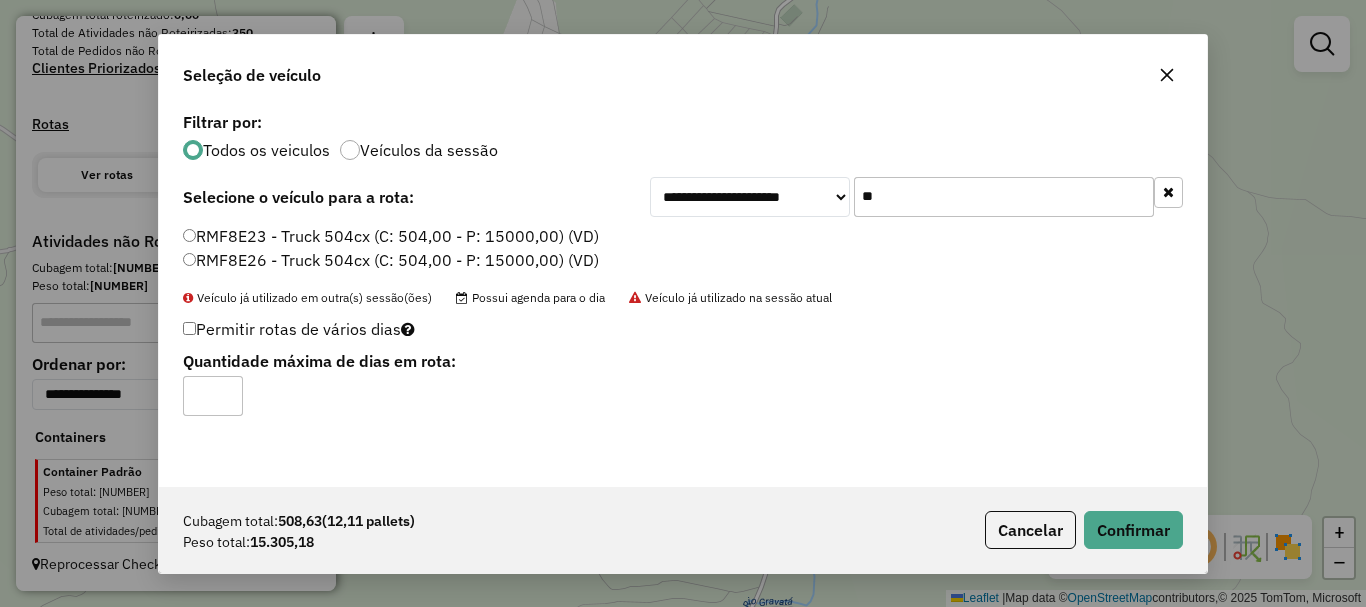 click on "Permitir rotas de vários dias" 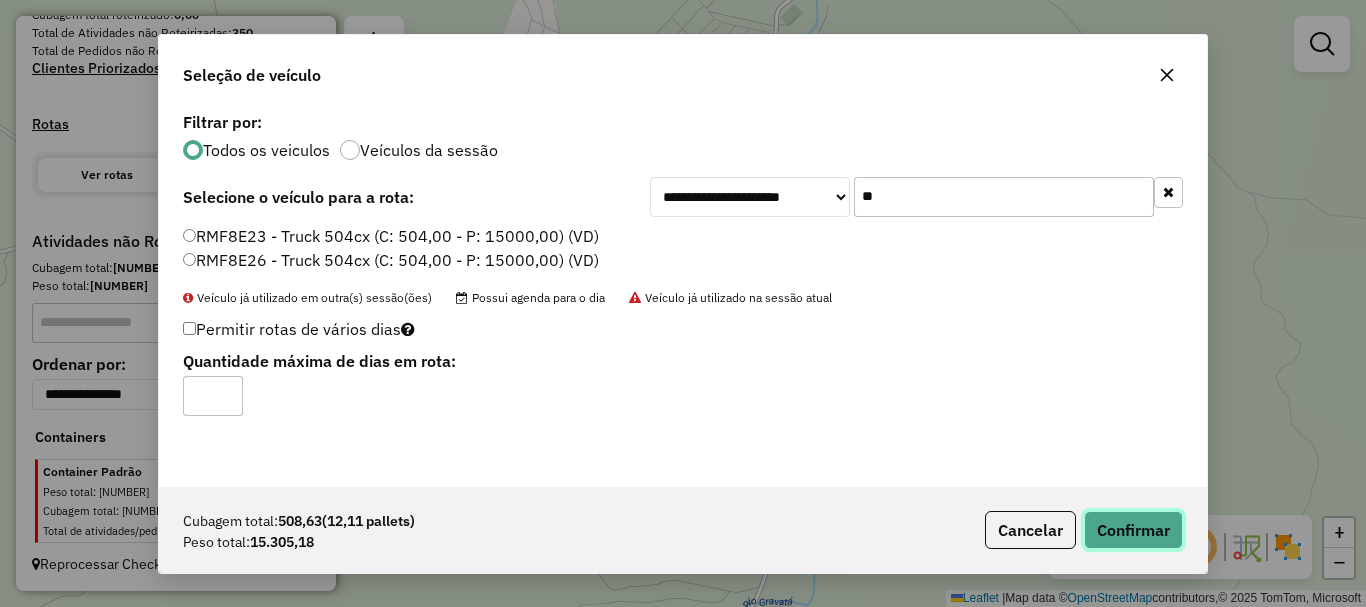 click on "Confirmar" 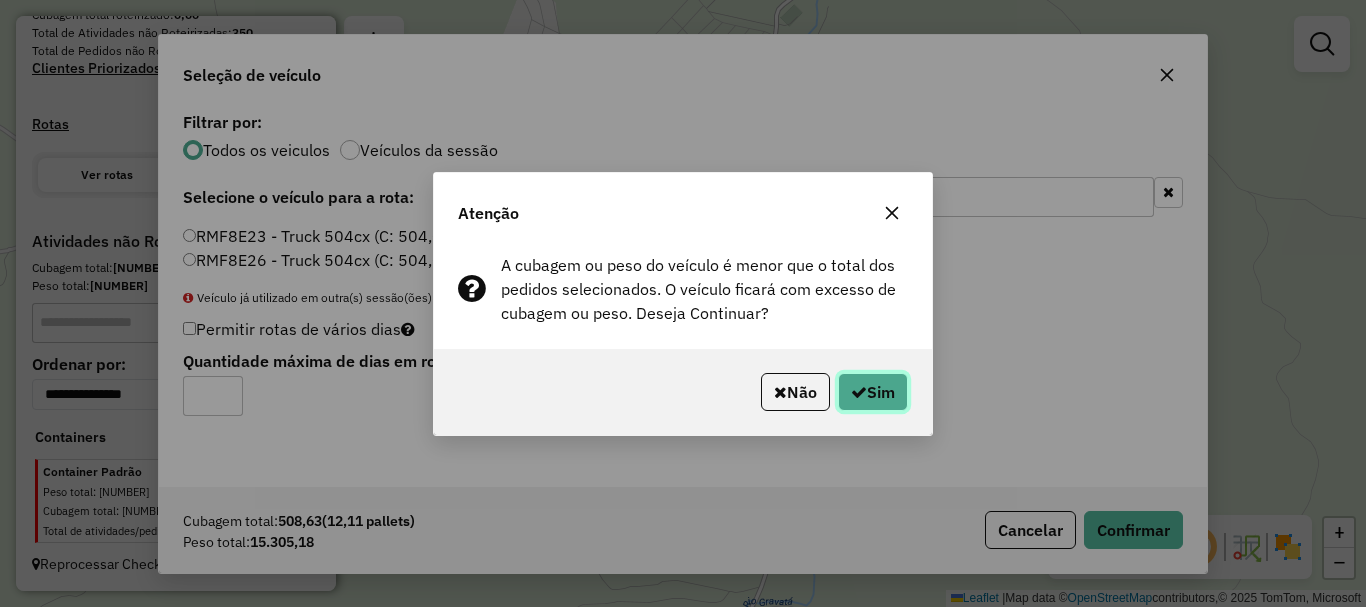 click on "Sim" 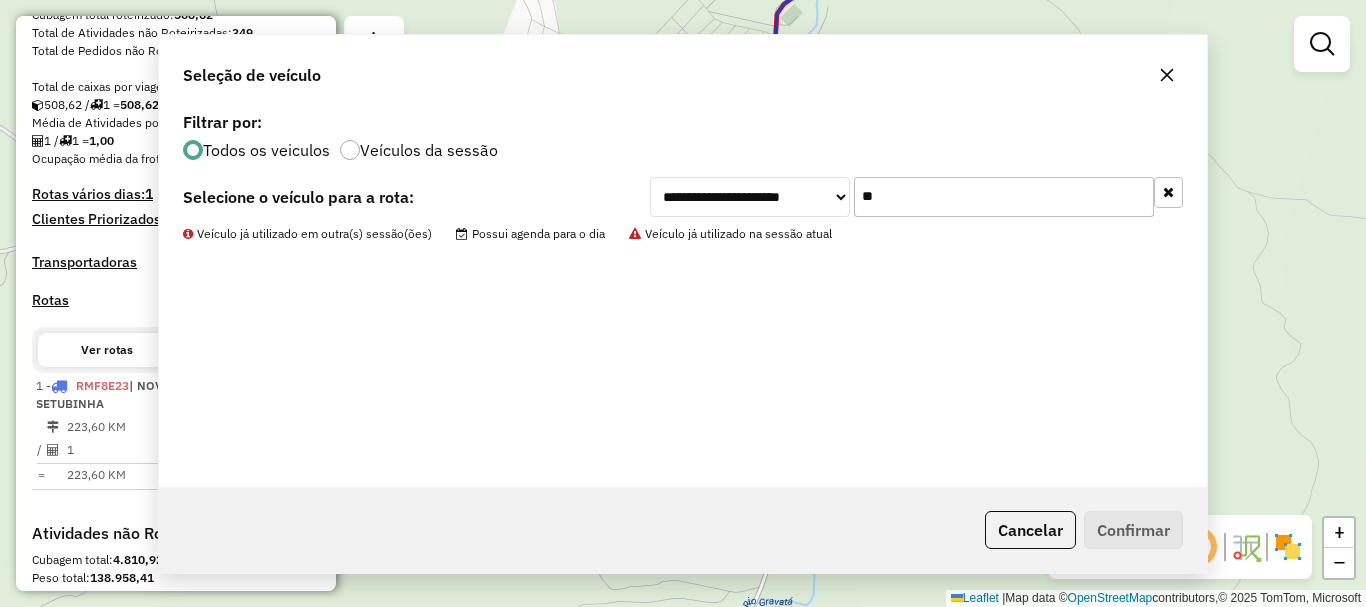 scroll, scrollTop: 670, scrollLeft: 0, axis: vertical 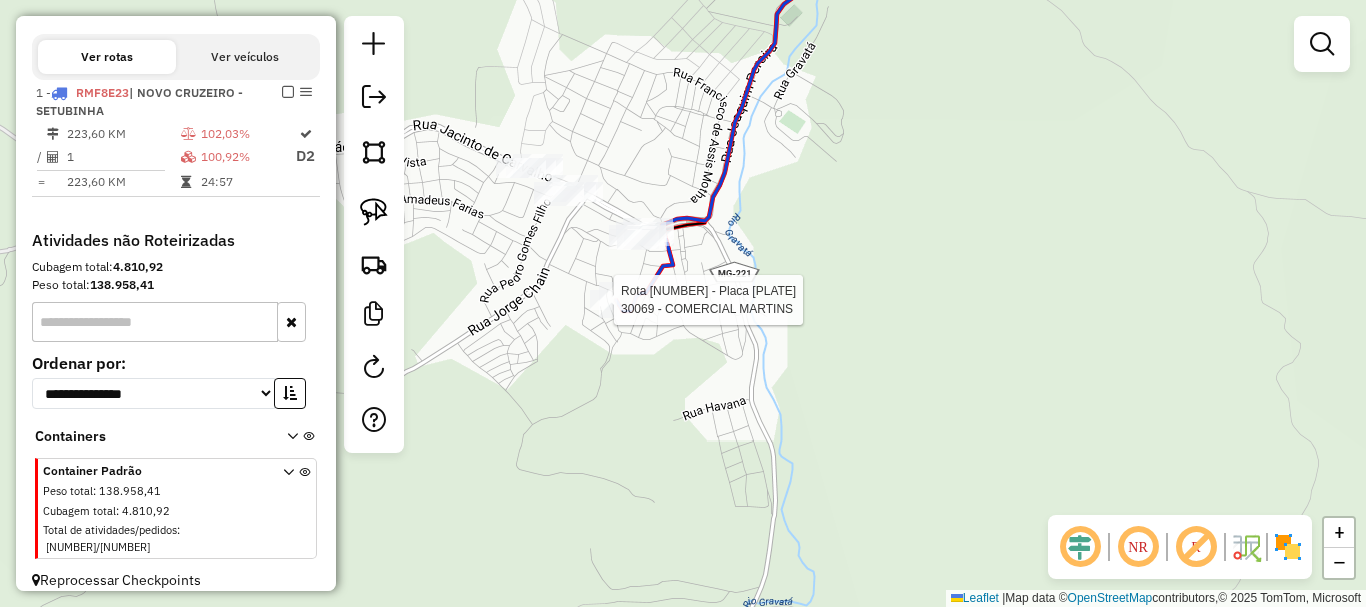 select on "*********" 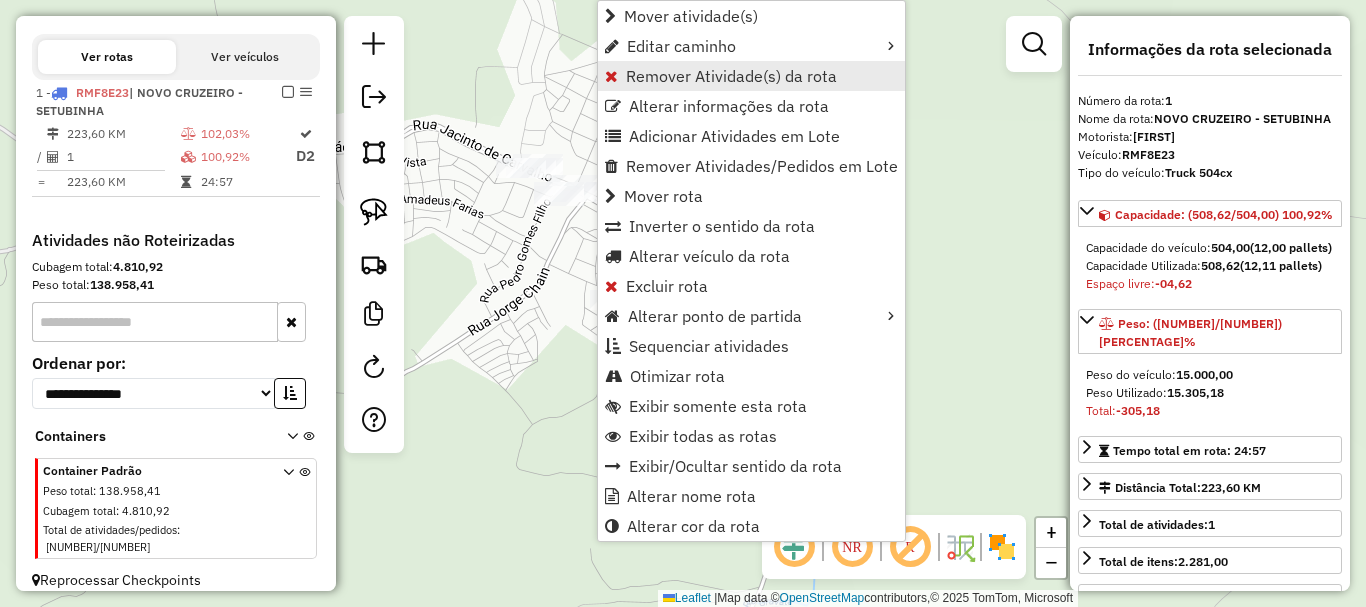 click on "Remover Atividade(s) da rota" at bounding box center (731, 76) 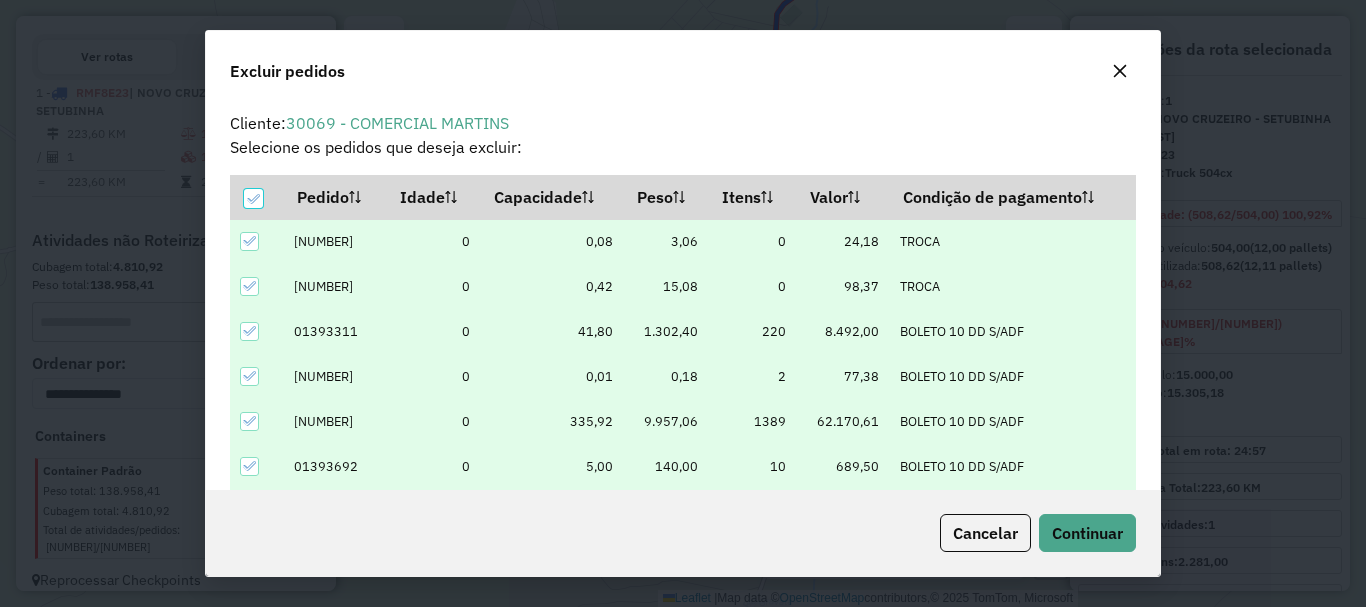 scroll, scrollTop: 70, scrollLeft: 0, axis: vertical 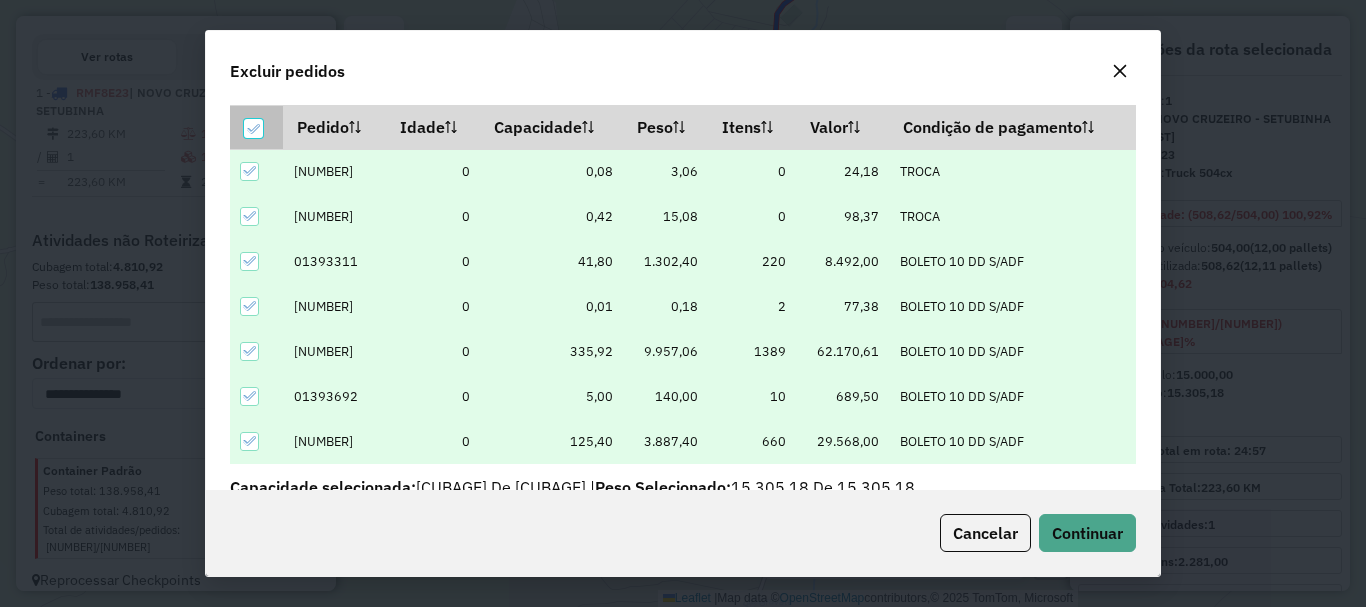 click 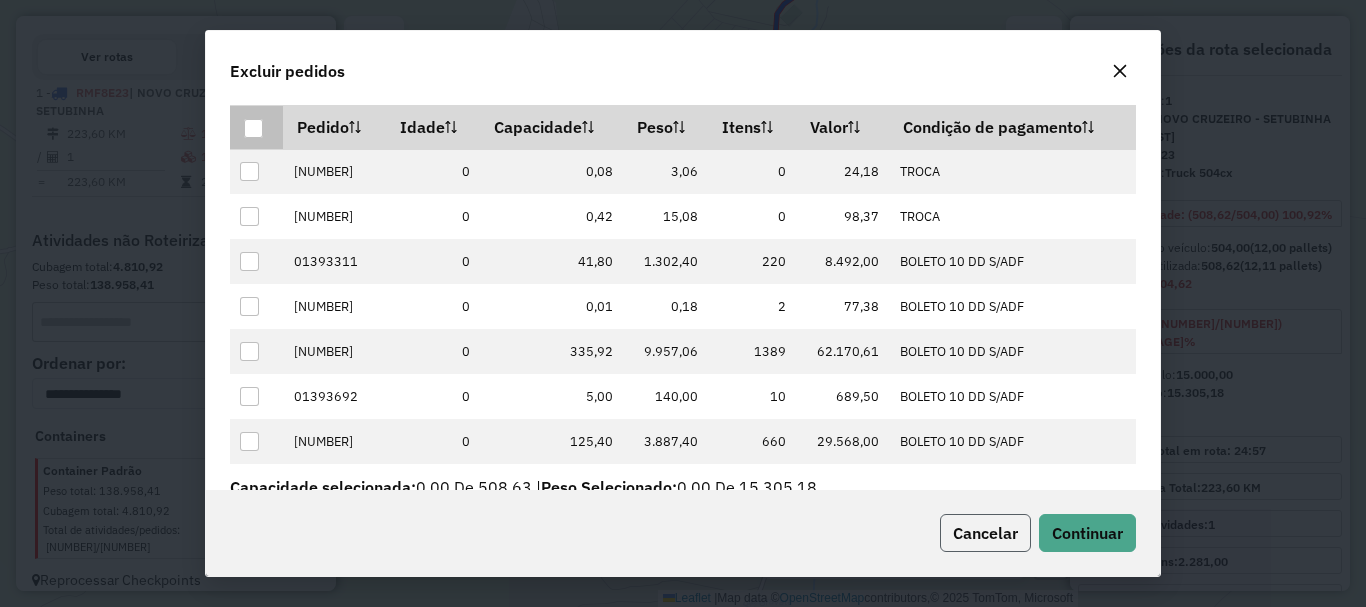 click on "Cancelar" 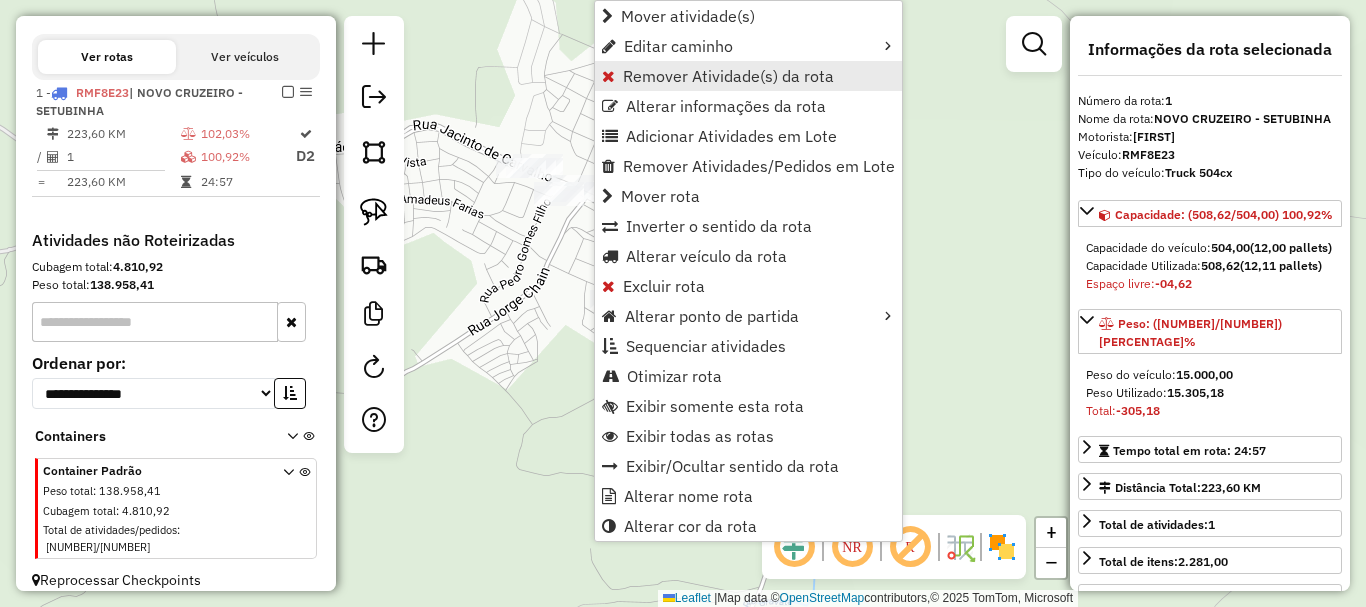 click on "Remover Atividade(s) da rota" at bounding box center (748, 76) 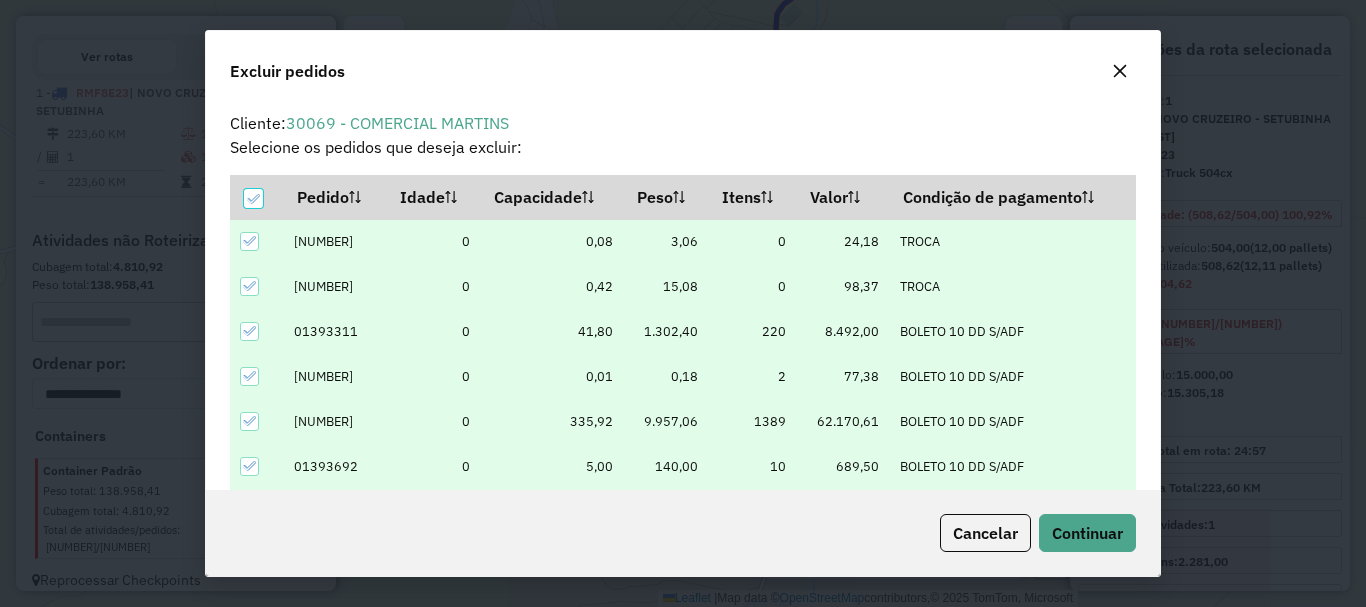 scroll, scrollTop: 70, scrollLeft: 0, axis: vertical 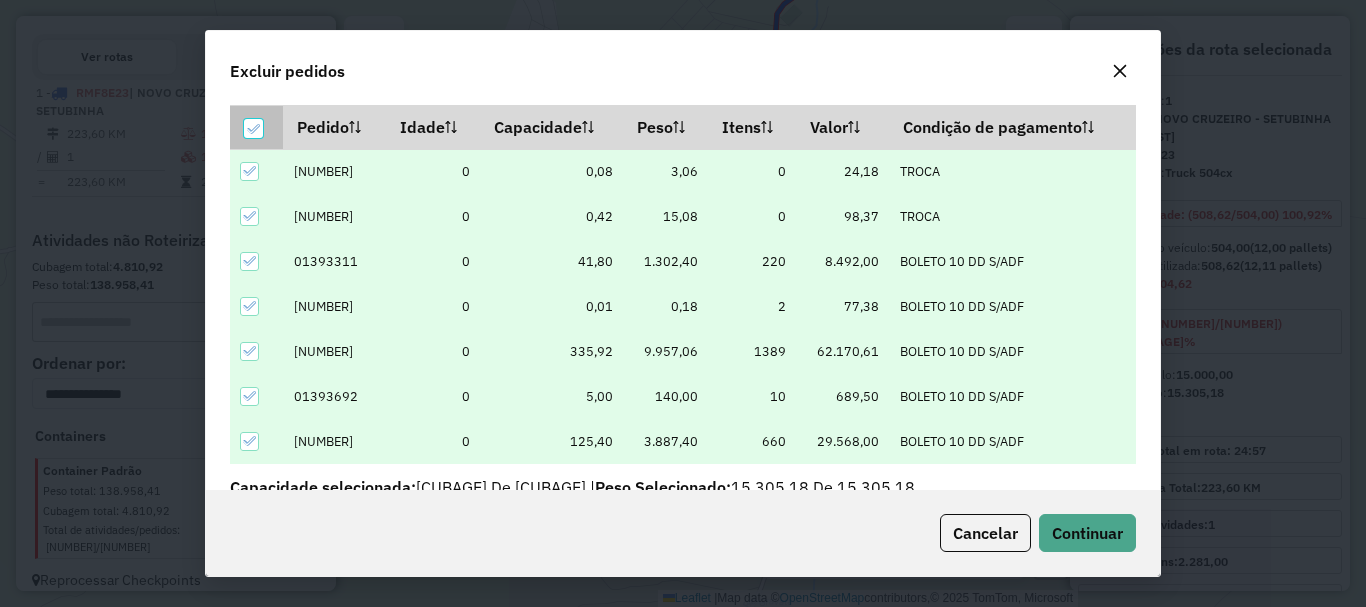 click at bounding box center (256, 127) 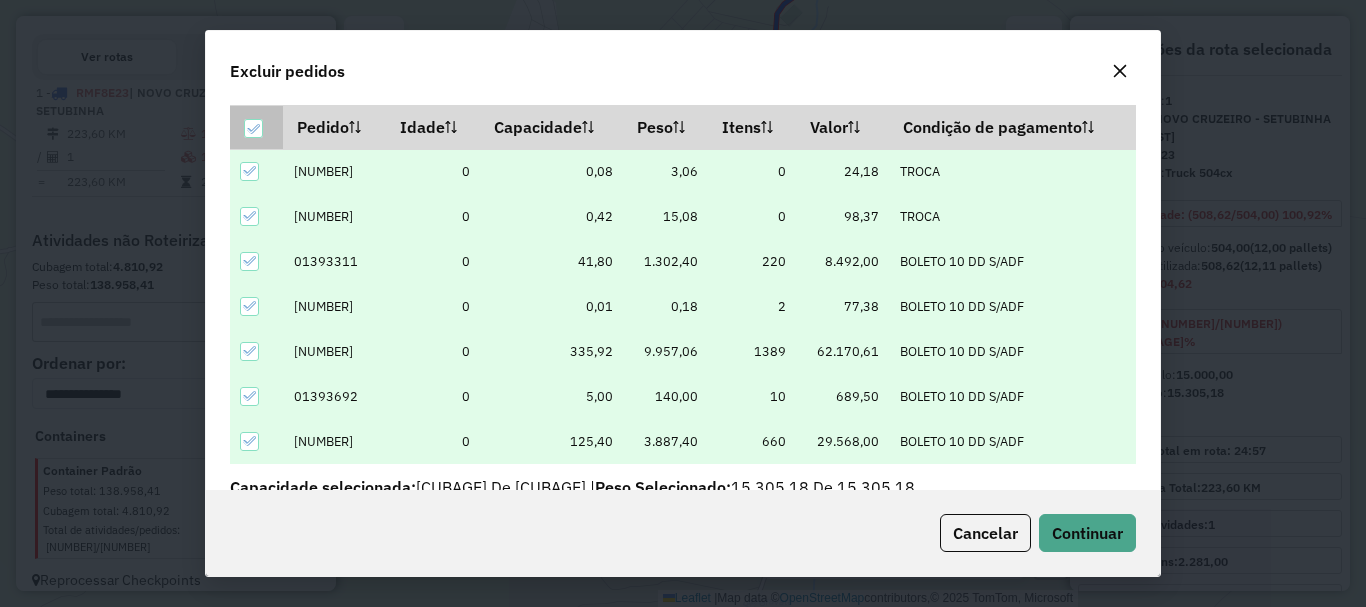 click 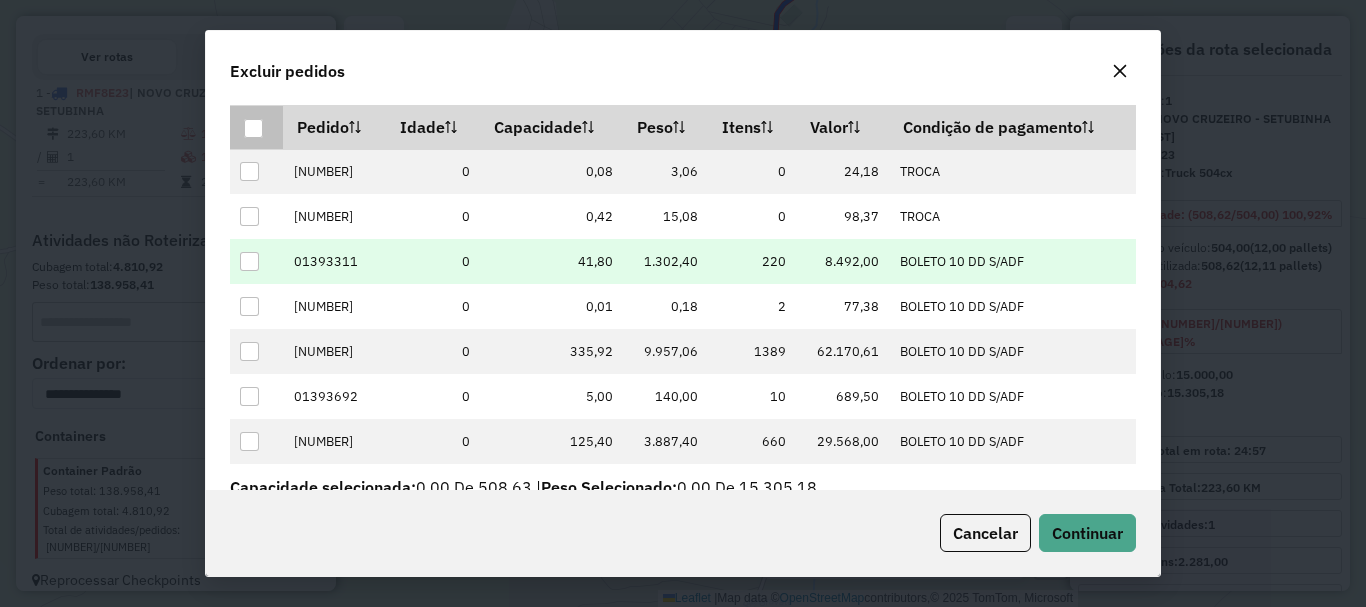 click at bounding box center (249, 261) 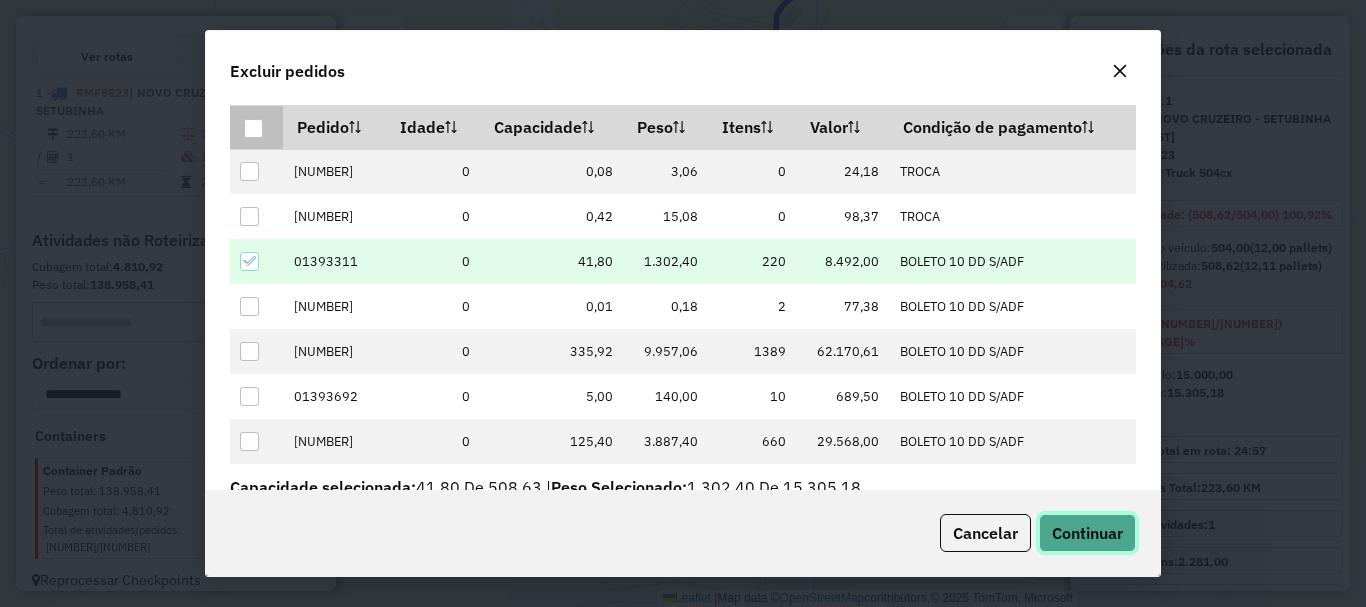 click on "Continuar" 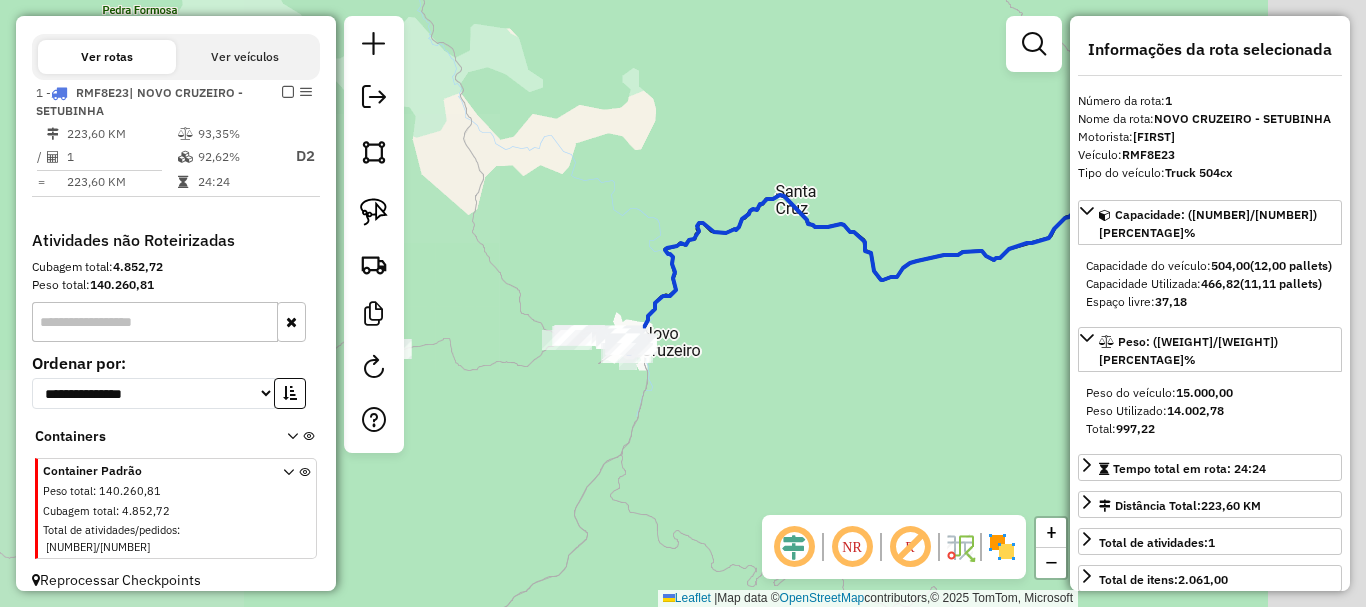 drag, startPoint x: 883, startPoint y: 389, endPoint x: 722, endPoint y: 405, distance: 161.79308 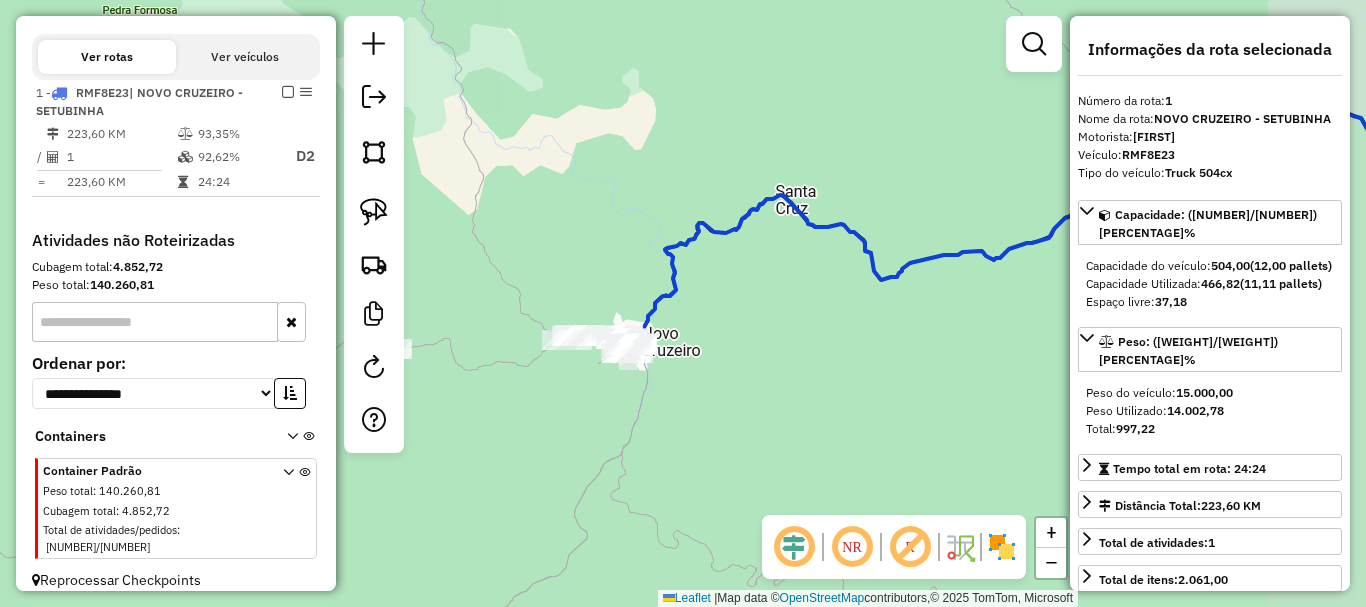 click on "Janela de atendimento Grade de atendimento Capacidade Transportadoras Veículos Cliente Pedidos  Rotas Selecione os dias de semana para filtrar as janelas de atendimento  Seg   Ter   Qua   Qui   Sex   Sáb   Dom  Informe o período da janela de atendimento: De: Até:  Filtrar exatamente a janela do cliente  Considerar janela de atendimento padrão  Selecione os dias de semana para filtrar as grades de atendimento  Seg   Ter   Qua   Qui   Sex   Sáb   Dom   Considerar clientes sem dia de atendimento cadastrado  Clientes fora do dia de atendimento selecionado Filtrar as atividades entre os valores definidos abaixo:  Peso mínimo:   Peso máximo:   Cubagem mínima:   Cubagem máxima:   De:   Até:  Filtrar as atividades entre o tempo de atendimento definido abaixo:  De:   Até:   Considerar capacidade total dos clientes não roteirizados Transportadora: Selecione um ou mais itens Tipo de veículo: Selecione um ou mais itens Veículo: Selecione um ou mais itens Motorista: Selecione um ou mais itens Nome: Rótulo:" 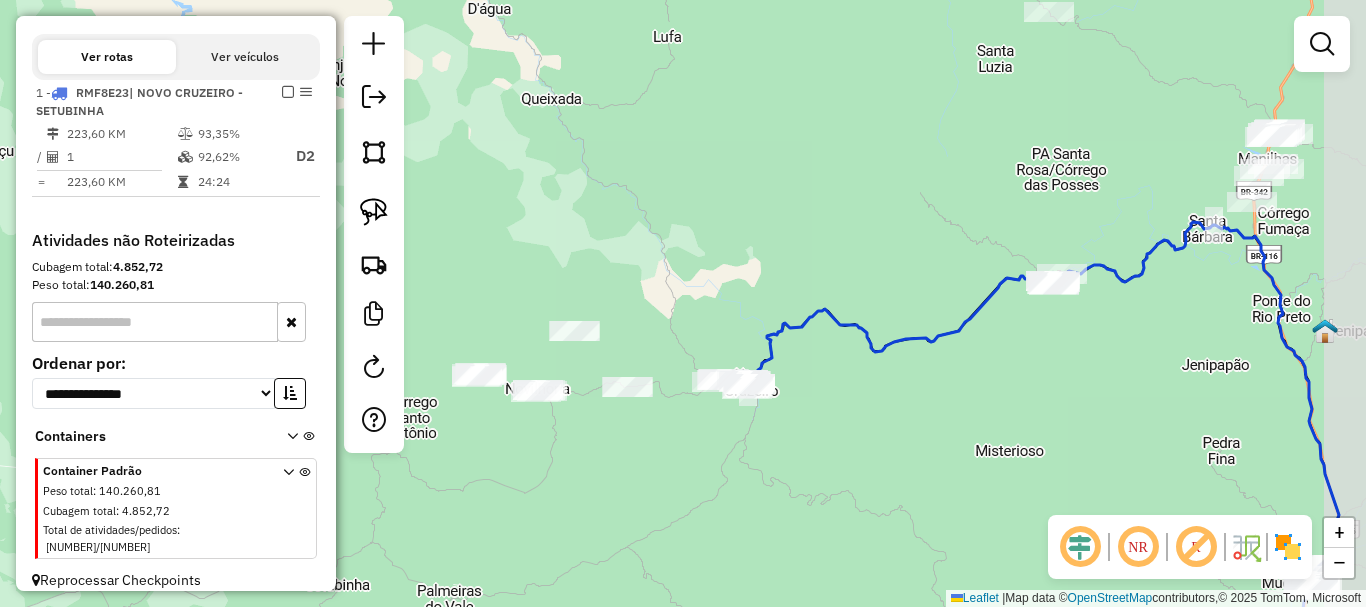 drag, startPoint x: 1099, startPoint y: 402, endPoint x: 1021, endPoint y: 407, distance: 78.160095 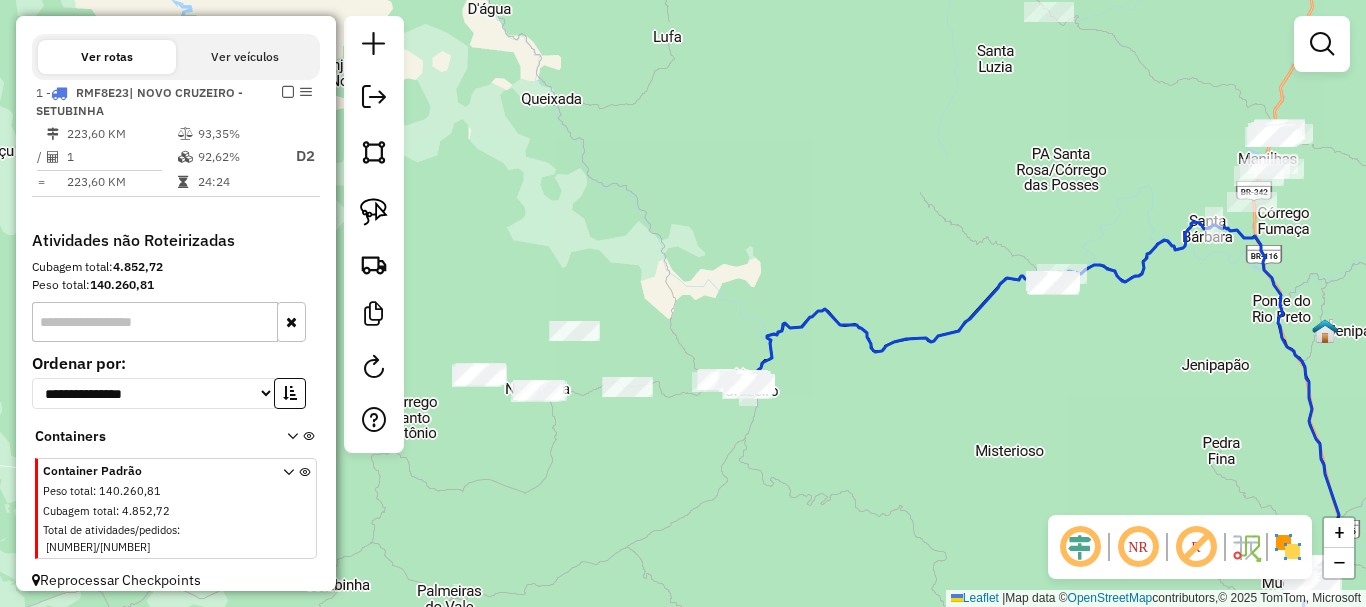 click 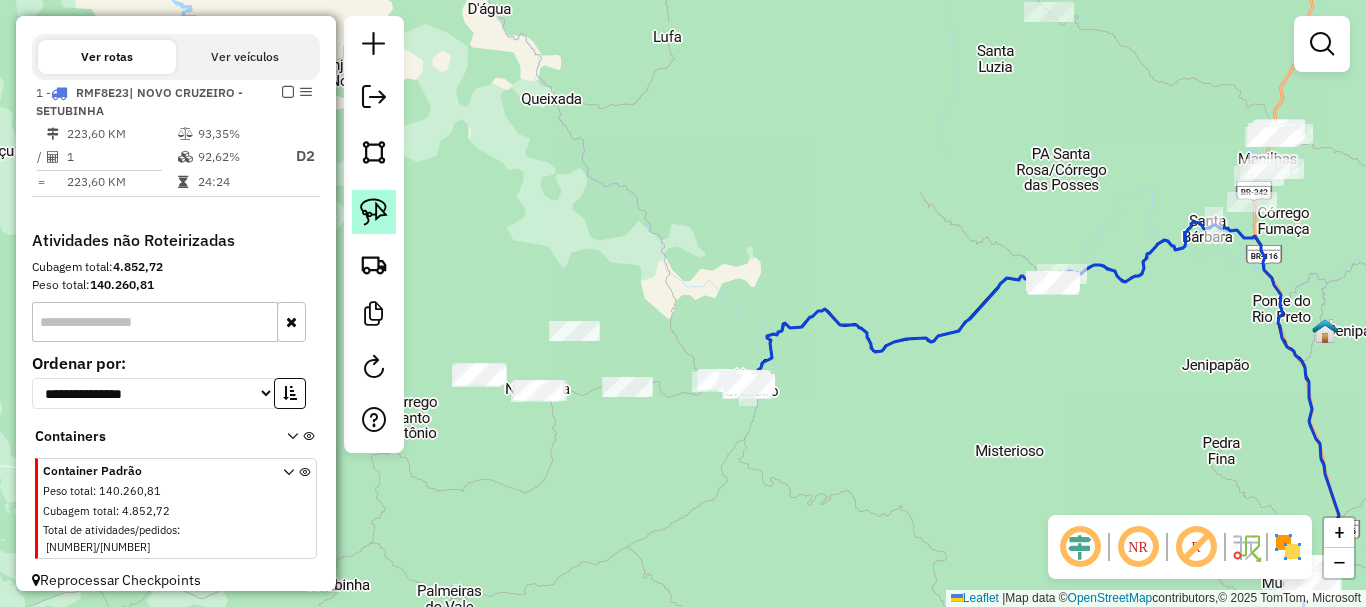 click 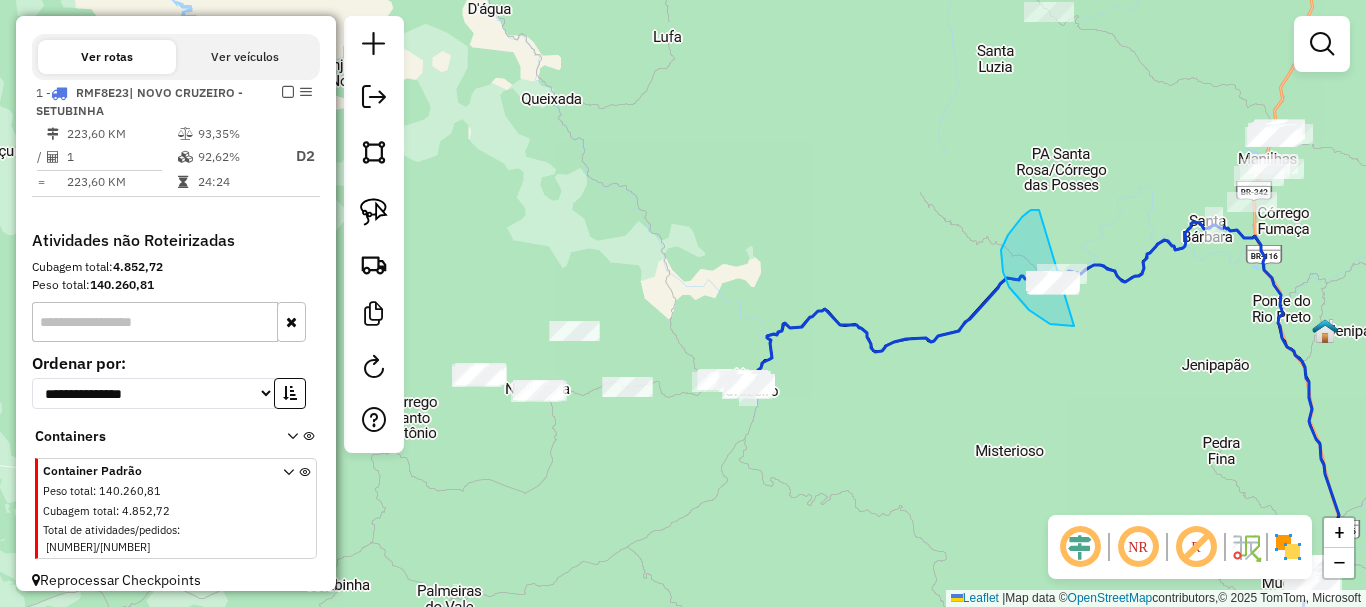 drag, startPoint x: 1039, startPoint y: 210, endPoint x: 1146, endPoint y: 285, distance: 130.66751 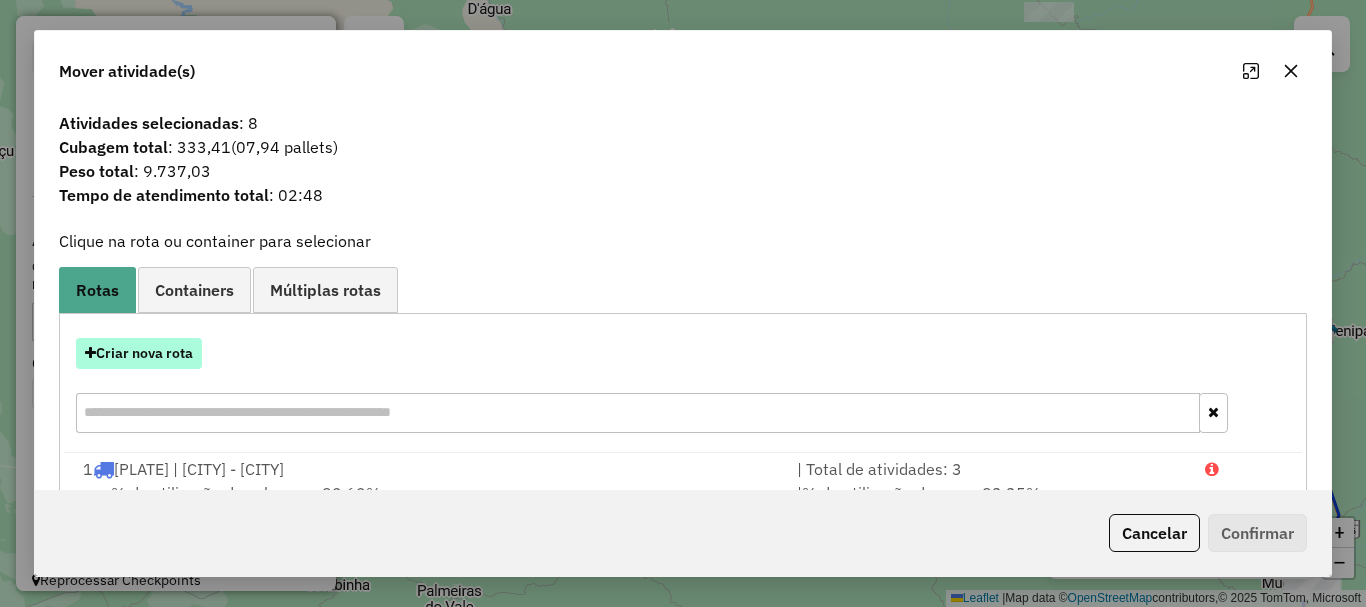 click on "Criar nova rota" at bounding box center (139, 353) 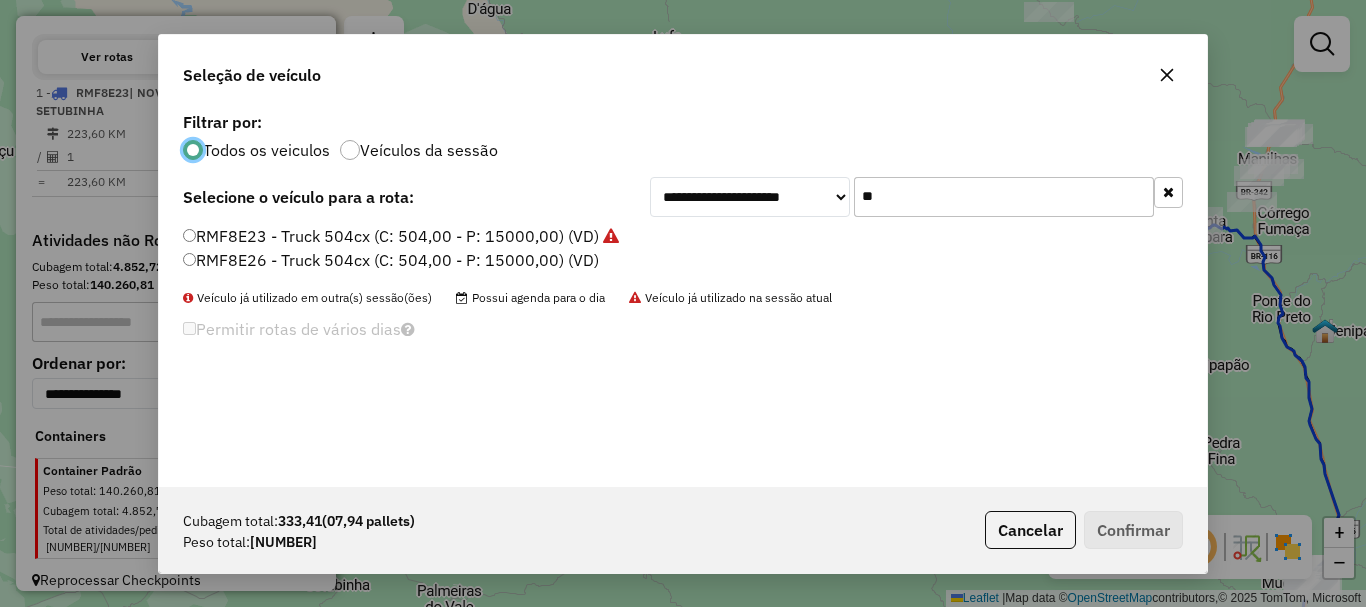 scroll, scrollTop: 11, scrollLeft: 6, axis: both 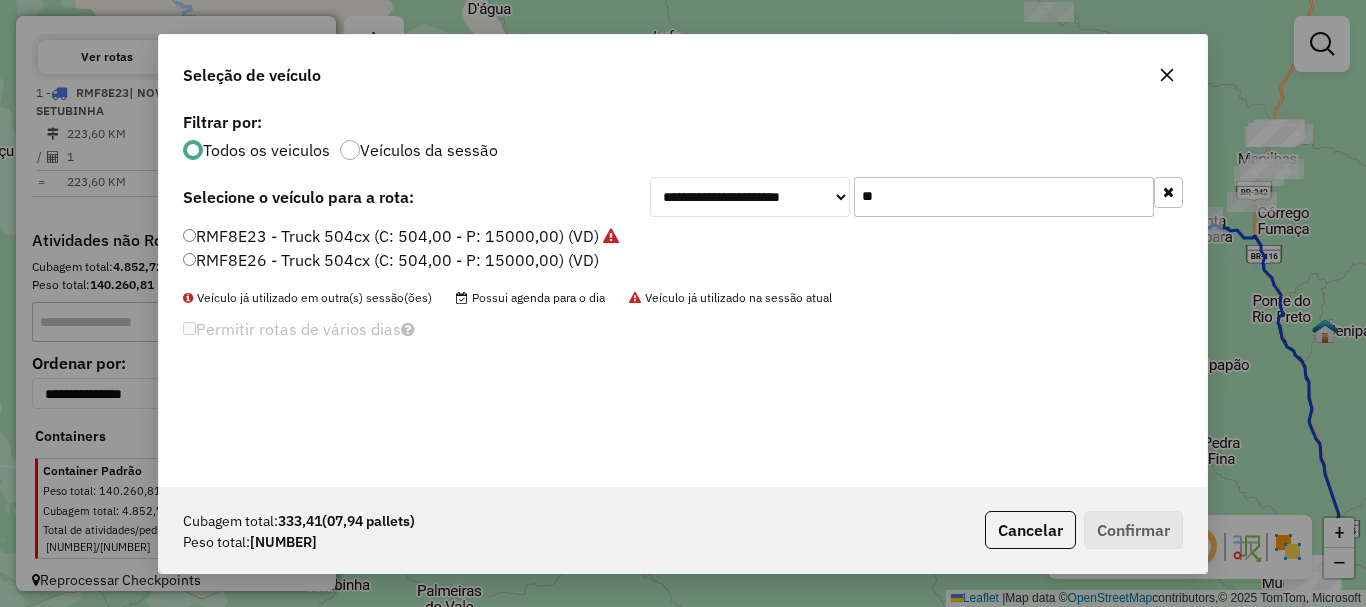 drag, startPoint x: 921, startPoint y: 198, endPoint x: 740, endPoint y: 192, distance: 181.09943 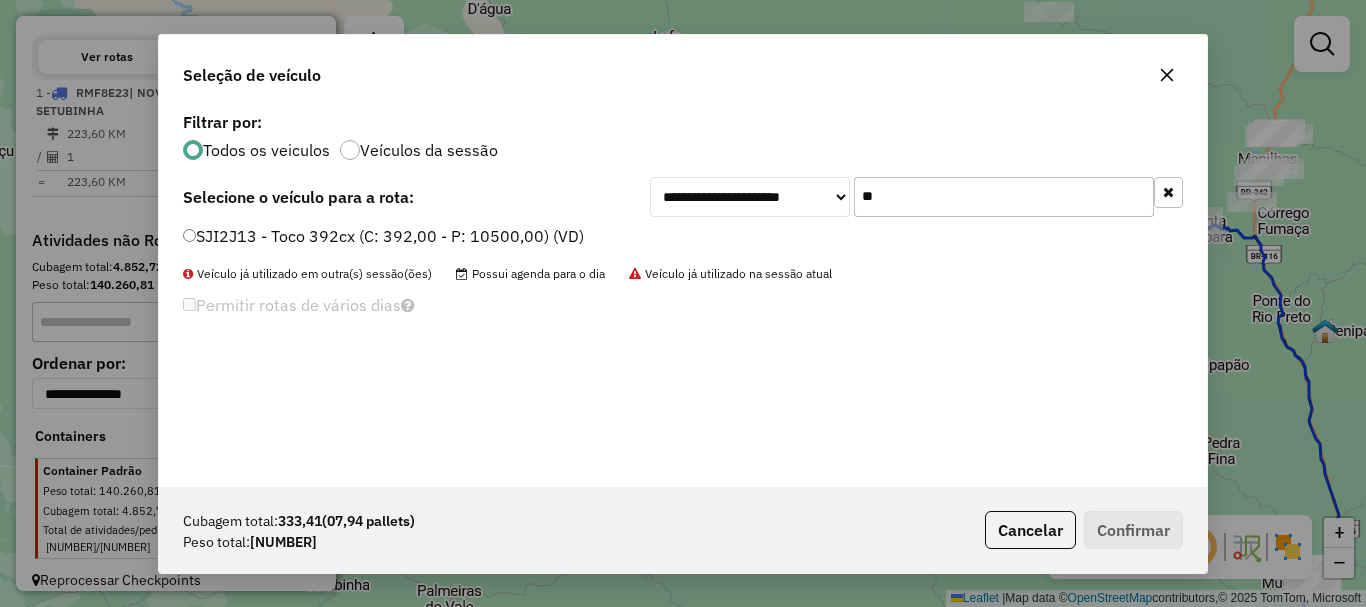 type on "**" 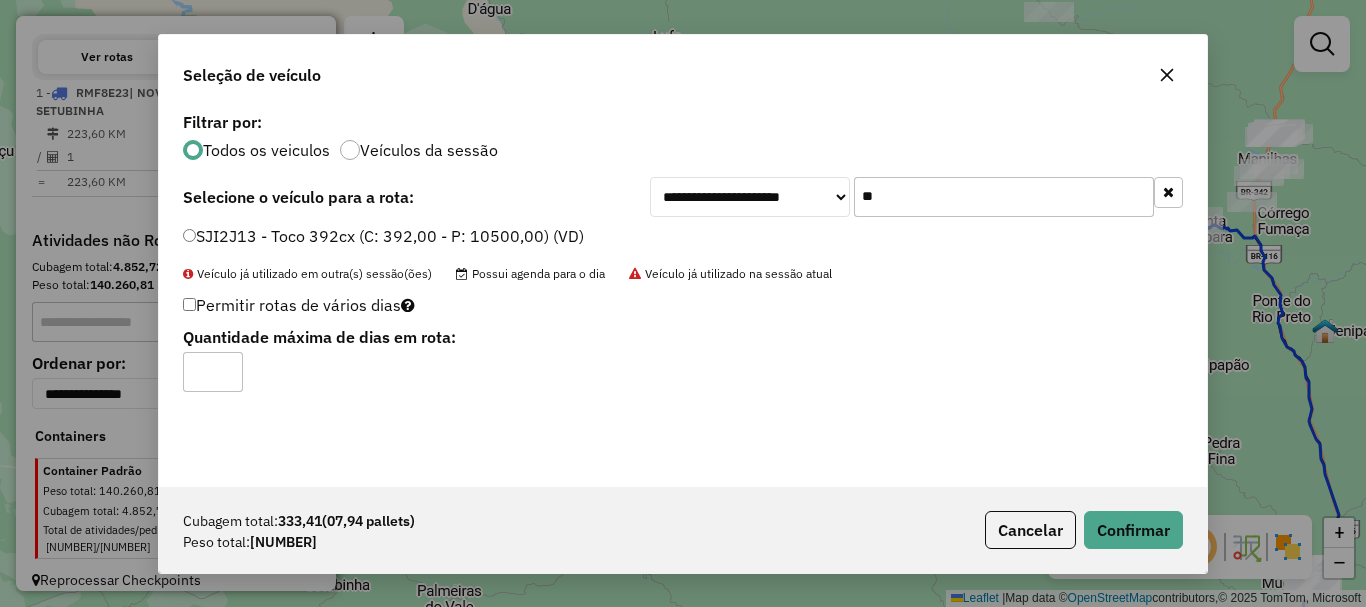 type on "*" 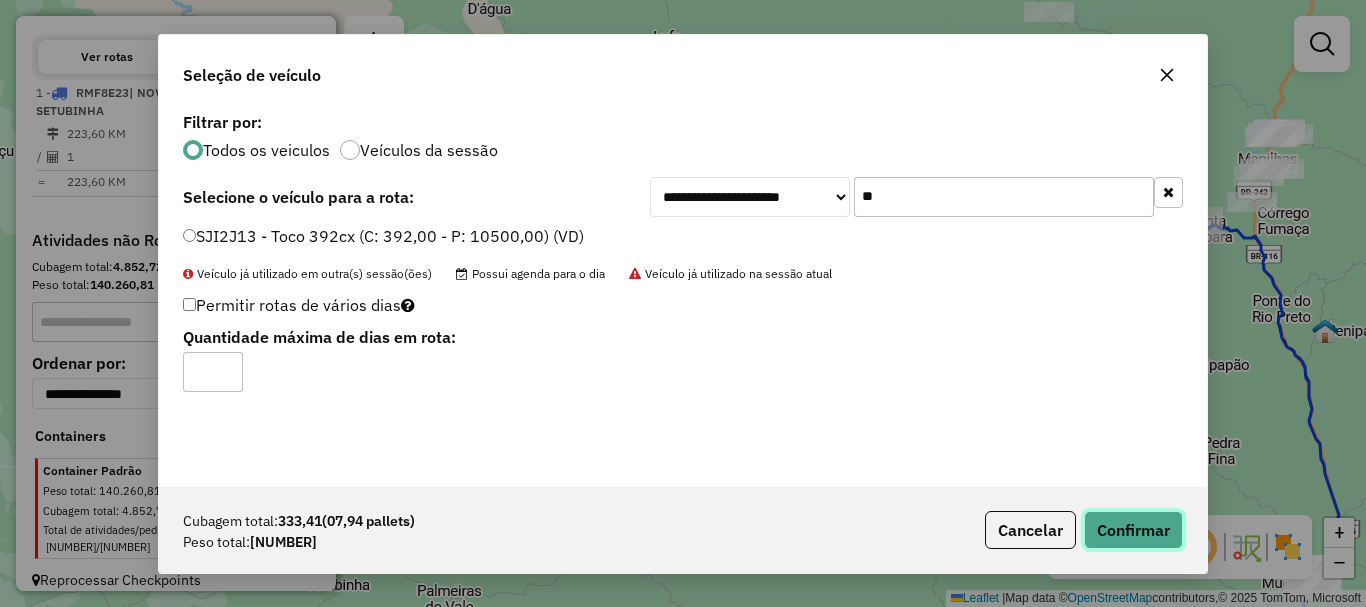 click on "Confirmar" 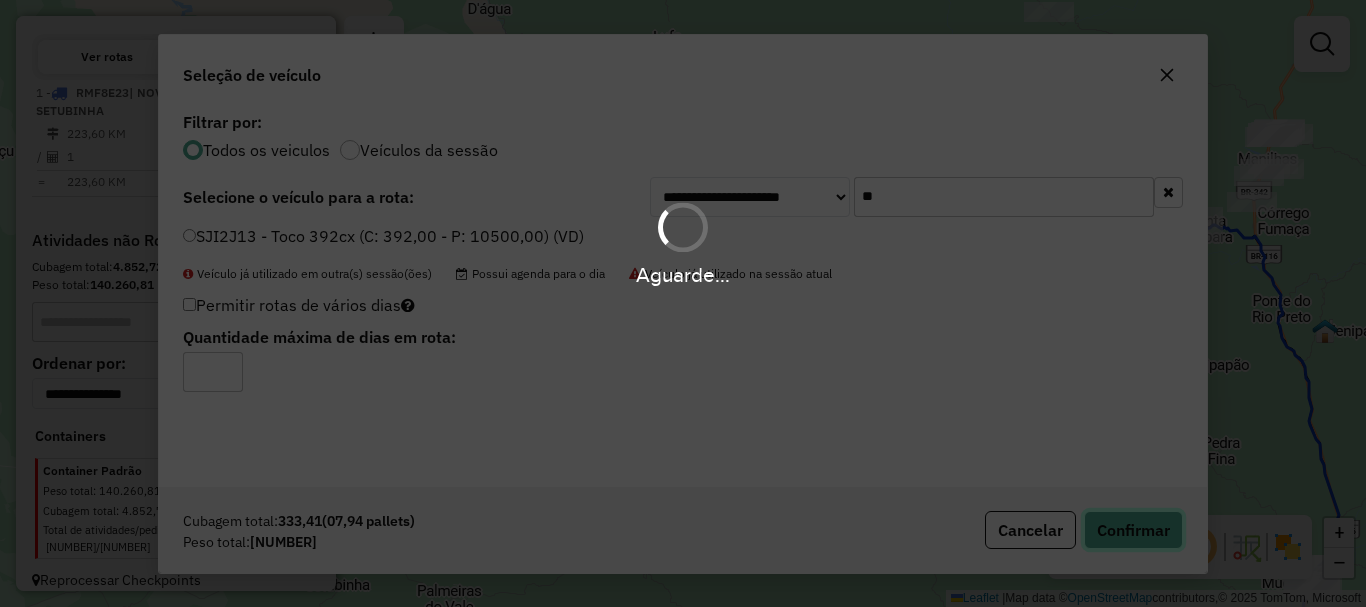 type 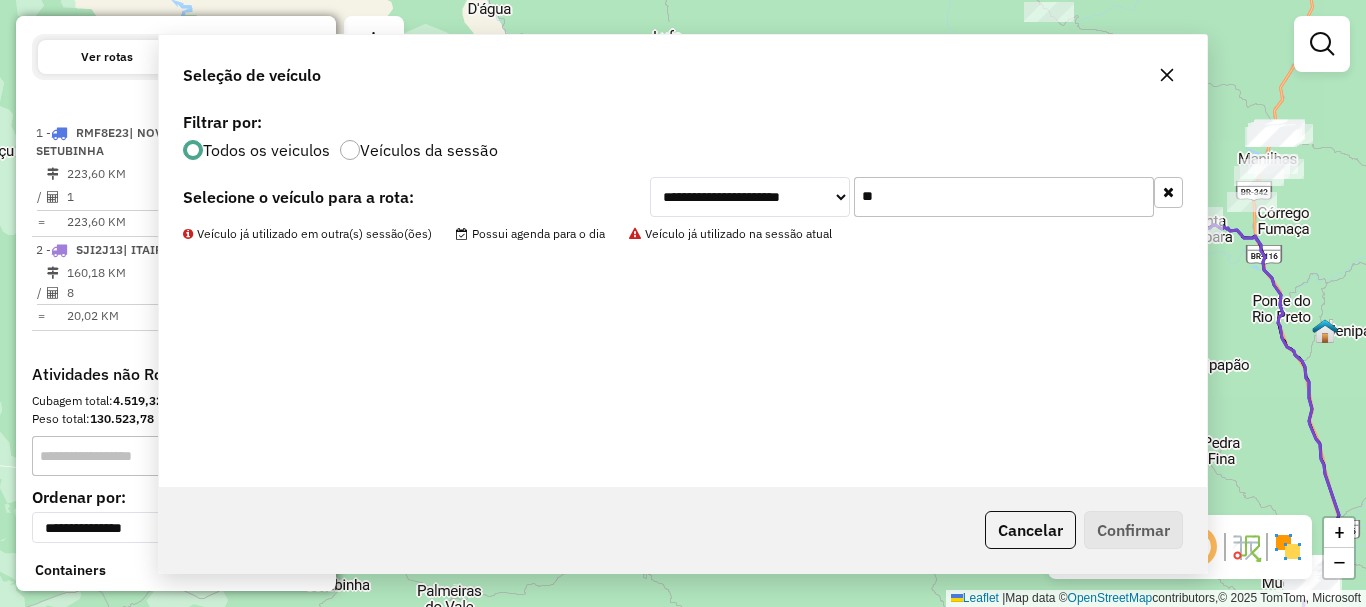 scroll, scrollTop: 683, scrollLeft: 0, axis: vertical 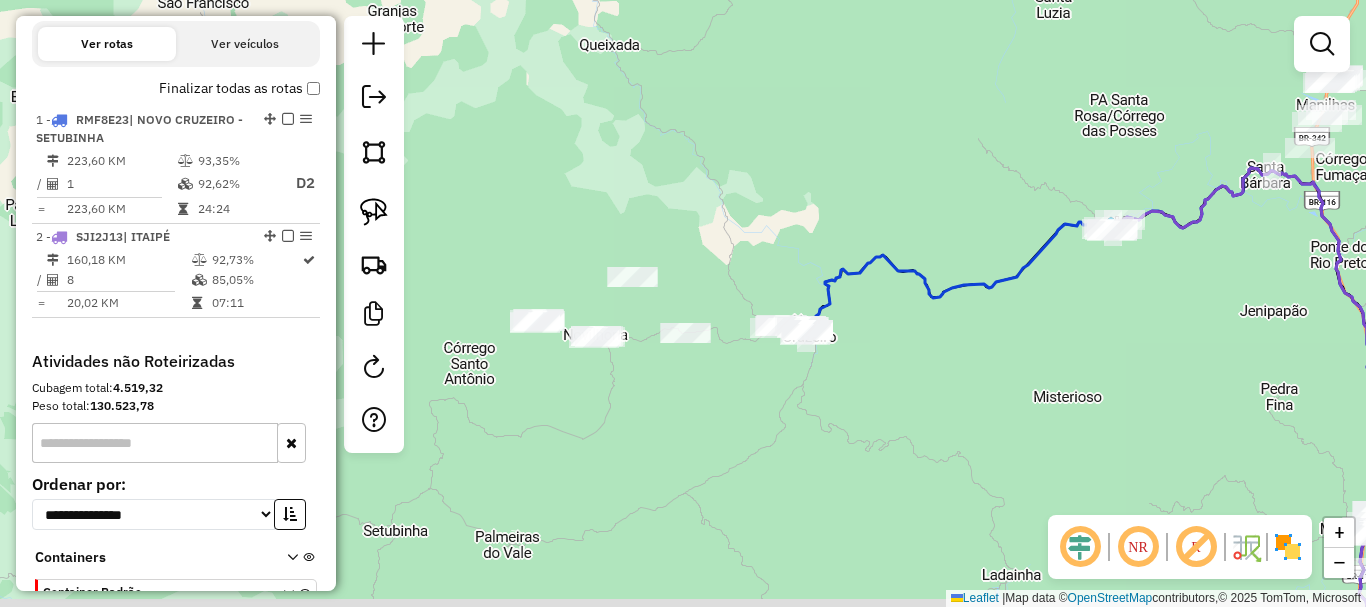 drag, startPoint x: 703, startPoint y: 505, endPoint x: 761, endPoint y: 451, distance: 79.24645 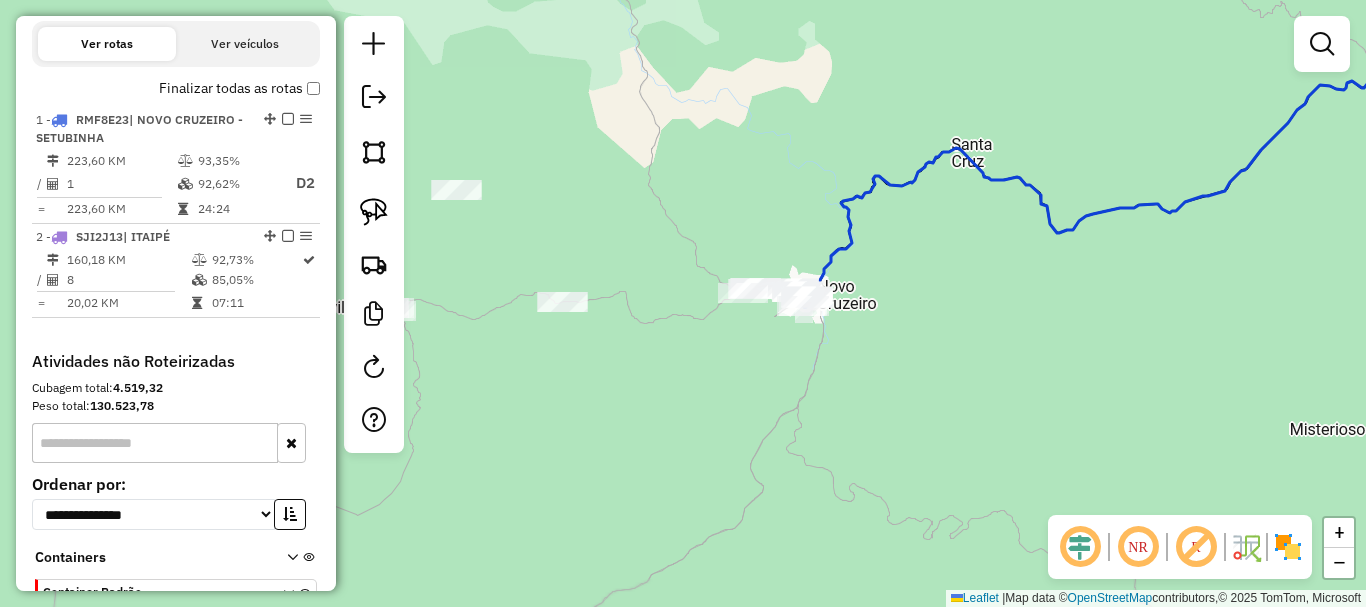 click on "Janela de atendimento Grade de atendimento Capacidade Transportadoras Veículos Cliente Pedidos  Rotas Selecione os dias de semana para filtrar as janelas de atendimento  Seg   Ter   Qua   Qui   Sex   Sáb   Dom  Informe o período da janela de atendimento: De: Até:  Filtrar exatamente a janela do cliente  Considerar janela de atendimento padrão  Selecione os dias de semana para filtrar as grades de atendimento  Seg   Ter   Qua   Qui   Sex   Sáb   Dom   Considerar clientes sem dia de atendimento cadastrado  Clientes fora do dia de atendimento selecionado Filtrar as atividades entre os valores definidos abaixo:  Peso mínimo:   Peso máximo:   Cubagem mínima:   Cubagem máxima:   De:   Até:  Filtrar as atividades entre o tempo de atendimento definido abaixo:  De:   Até:   Considerar capacidade total dos clientes não roteirizados Transportadora: Selecione um ou mais itens Tipo de veículo: Selecione um ou mais itens Veículo: Selecione um ou mais itens Motorista: Selecione um ou mais itens Nome: Rótulo:" 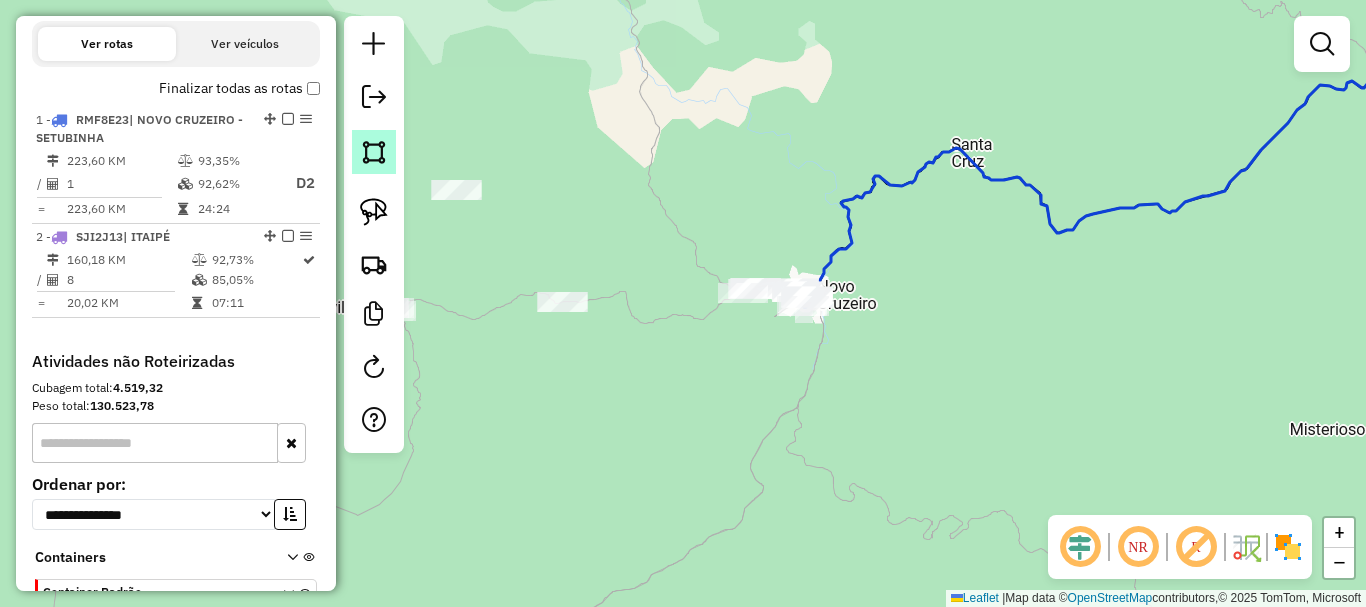 click 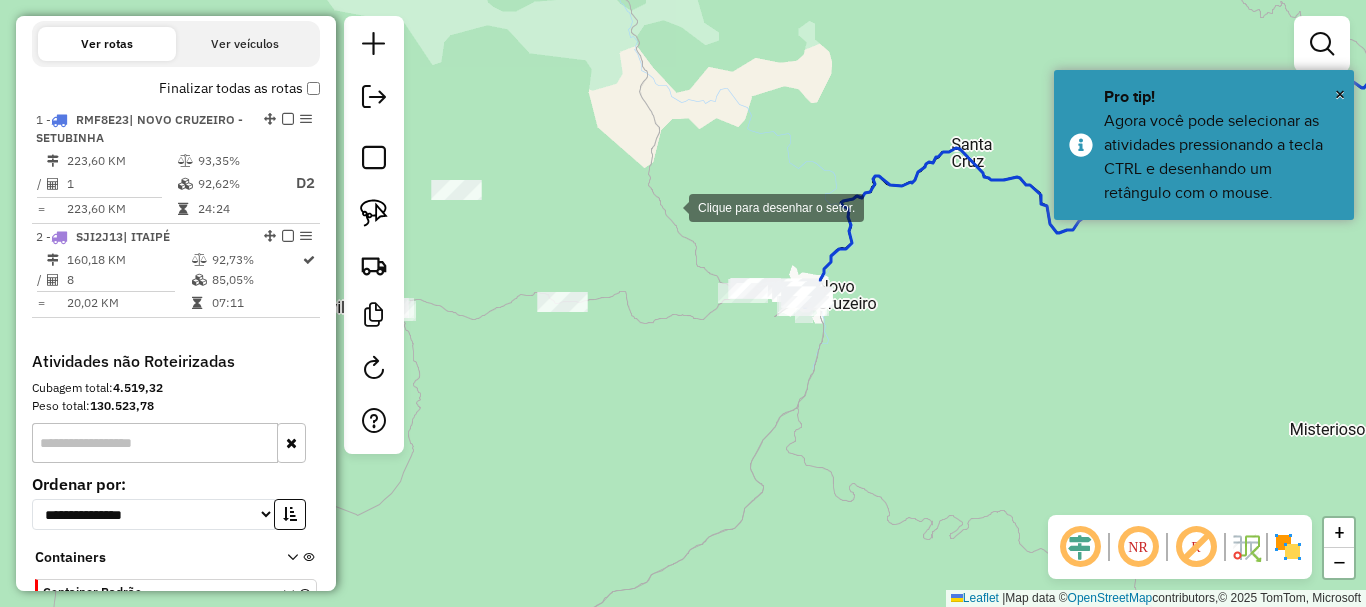 click 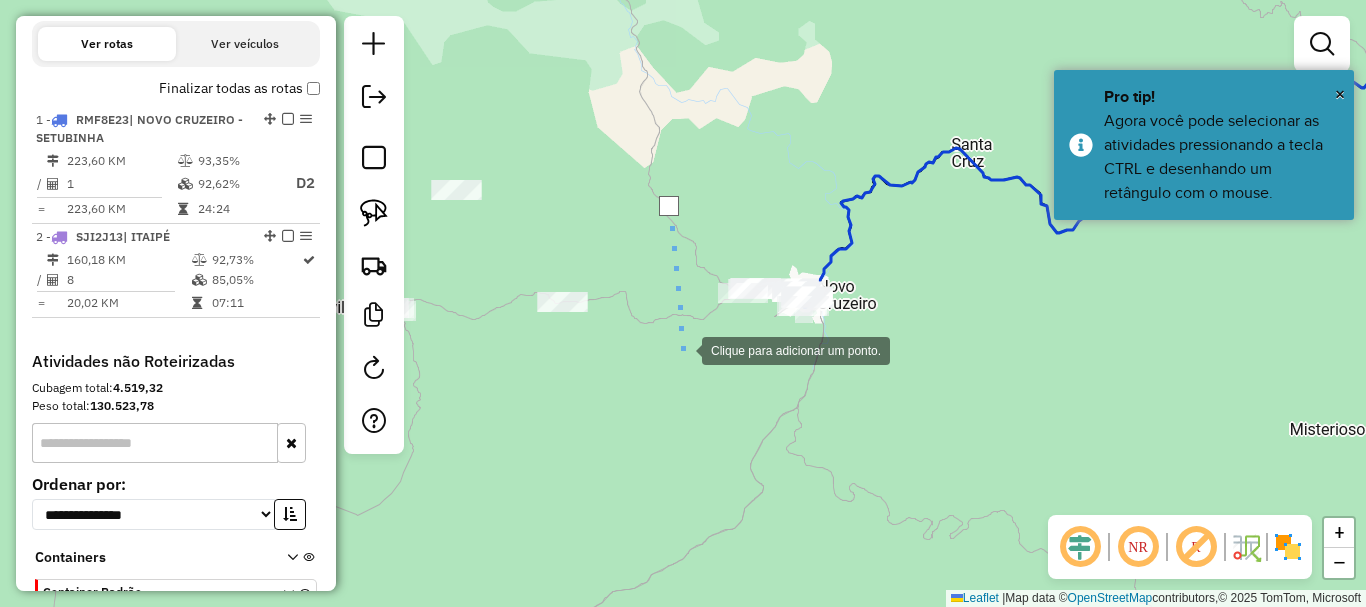 click 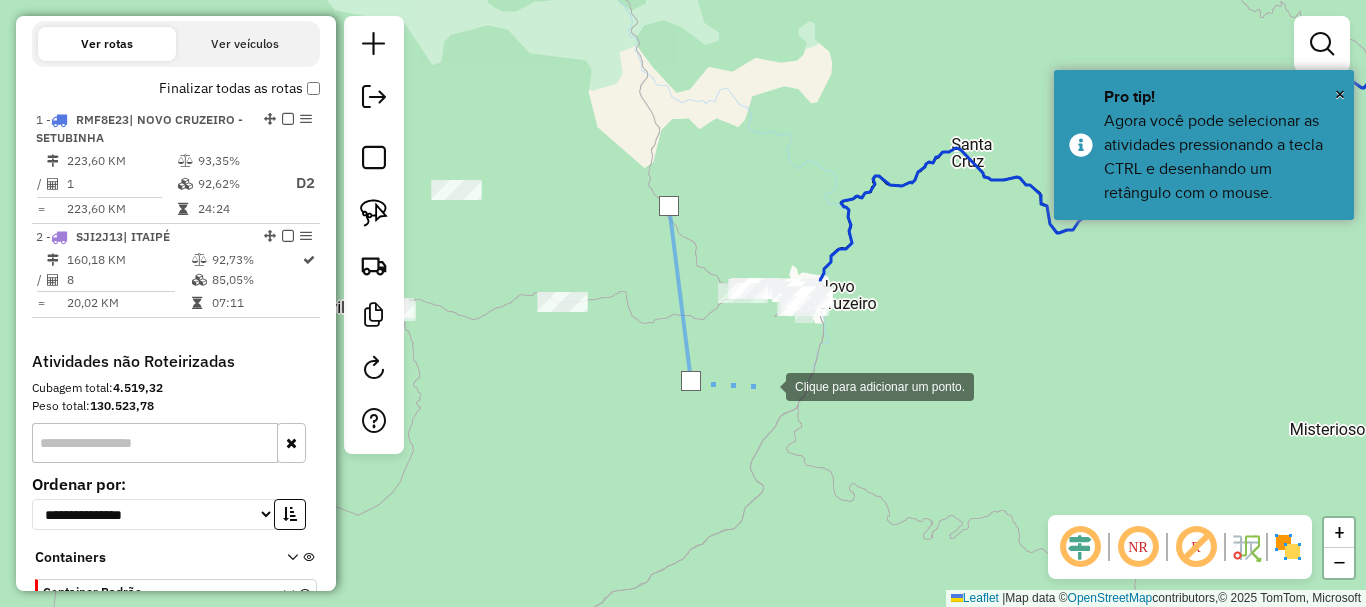 click 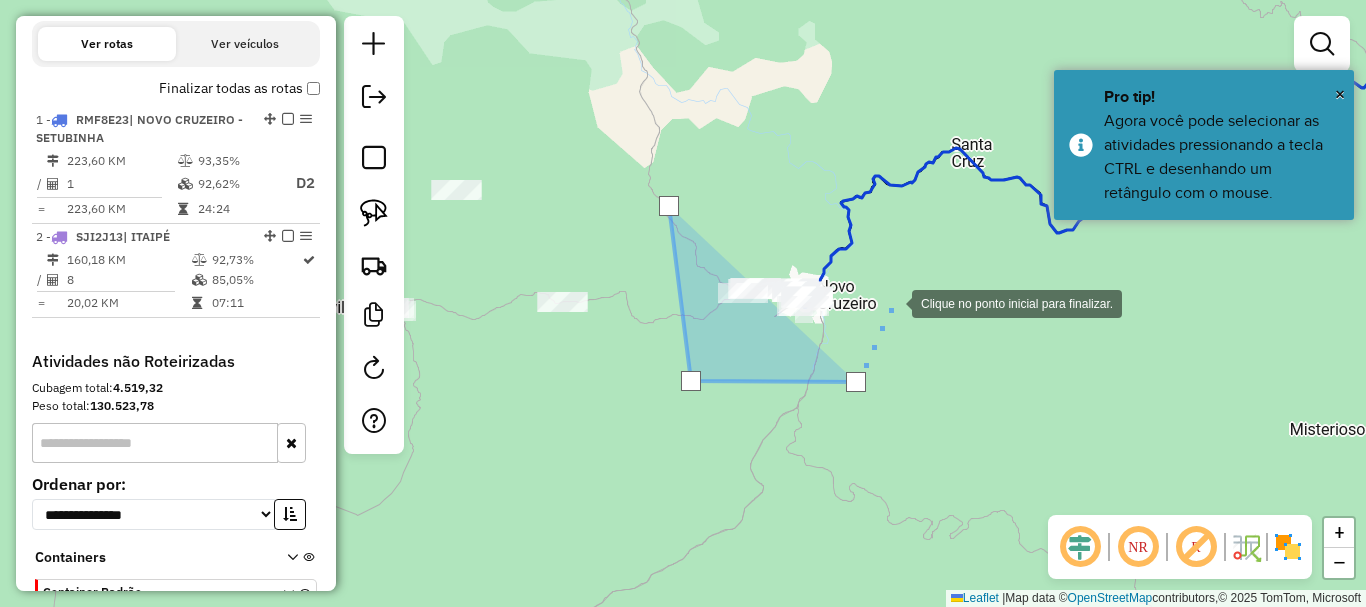 click 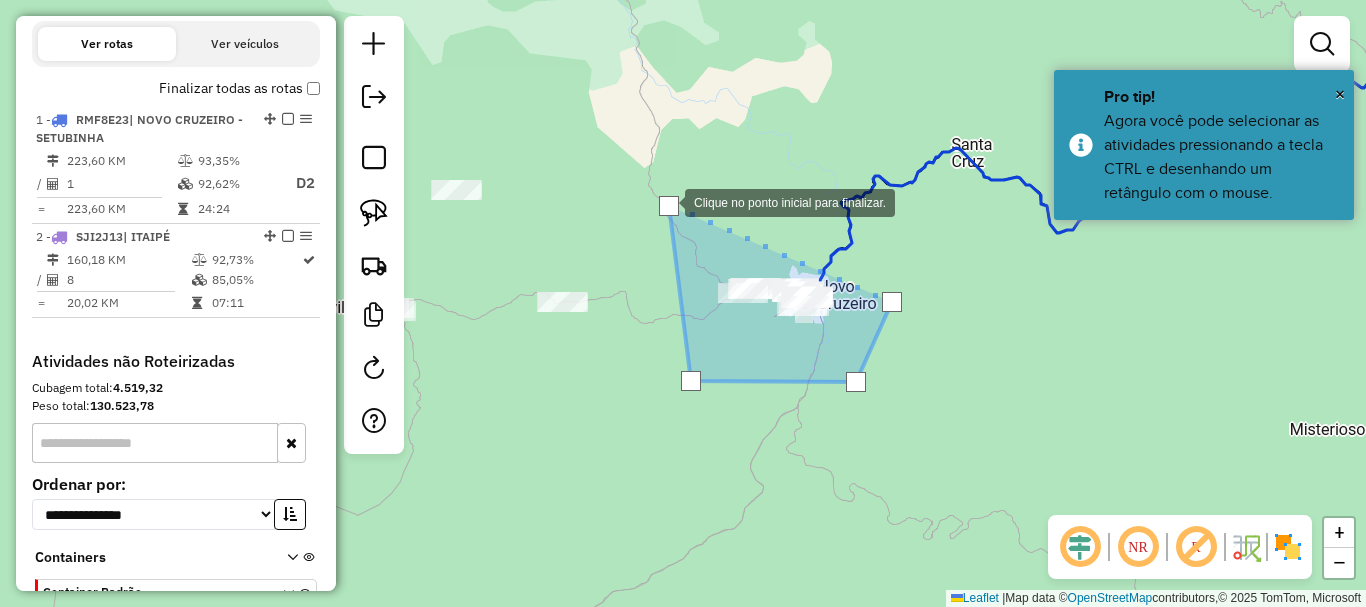click 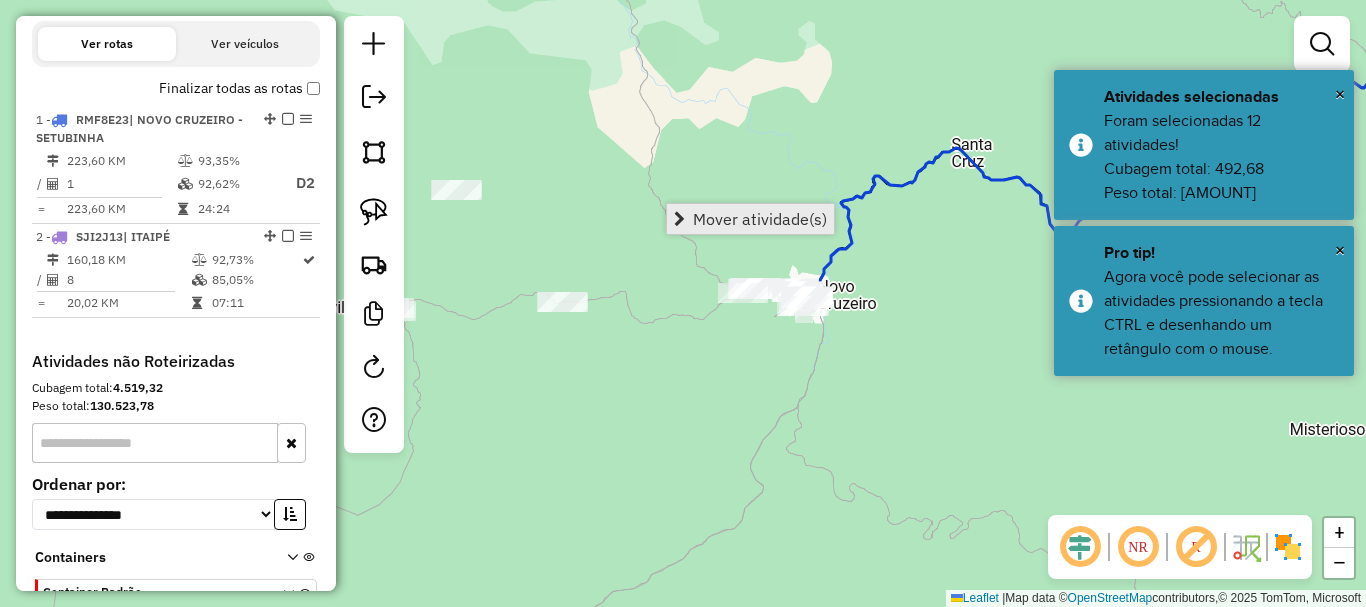 click on "Mover atividade(s)" at bounding box center (760, 219) 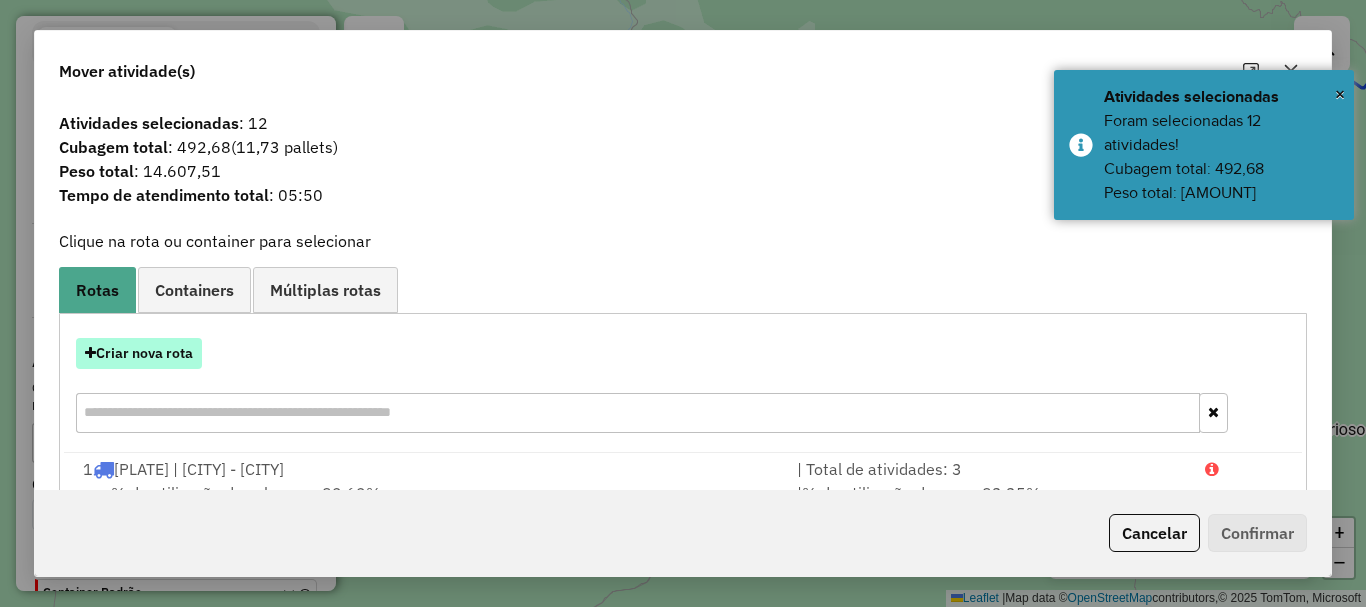 click on "Criar nova rota" at bounding box center (139, 353) 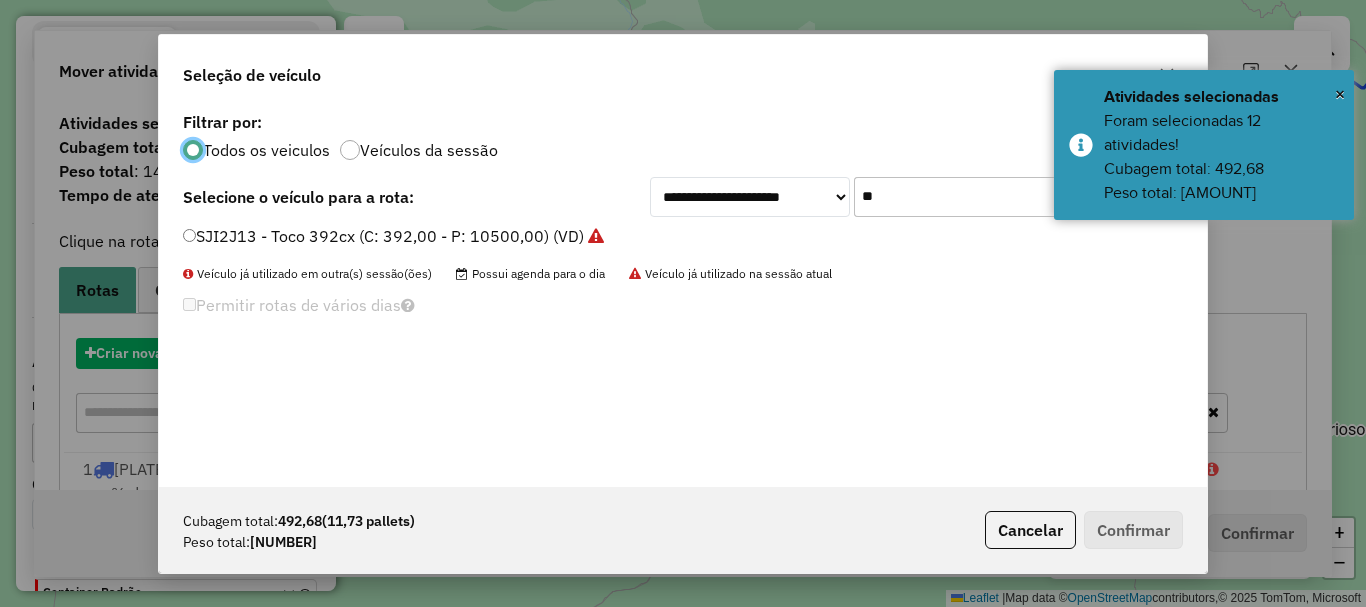 scroll, scrollTop: 11, scrollLeft: 6, axis: both 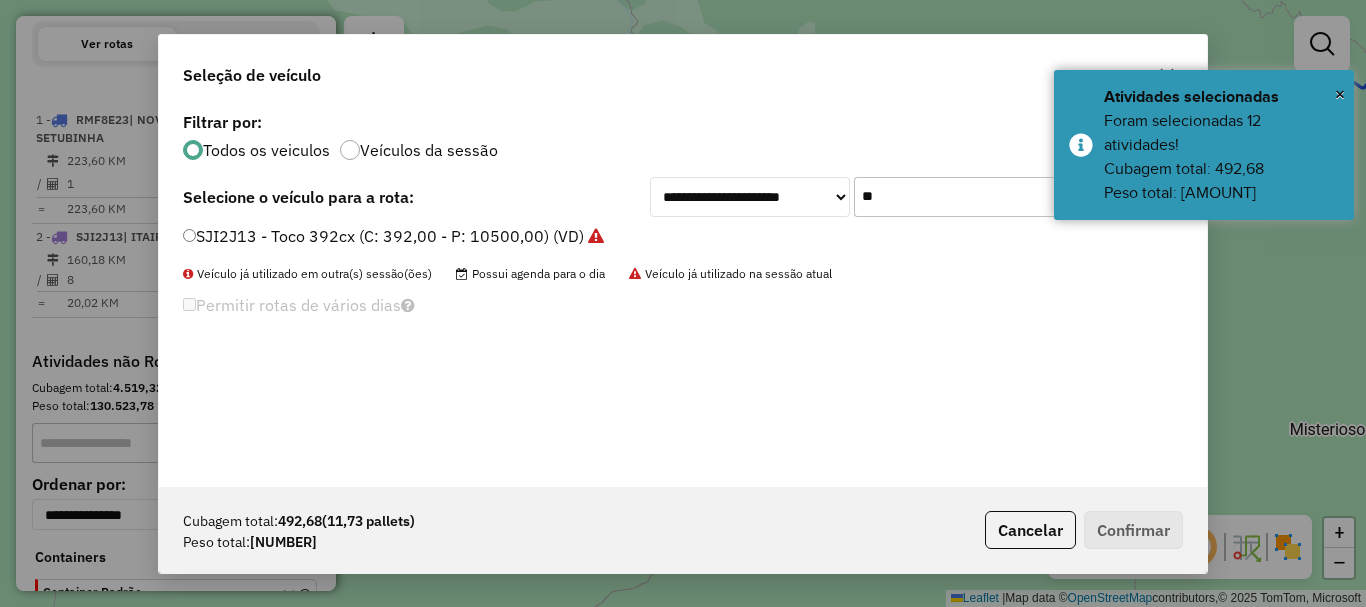 drag, startPoint x: 930, startPoint y: 190, endPoint x: 804, endPoint y: 190, distance: 126 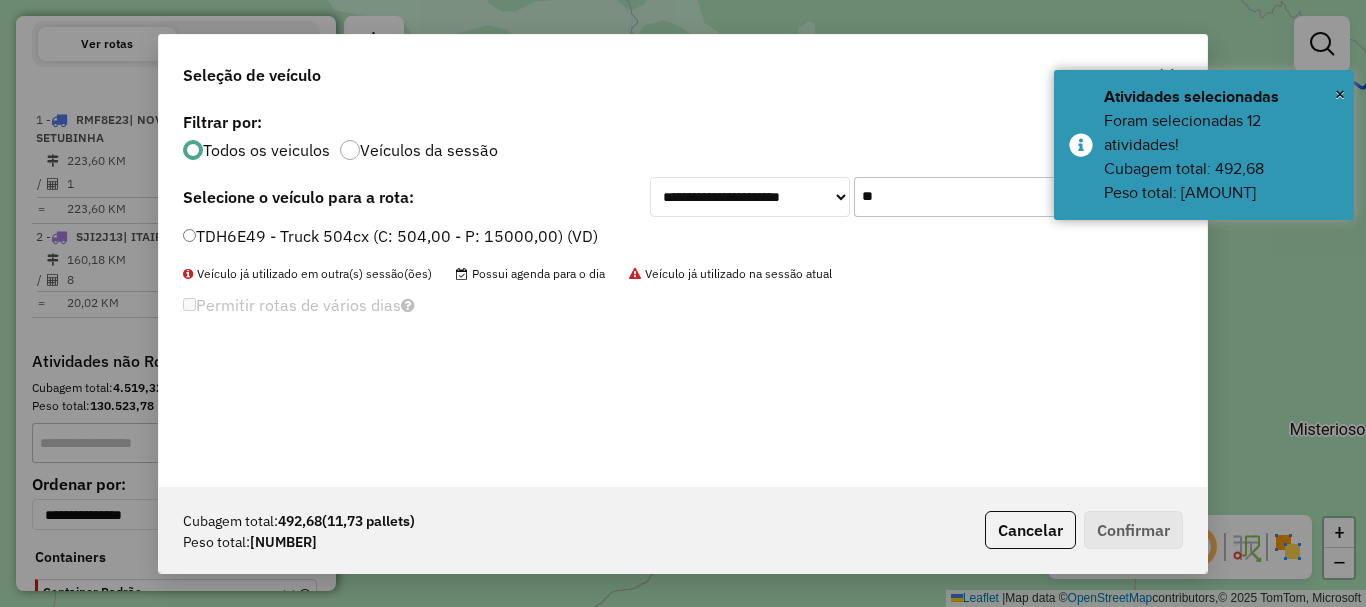type on "**" 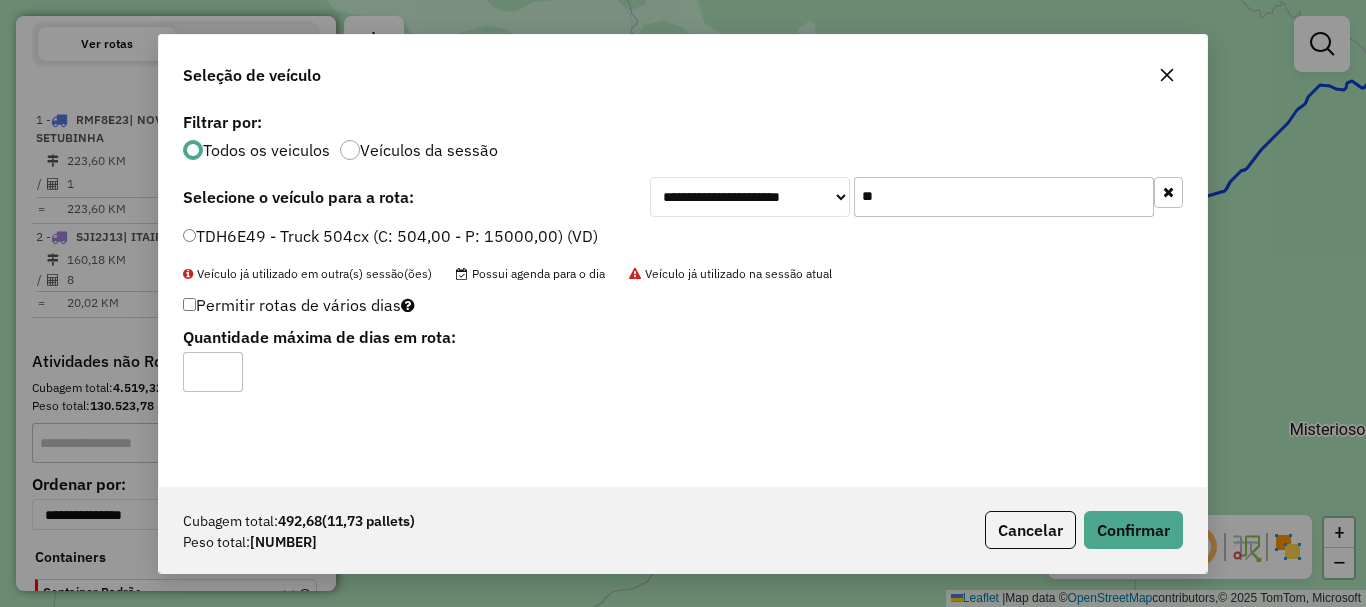 type on "*" 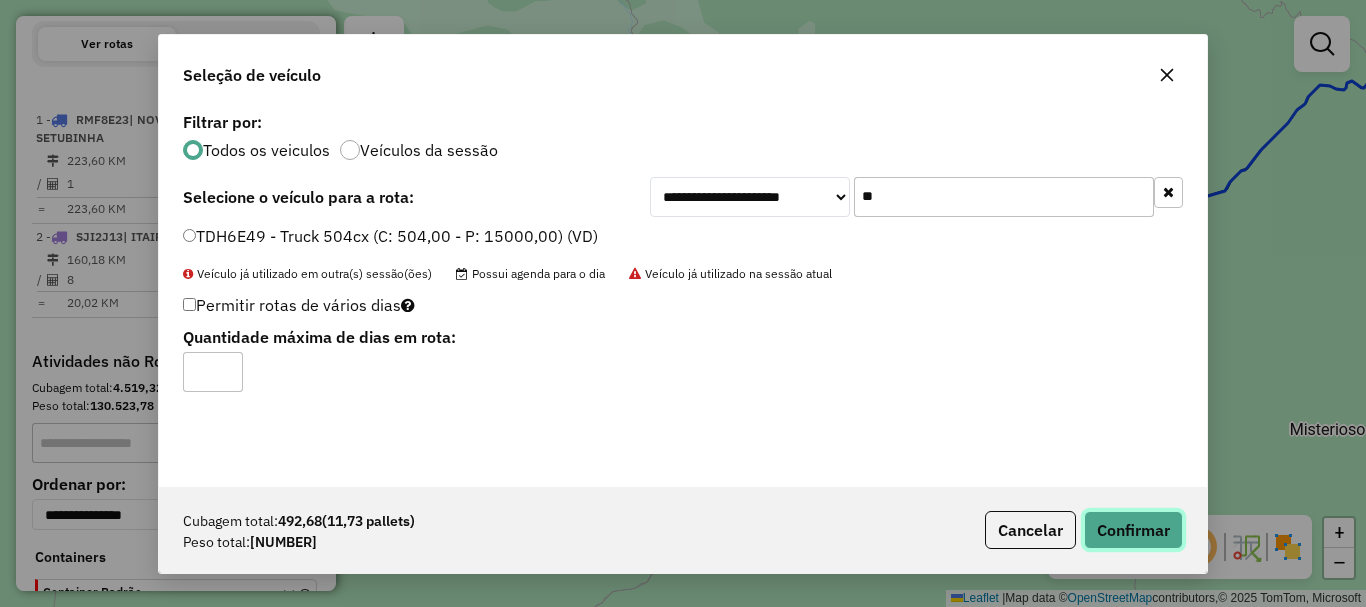 click on "Confirmar" 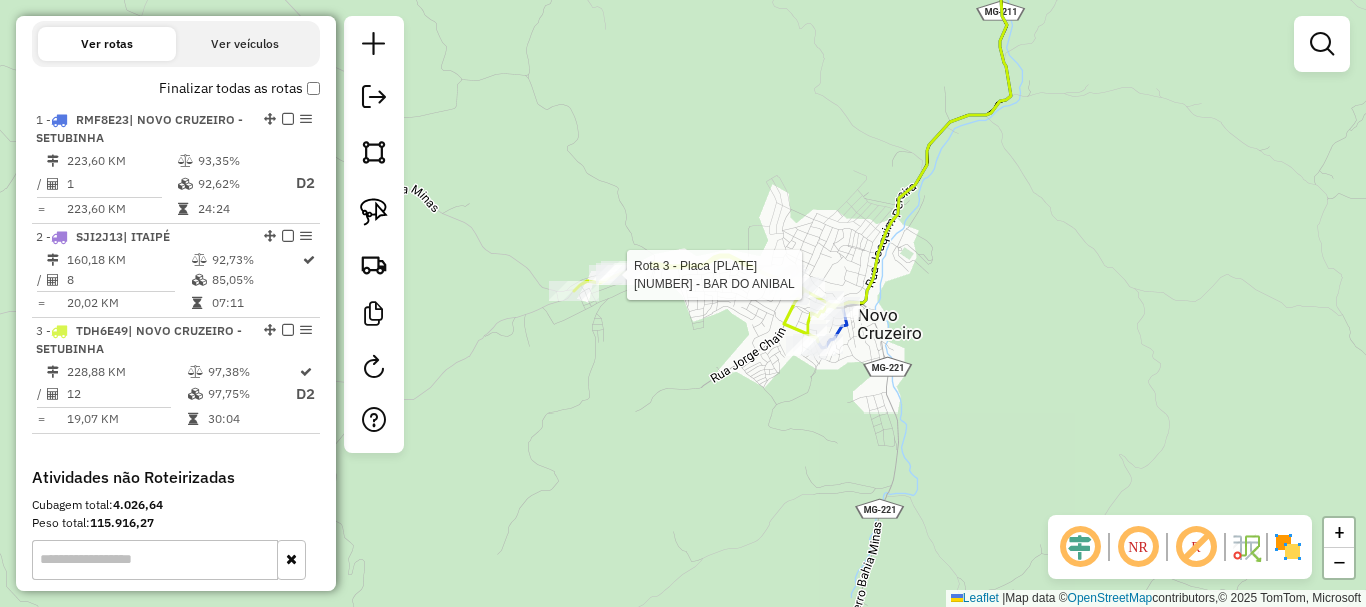 select on "*********" 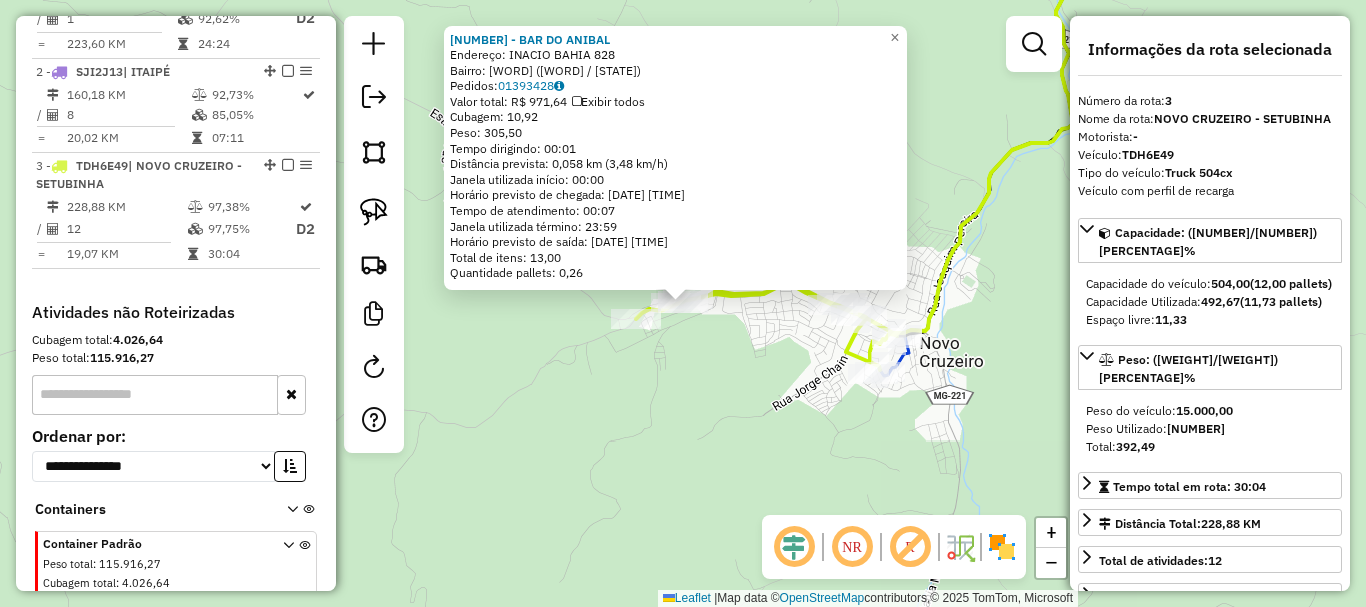 scroll, scrollTop: 920, scrollLeft: 0, axis: vertical 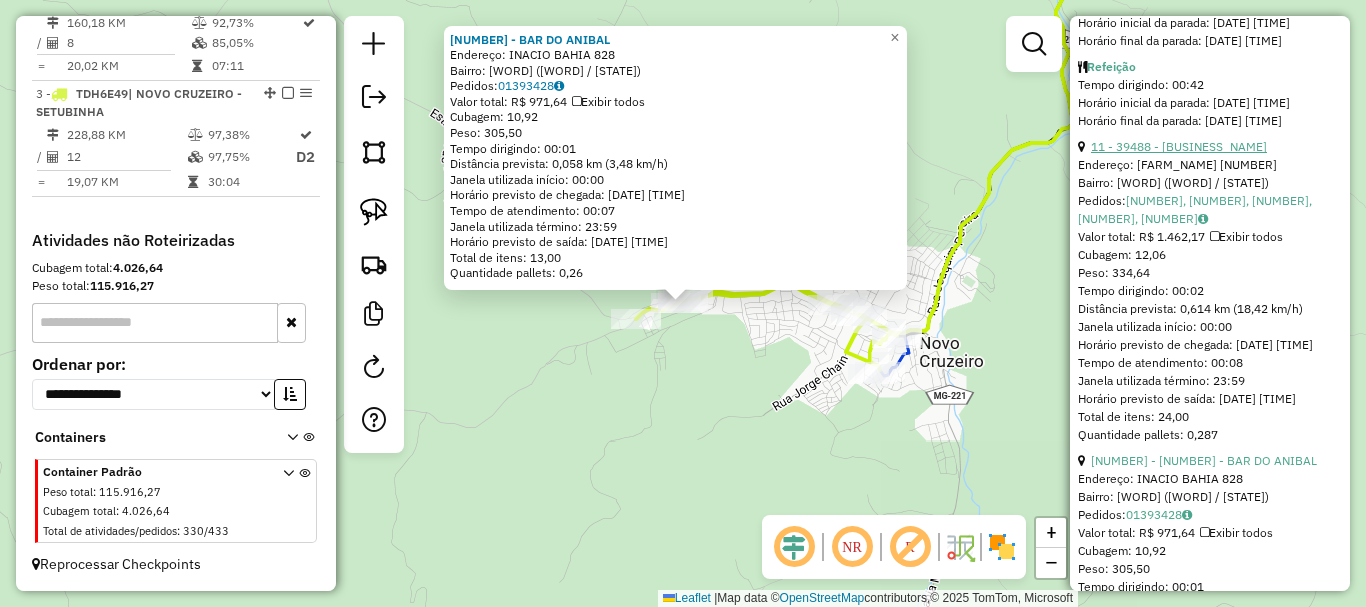 click on "11 - 39488 - [BUSINESS_NAME]" at bounding box center [1179, 146] 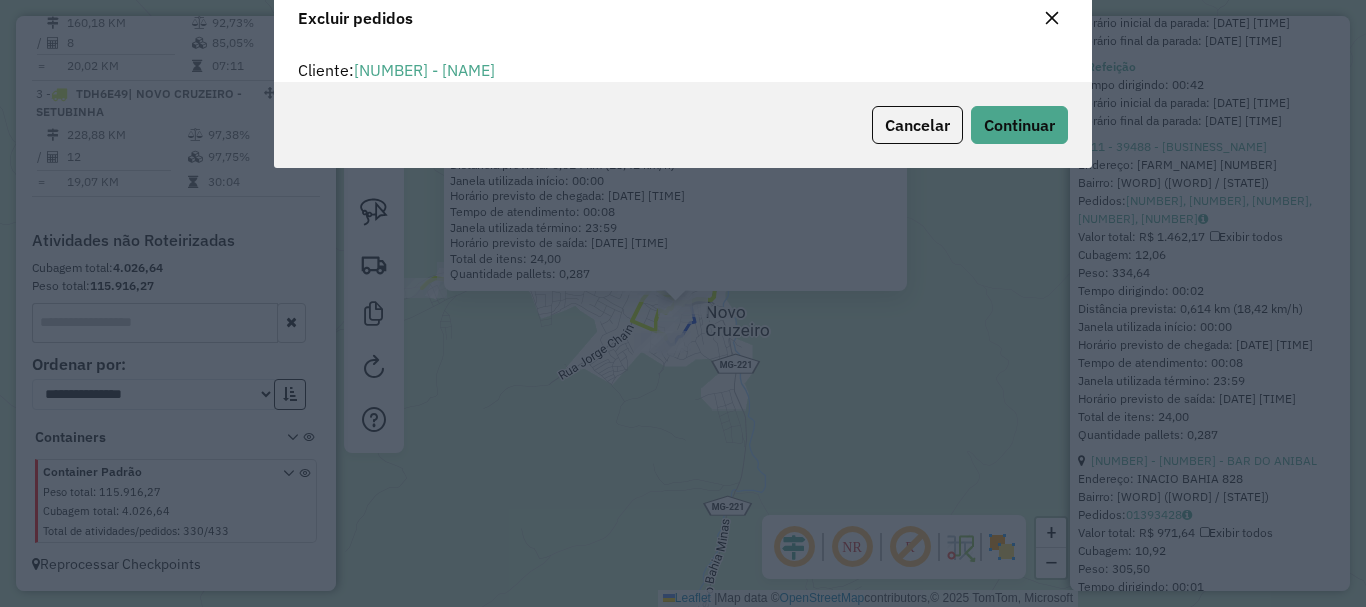 scroll, scrollTop: 12, scrollLeft: 6, axis: both 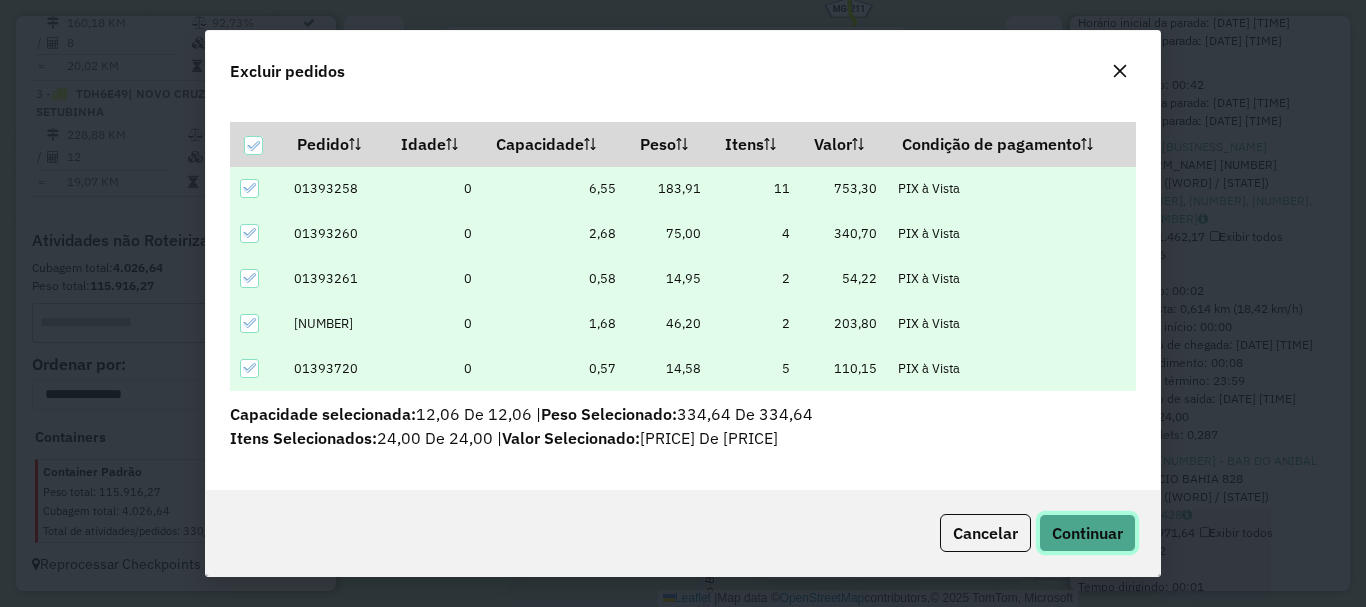 click on "Continuar" 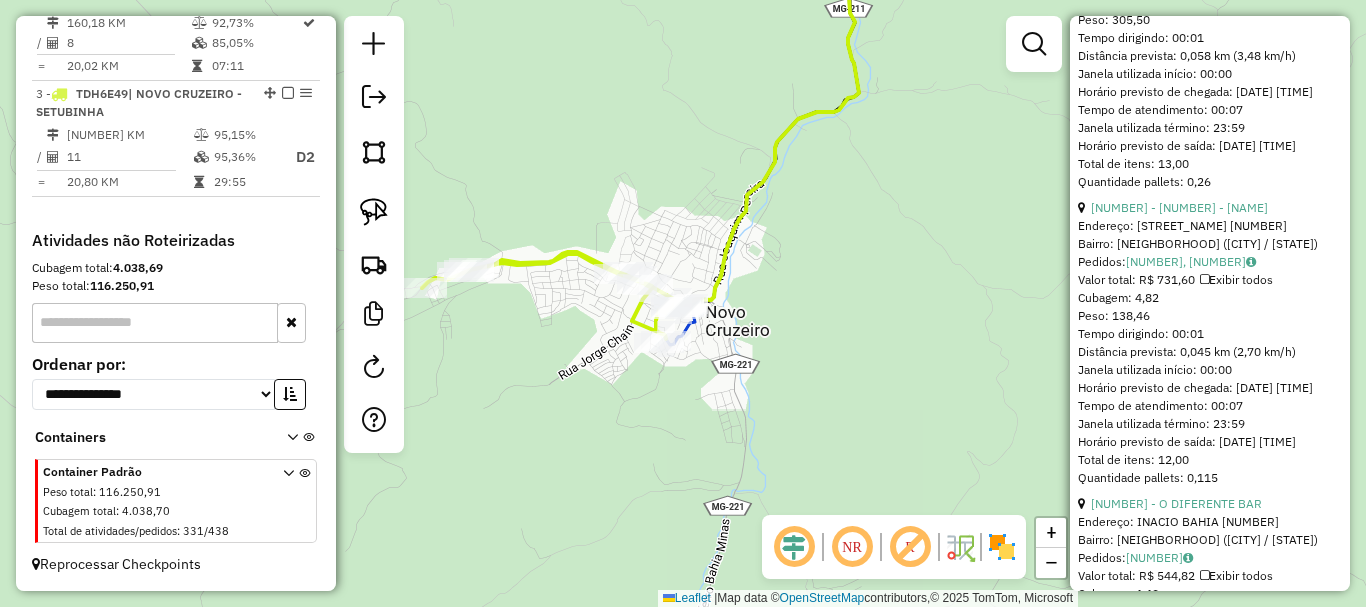scroll, scrollTop: 3400, scrollLeft: 0, axis: vertical 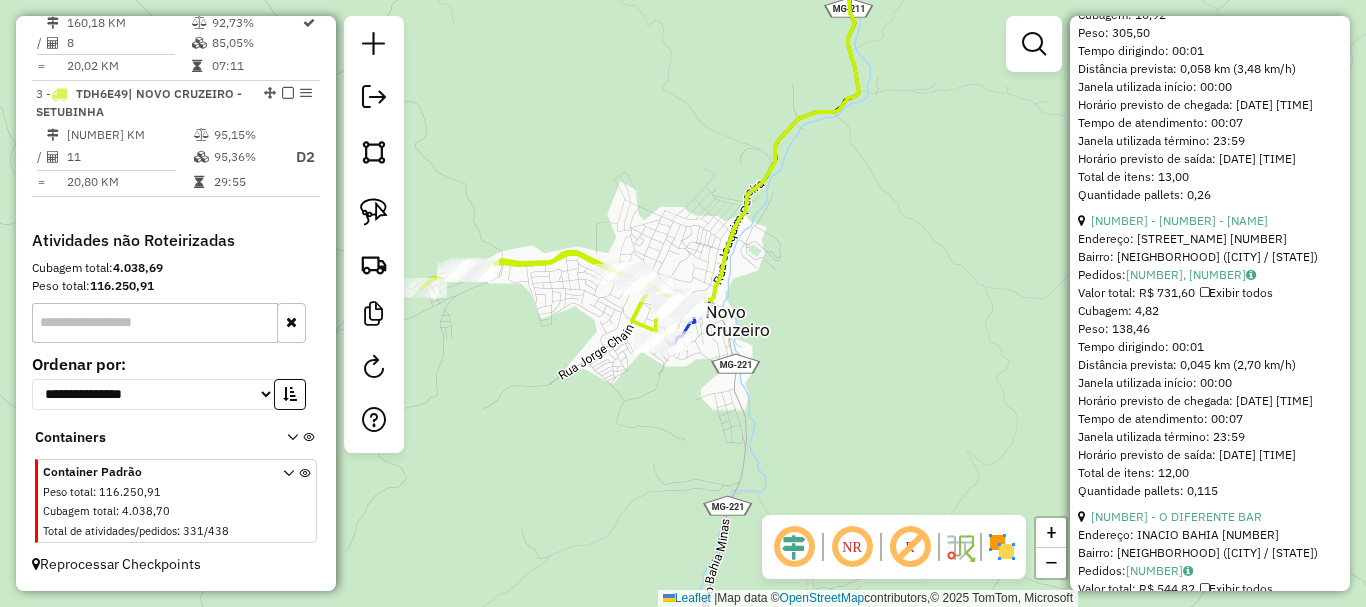click on "[NUMBER] - [NUMBER] - BAR DO ANIBAL" at bounding box center [1204, -76] 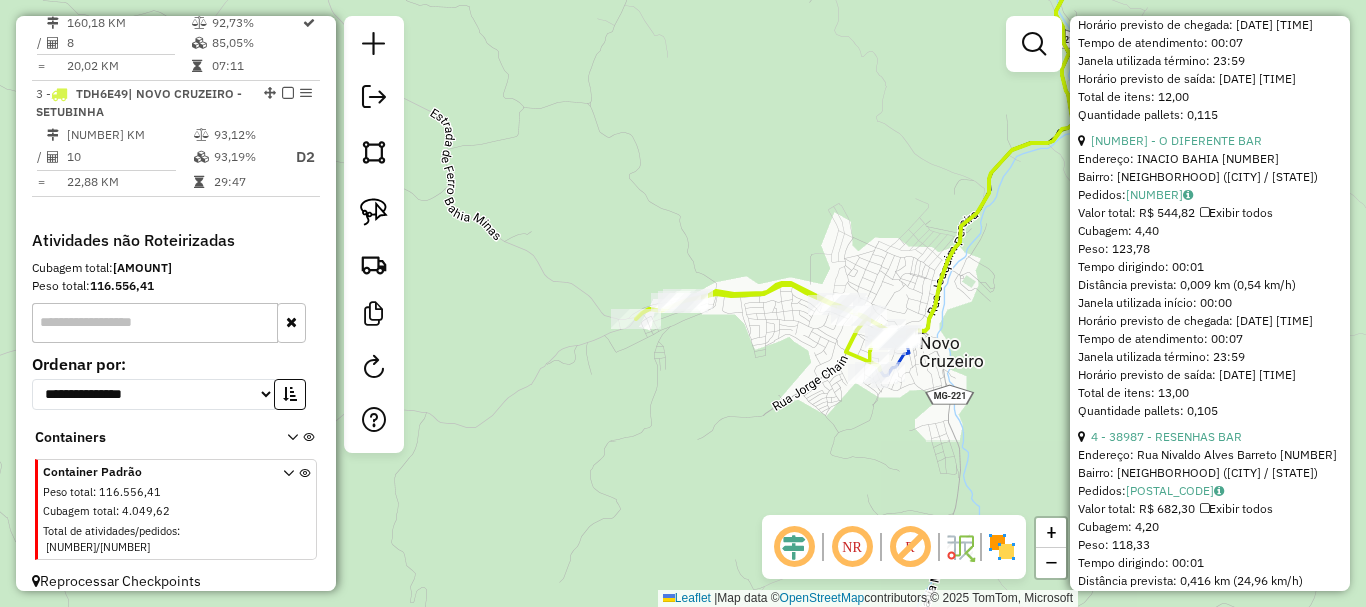 scroll, scrollTop: 962, scrollLeft: 0, axis: vertical 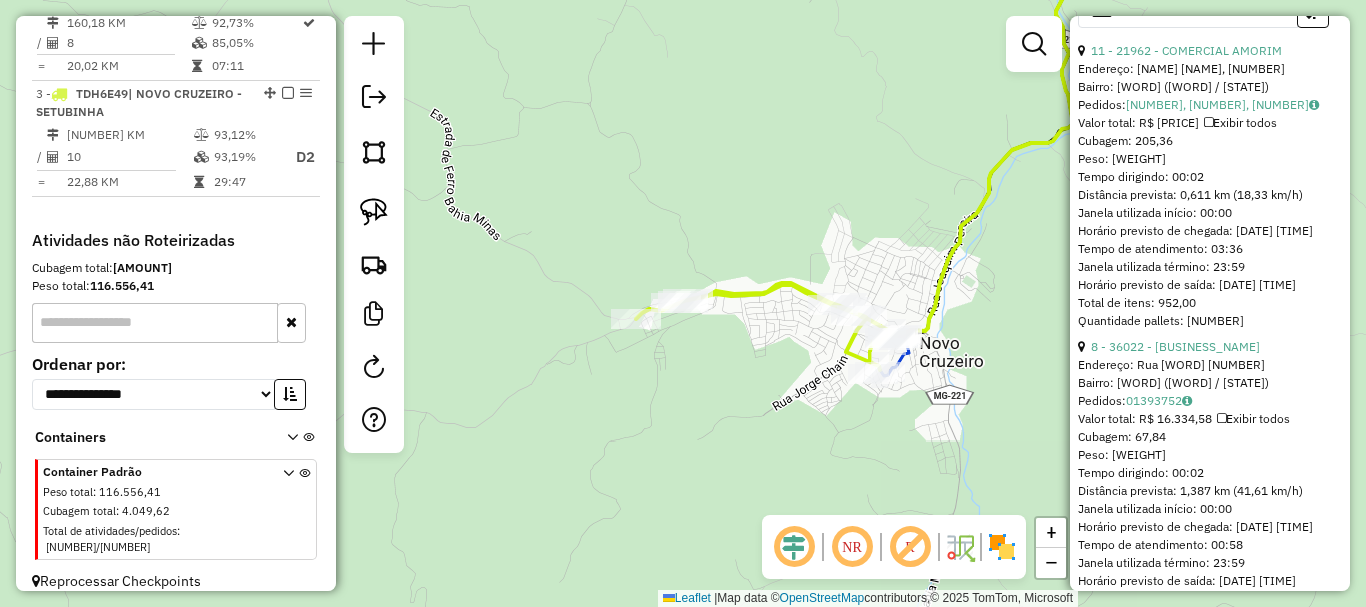click on "Janela de atendimento Grade de atendimento Capacidade Transportadoras Veículos Cliente Pedidos  Rotas Selecione os dias de semana para filtrar as janelas de atendimento  Seg   Ter   Qua   Qui   Sex   Sáb   Dom  Informe o período da janela de atendimento: De: Até:  Filtrar exatamente a janela do cliente  Considerar janela de atendimento padrão  Selecione os dias de semana para filtrar as grades de atendimento  Seg   Ter   Qua   Qui   Sex   Sáb   Dom   Considerar clientes sem dia de atendimento cadastrado  Clientes fora do dia de atendimento selecionado Filtrar as atividades entre os valores definidos abaixo:  Peso mínimo:   Peso máximo:   Cubagem mínima:   Cubagem máxima:   De:   Até:  Filtrar as atividades entre o tempo de atendimento definido abaixo:  De:   Até:   Considerar capacidade total dos clientes não roteirizados Transportadora: Selecione um ou mais itens Tipo de veículo: Selecione um ou mais itens Veículo: Selecione um ou mais itens Motorista: Selecione um ou mais itens Nome: Rótulo:" 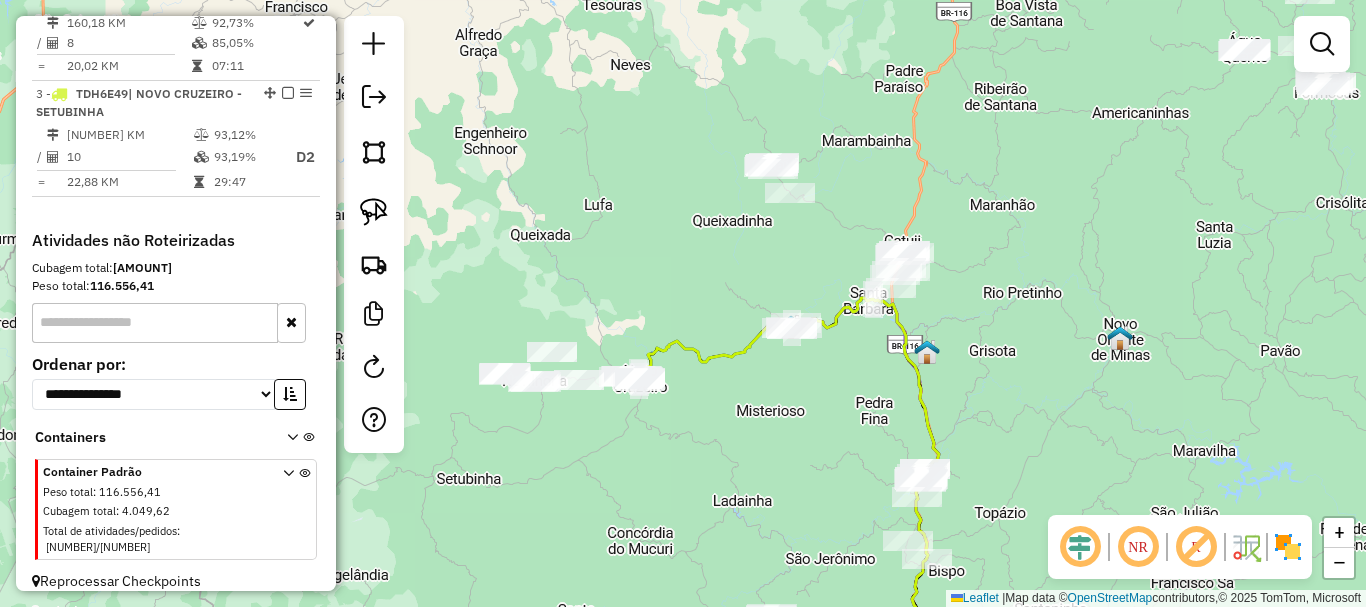 drag, startPoint x: 889, startPoint y: 408, endPoint x: 769, endPoint y: 395, distance: 120.70211 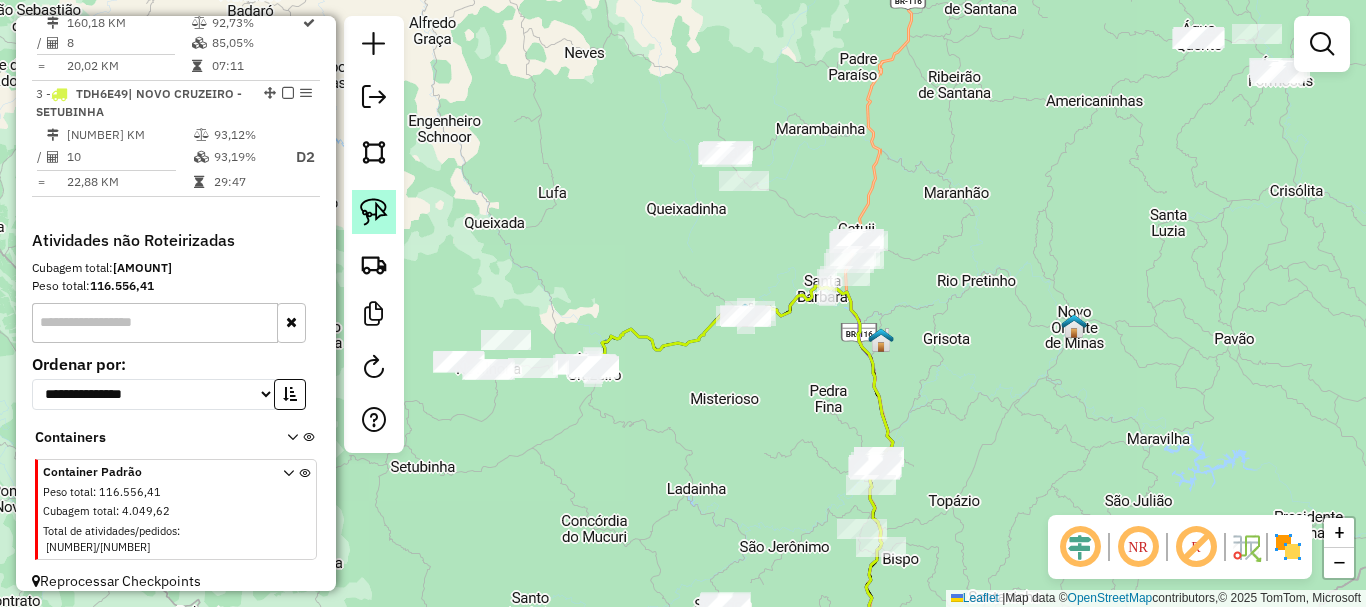 click 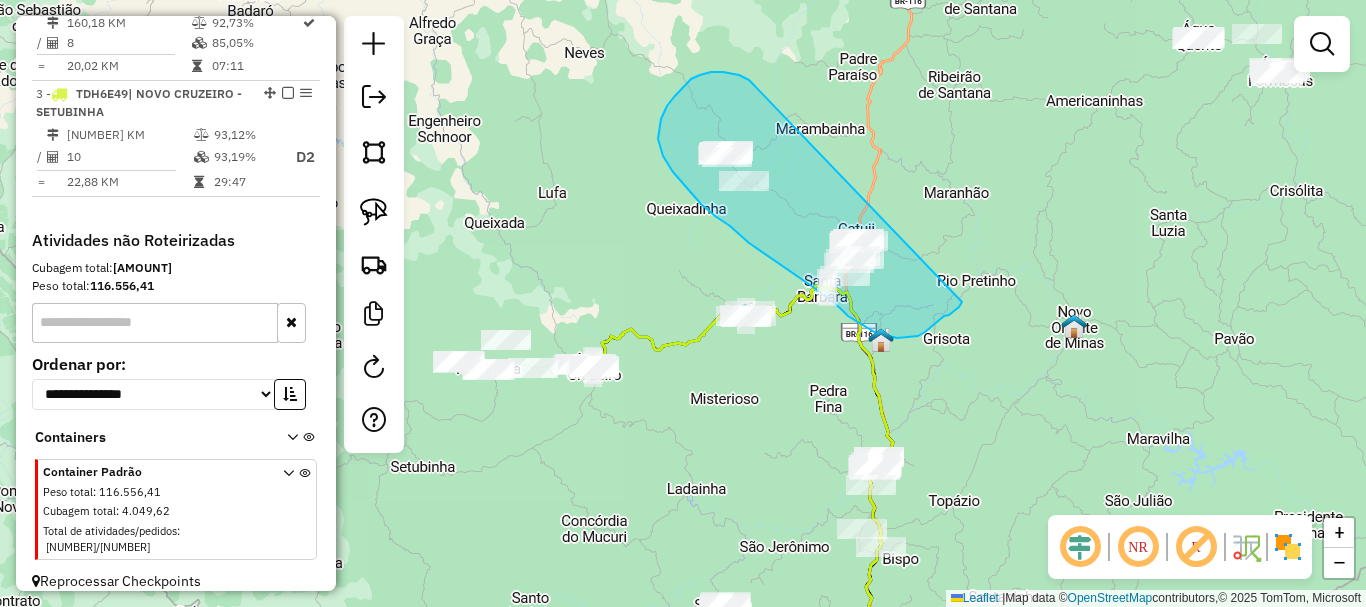 drag, startPoint x: 731, startPoint y: 73, endPoint x: 962, endPoint y: 298, distance: 322.4686 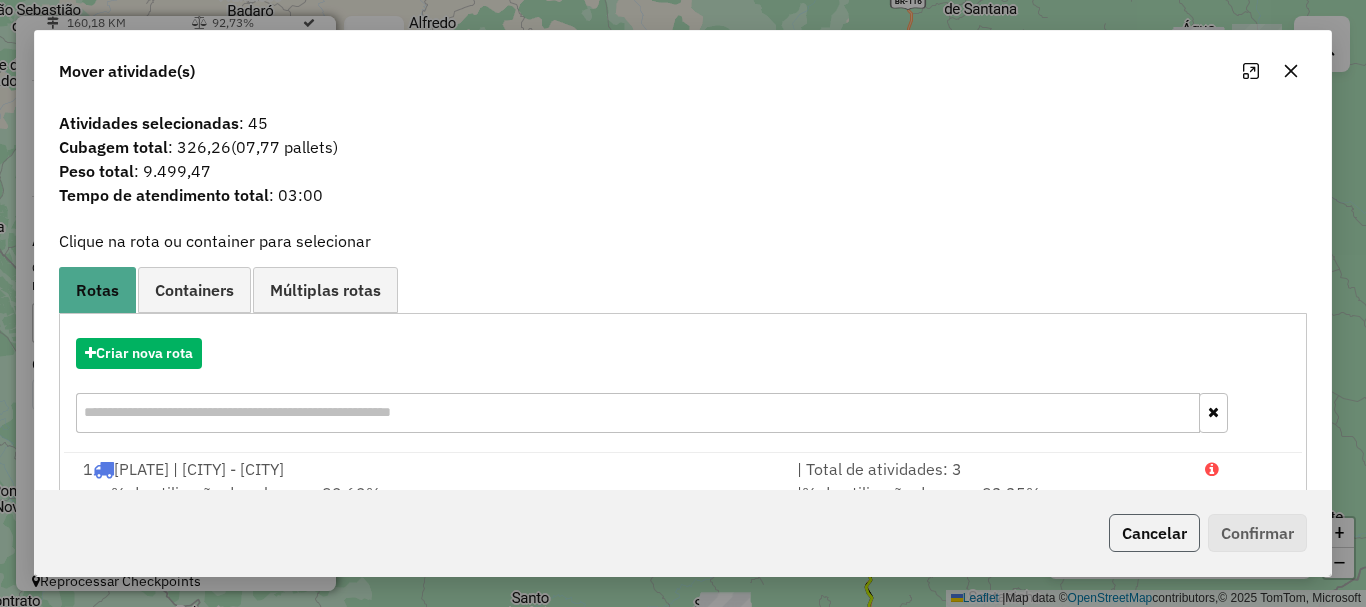 click on "Cancelar" 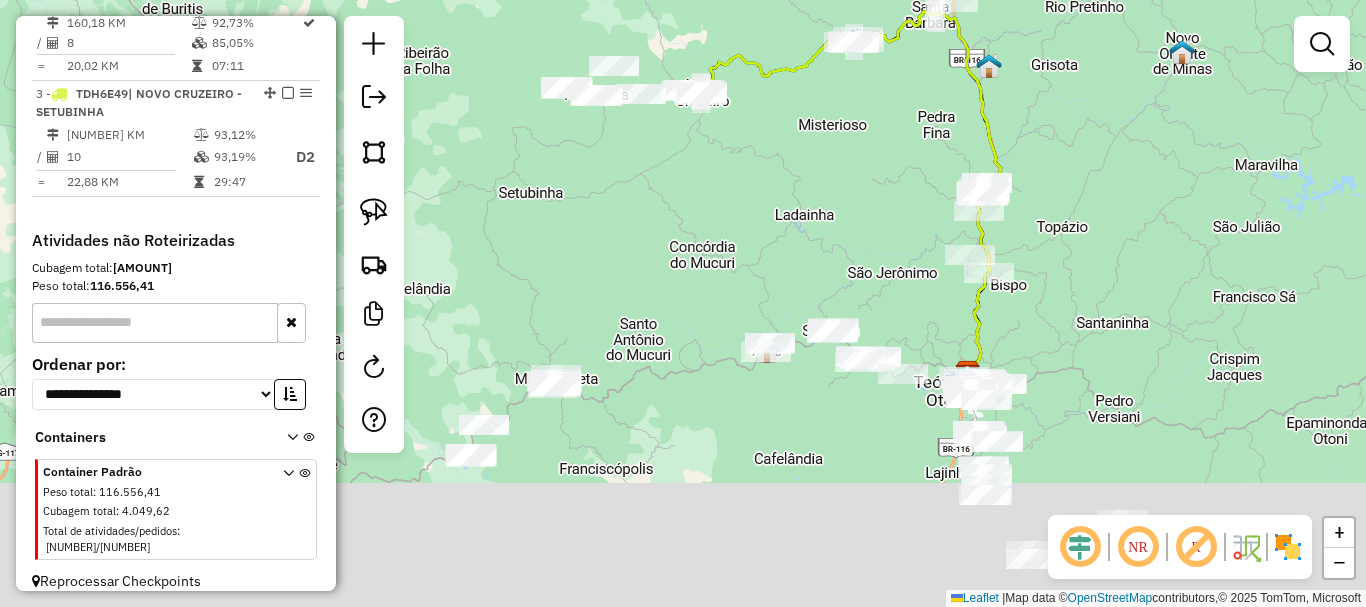 drag, startPoint x: 782, startPoint y: 418, endPoint x: 890, endPoint y: 144, distance: 294.51654 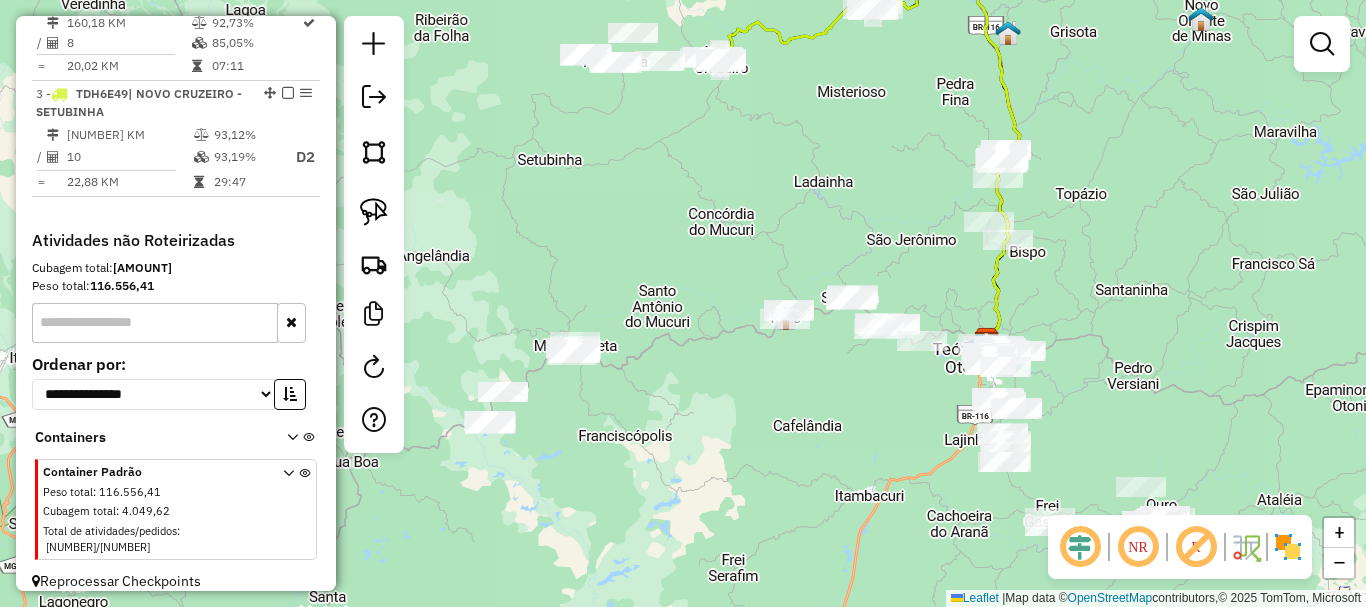 drag, startPoint x: 760, startPoint y: 266, endPoint x: 818, endPoint y: 156, distance: 124.35433 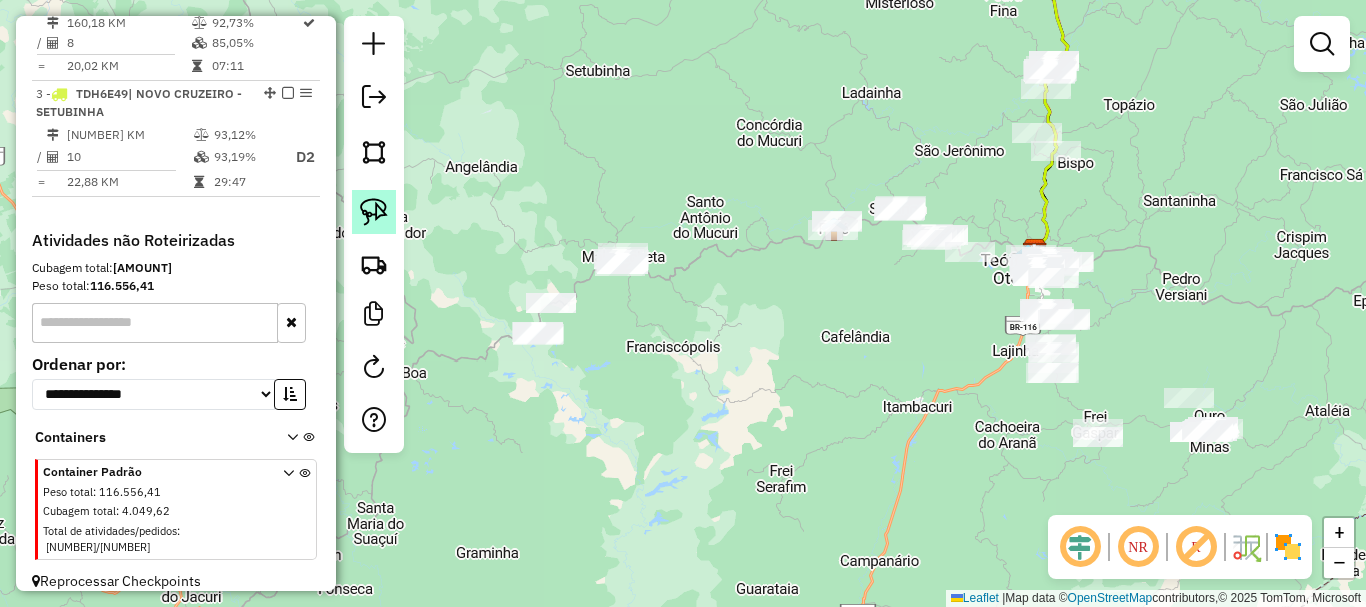 click 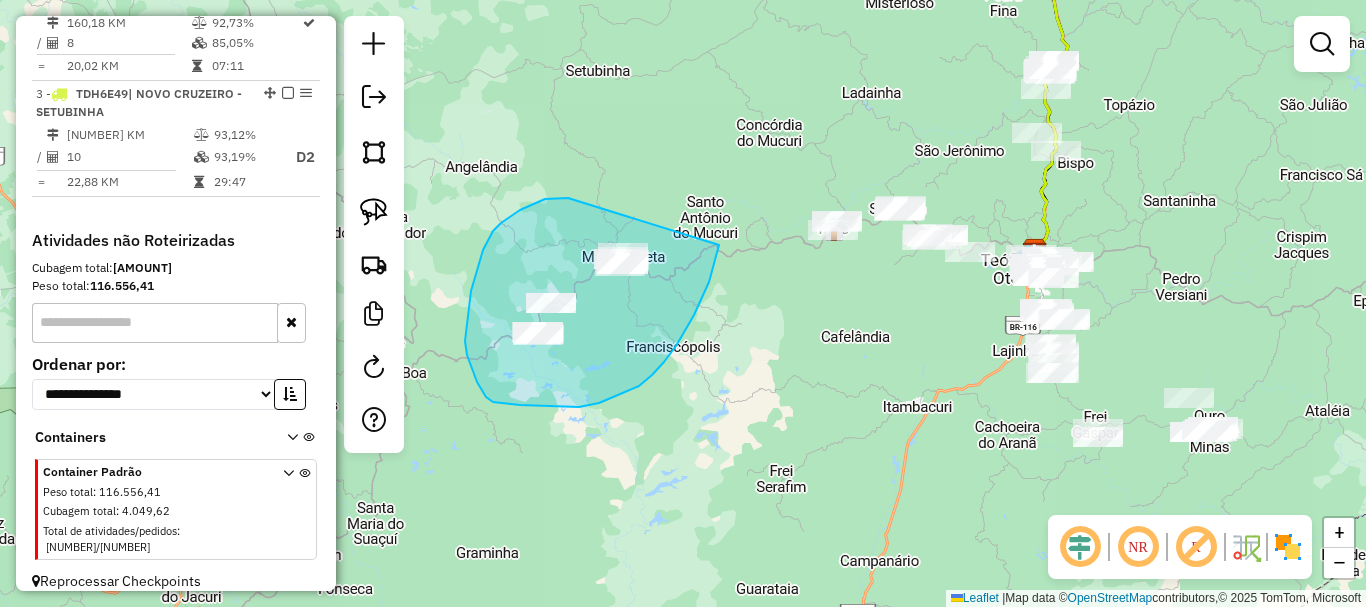 drag, startPoint x: 561, startPoint y: 198, endPoint x: 719, endPoint y: 245, distance: 164.84235 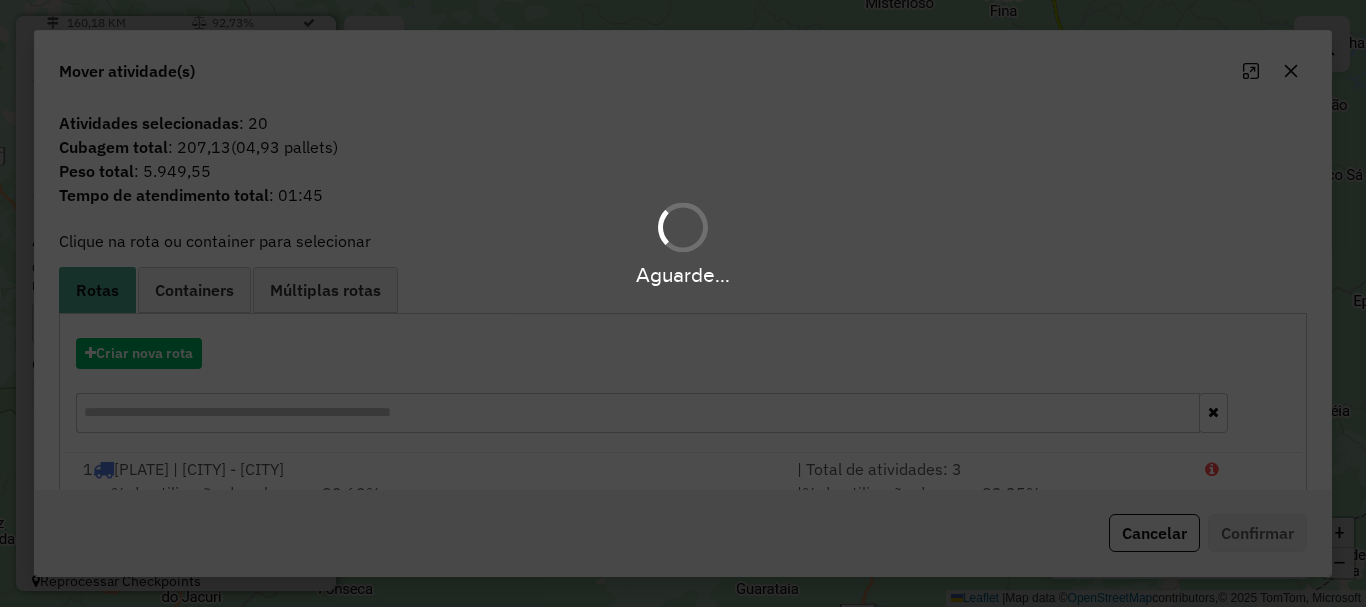 click on "Aguarde..." at bounding box center [683, 303] 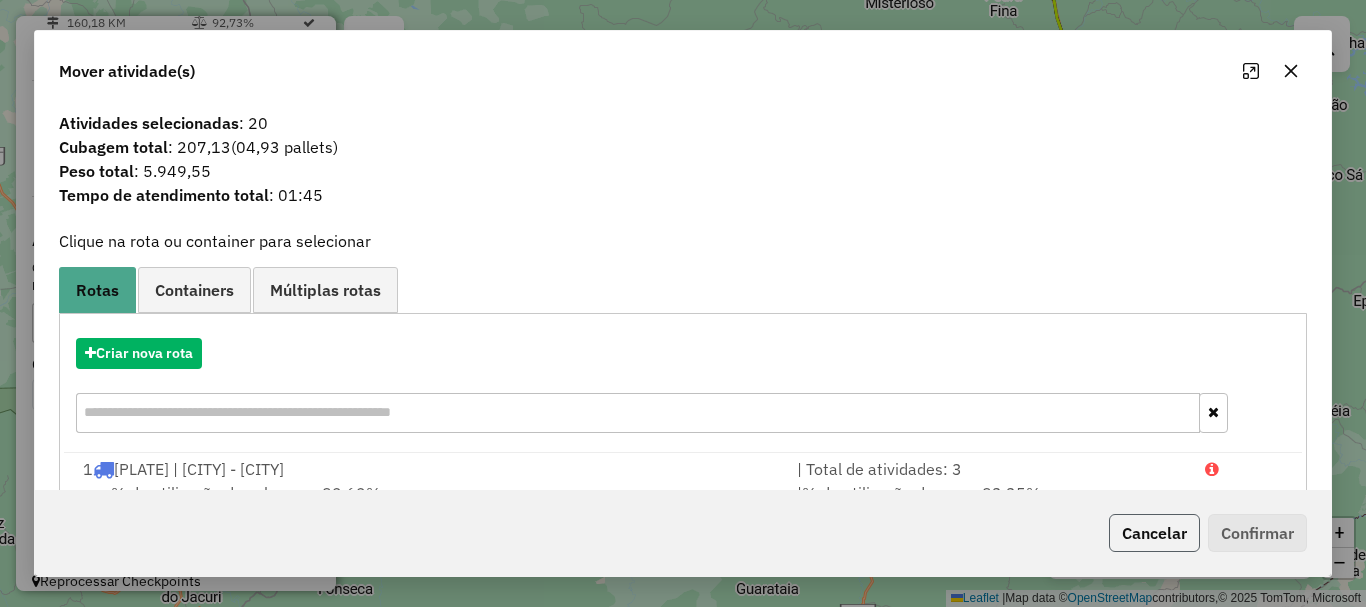 click on "Cancelar" 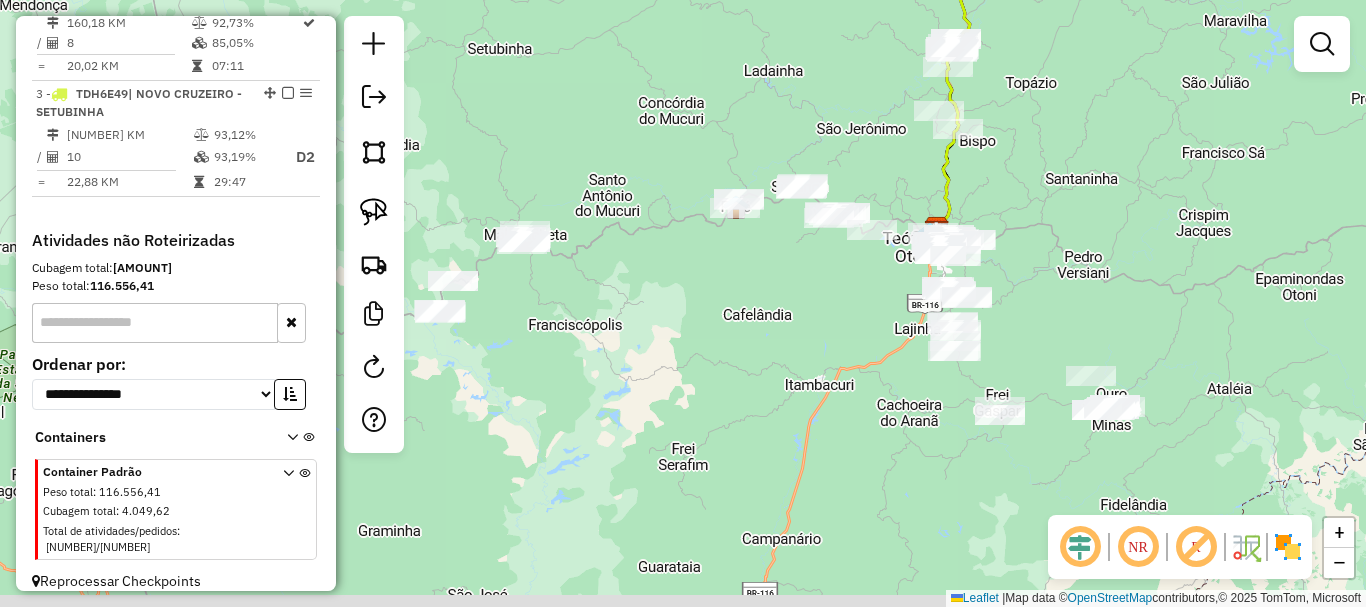 drag, startPoint x: 946, startPoint y: 363, endPoint x: 681, endPoint y: 230, distance: 296.50296 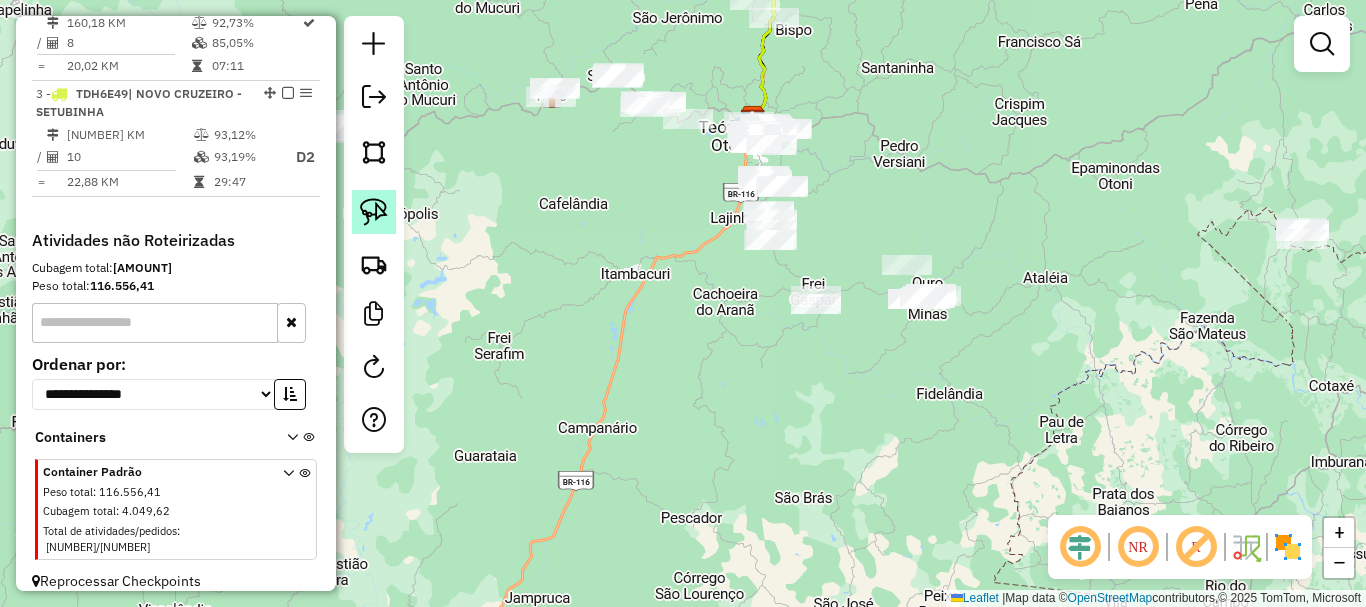 click 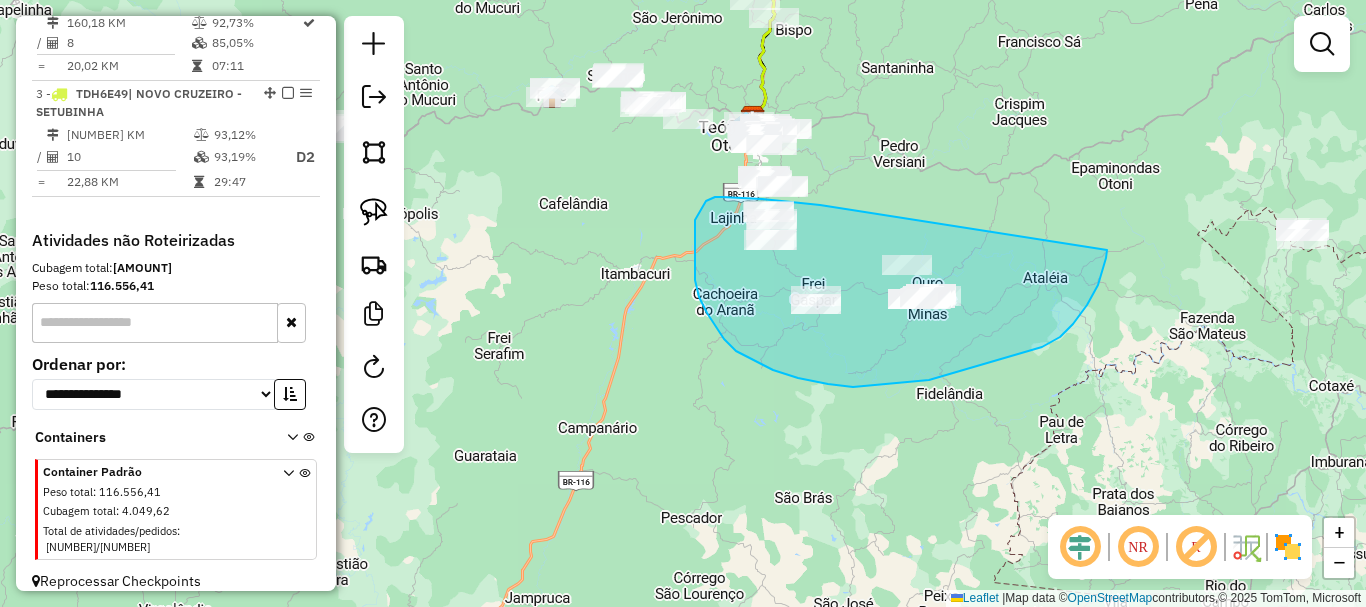drag, startPoint x: 820, startPoint y: 205, endPoint x: 1107, endPoint y: 250, distance: 290.50644 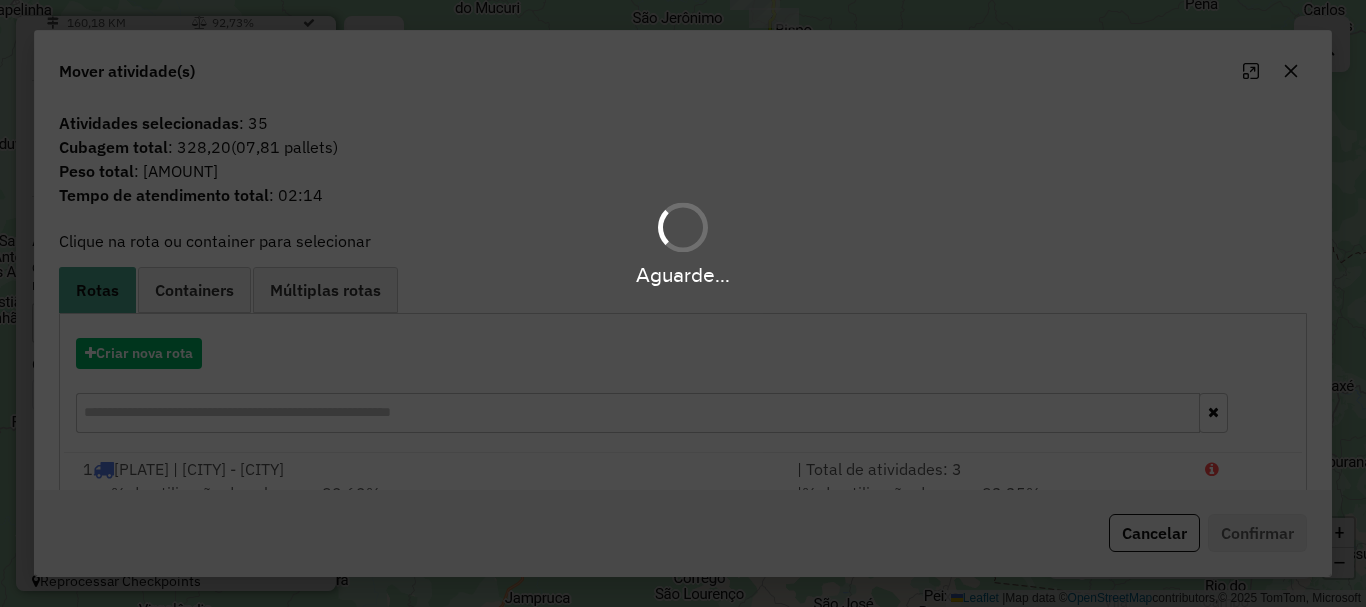 click on "Cancelar" 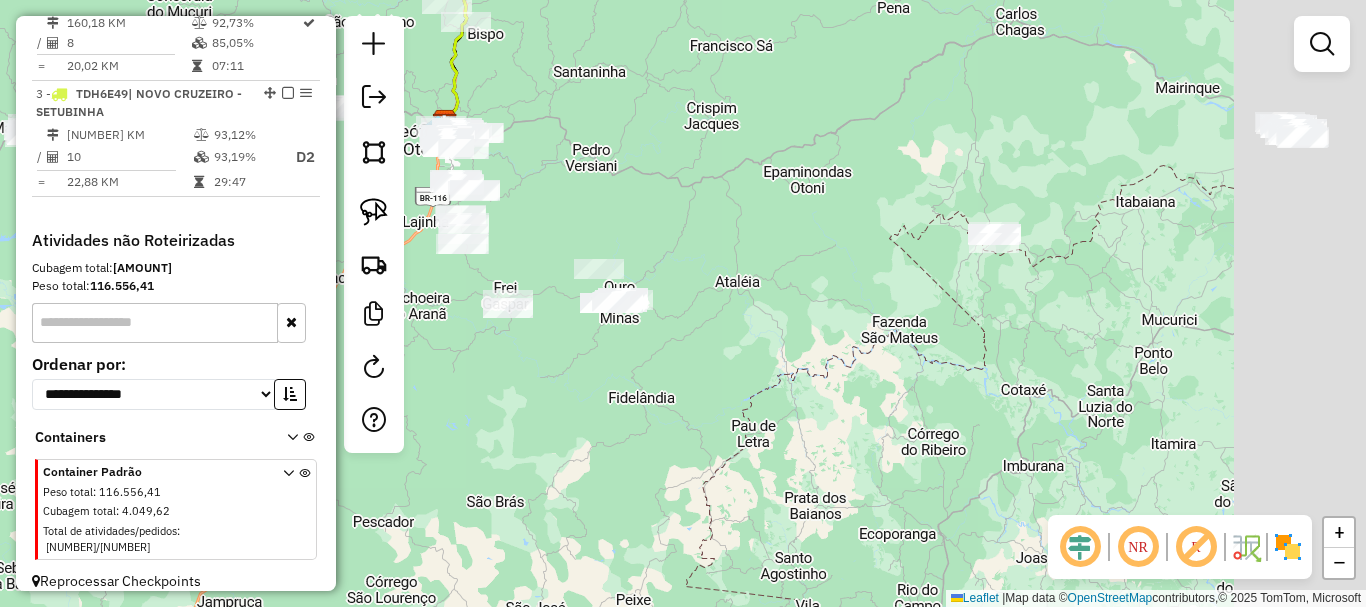 drag, startPoint x: 1117, startPoint y: 367, endPoint x: 632, endPoint y: 367, distance: 485 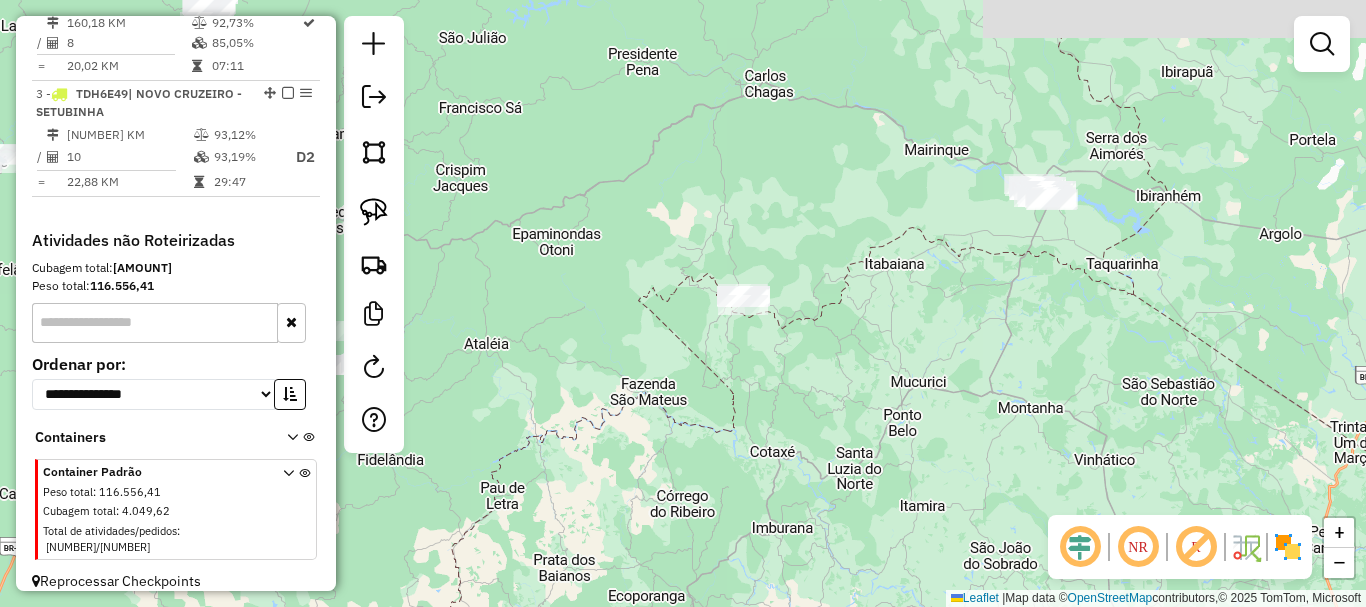 drag, startPoint x: 1001, startPoint y: 256, endPoint x: 911, endPoint y: 400, distance: 169.81166 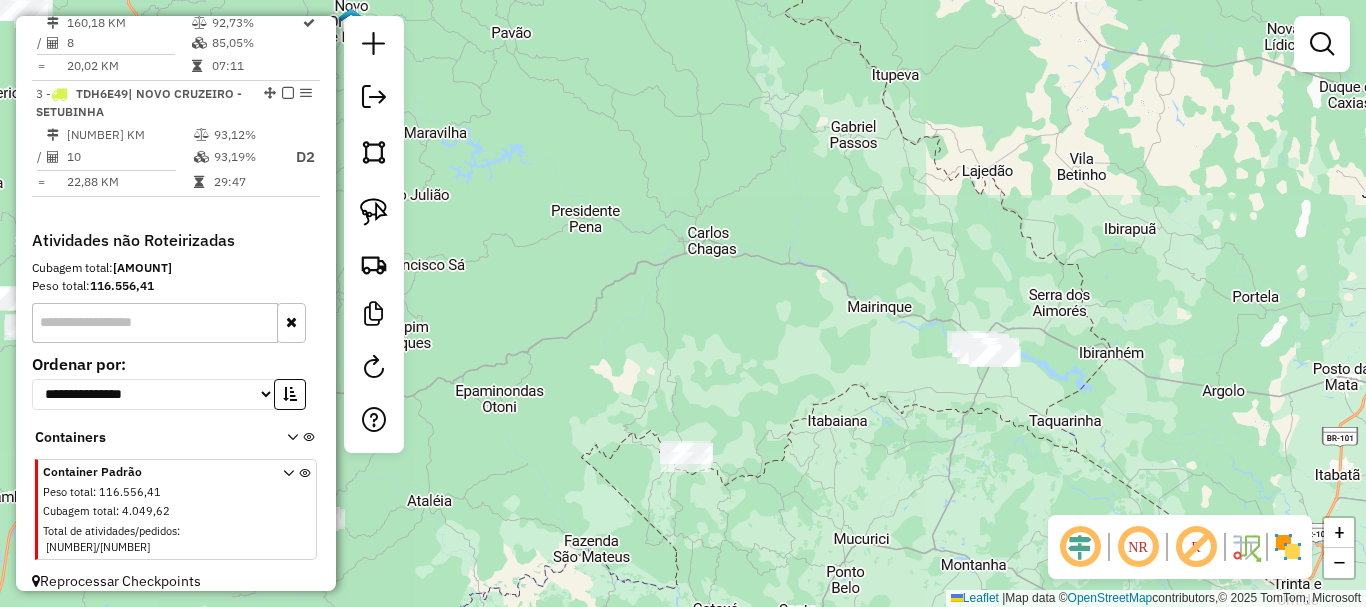 drag, startPoint x: 998, startPoint y: 336, endPoint x: 970, endPoint y: 418, distance: 86.64872 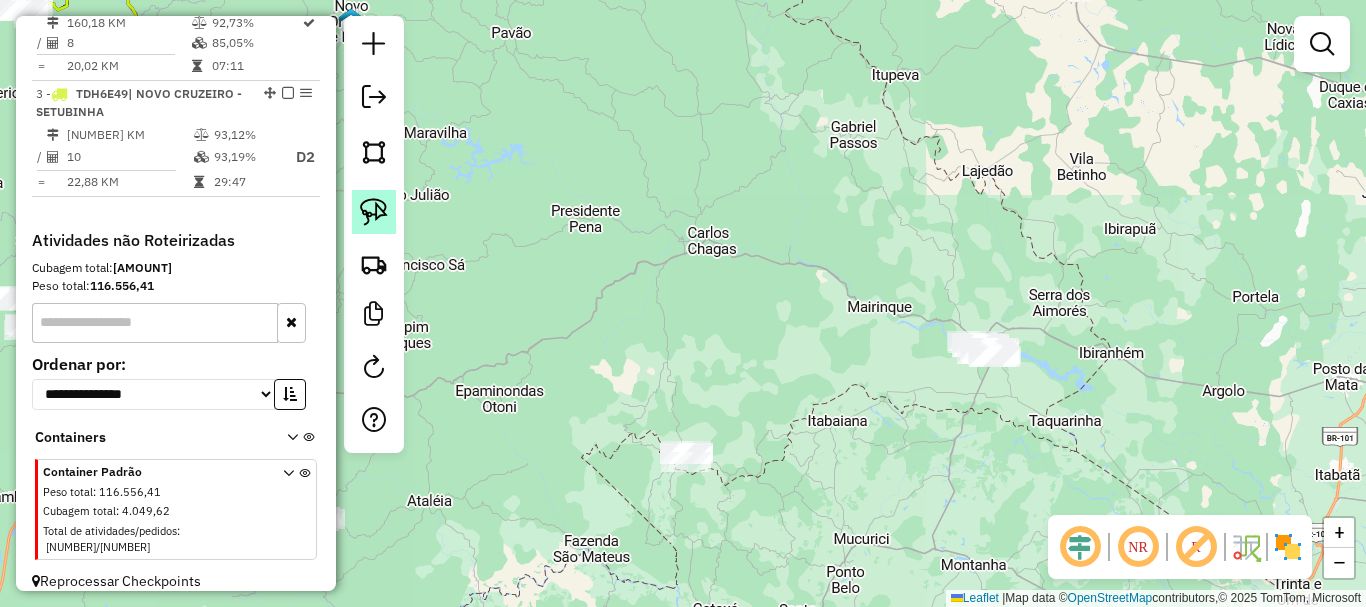 click 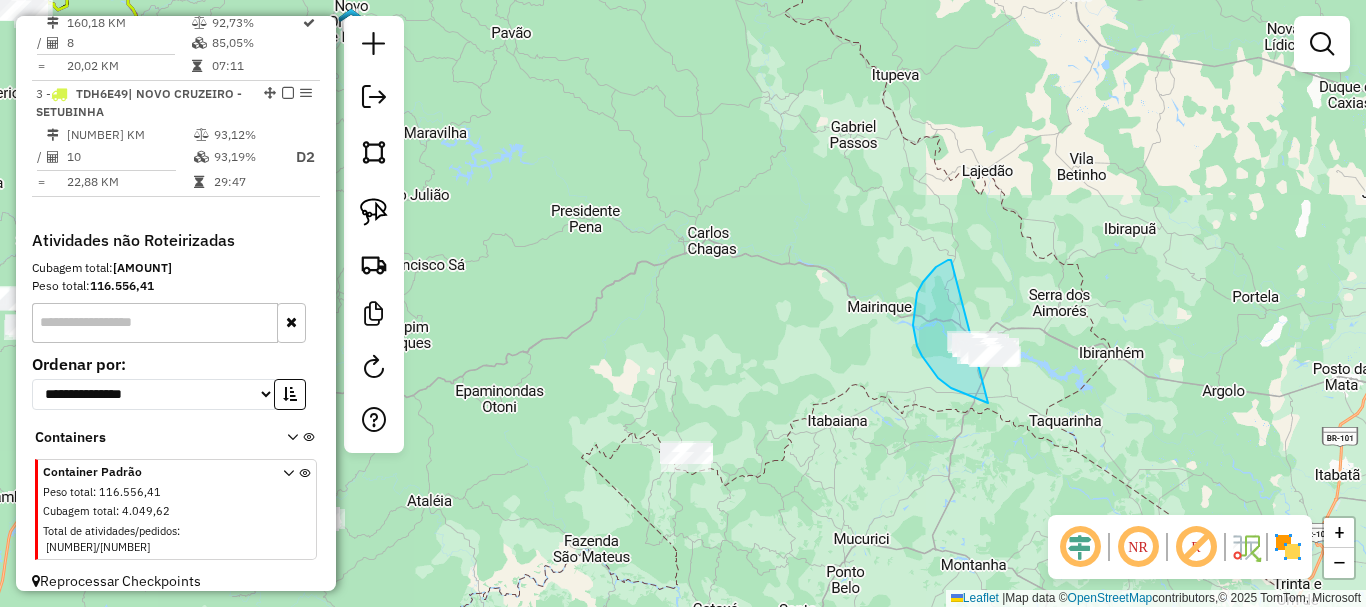 drag, startPoint x: 951, startPoint y: 260, endPoint x: 1110, endPoint y: 338, distance: 177.10167 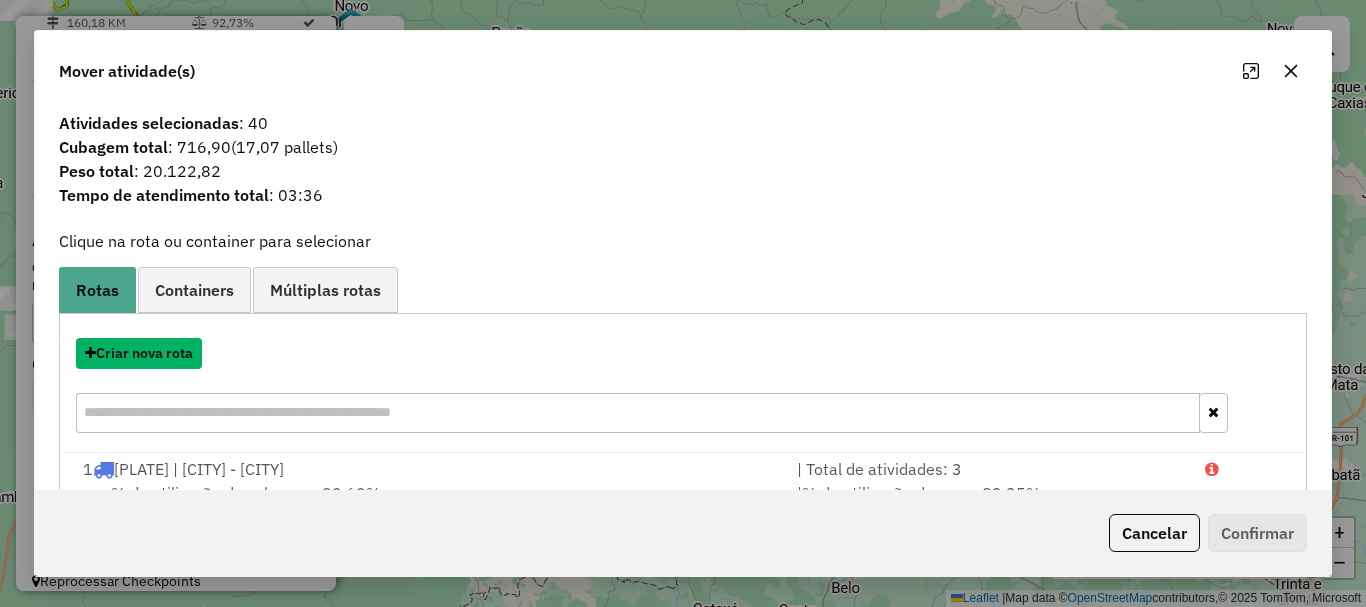 click on "Criar nova rota" at bounding box center (139, 353) 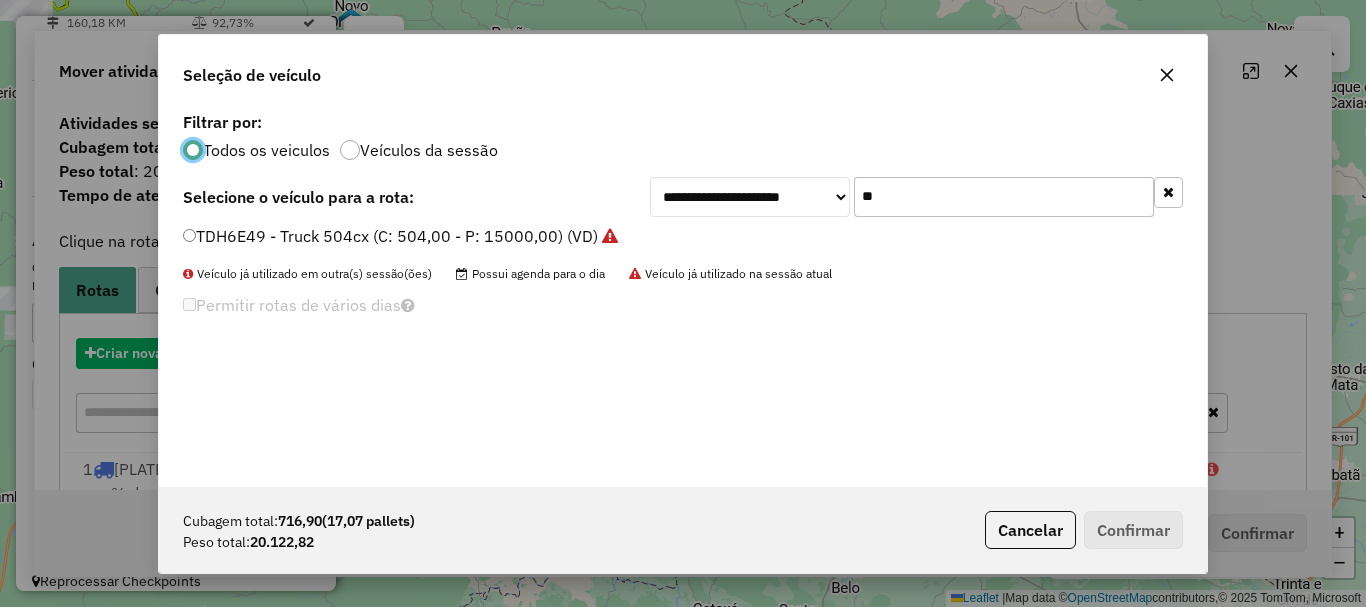 scroll, scrollTop: 11, scrollLeft: 6, axis: both 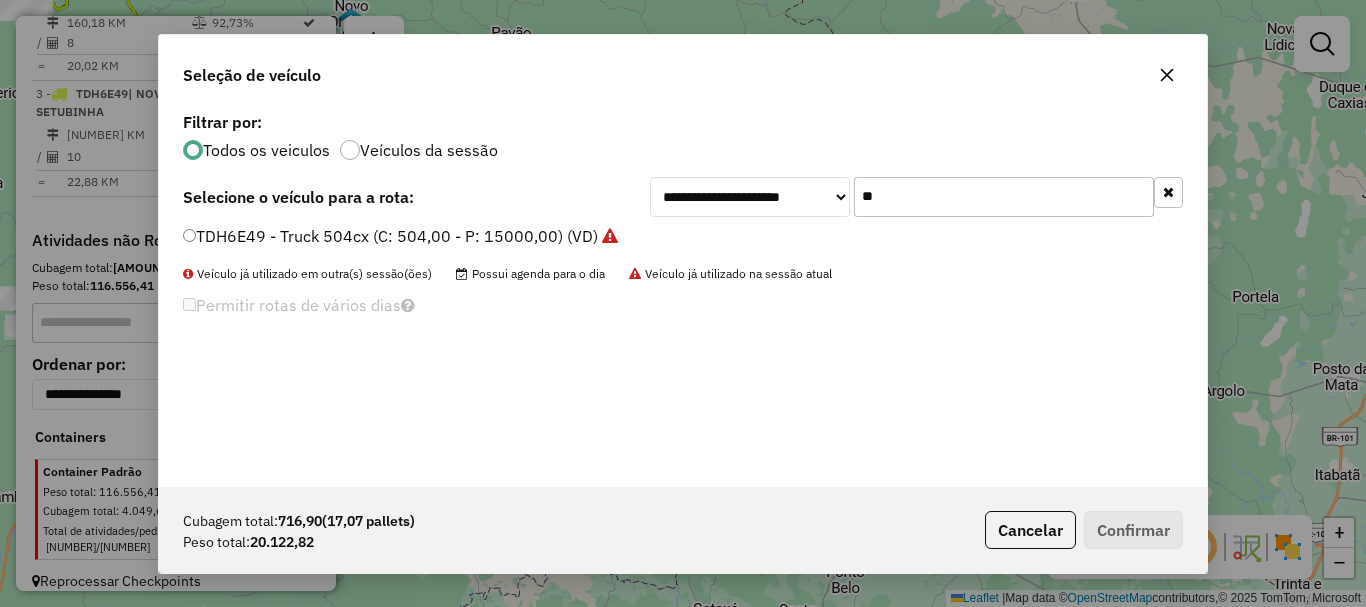 drag, startPoint x: 916, startPoint y: 186, endPoint x: 802, endPoint y: 194, distance: 114.28036 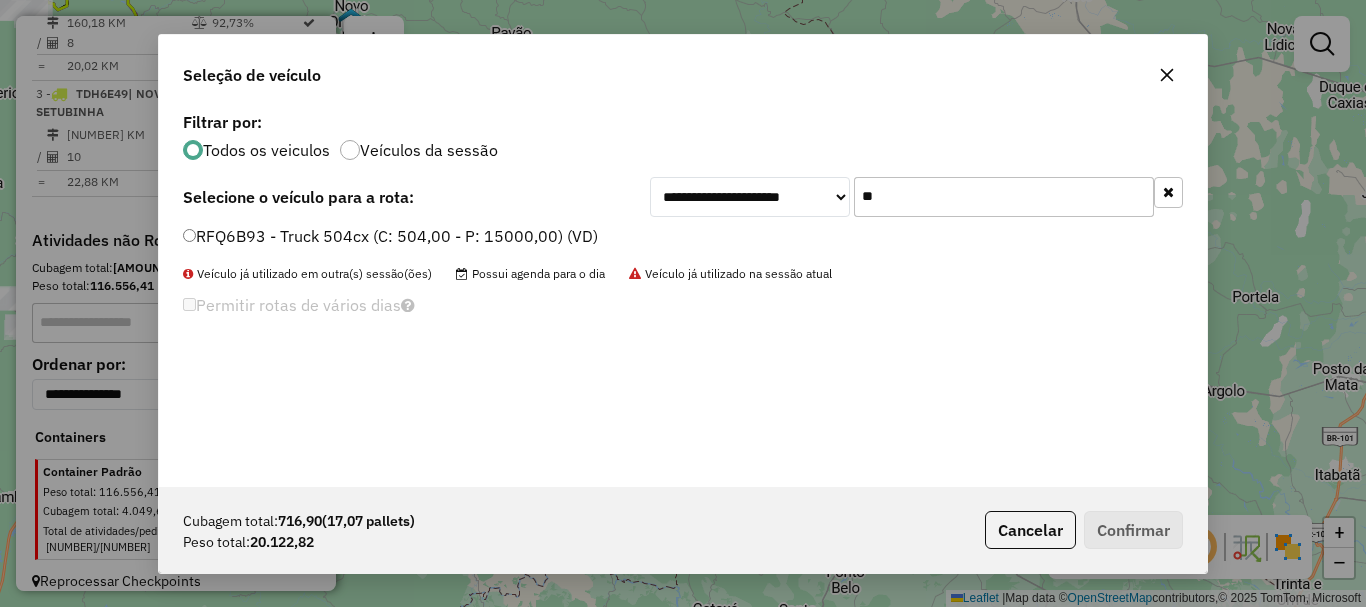 type on "**" 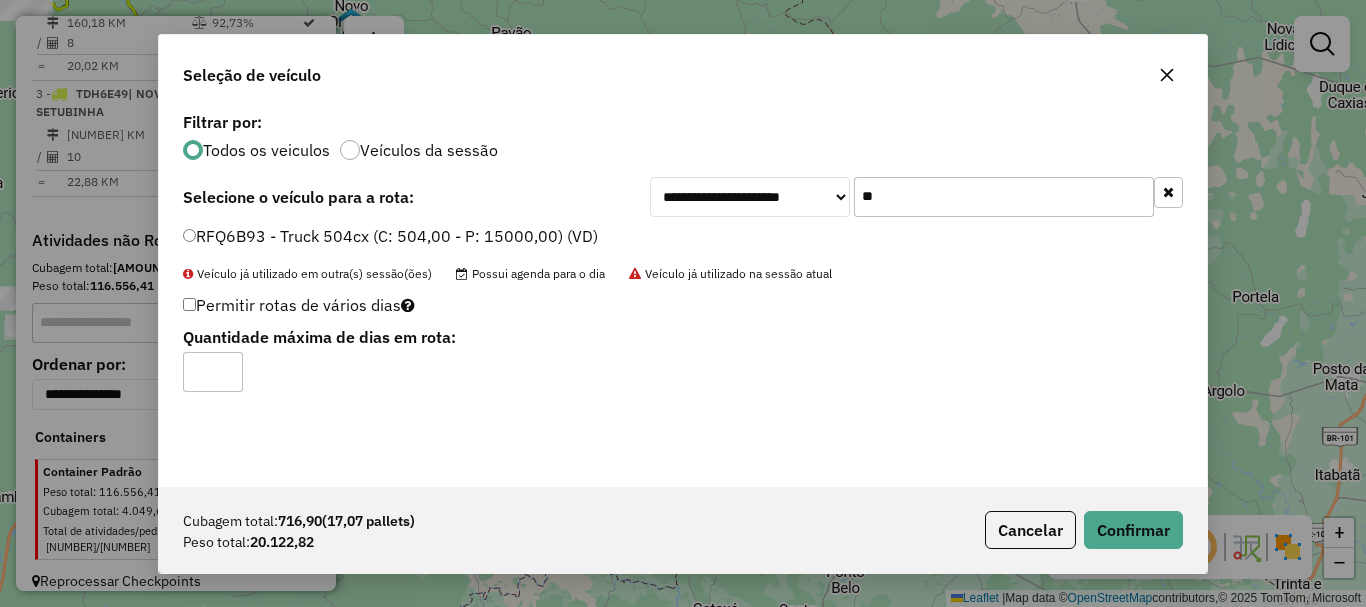 type on "*" 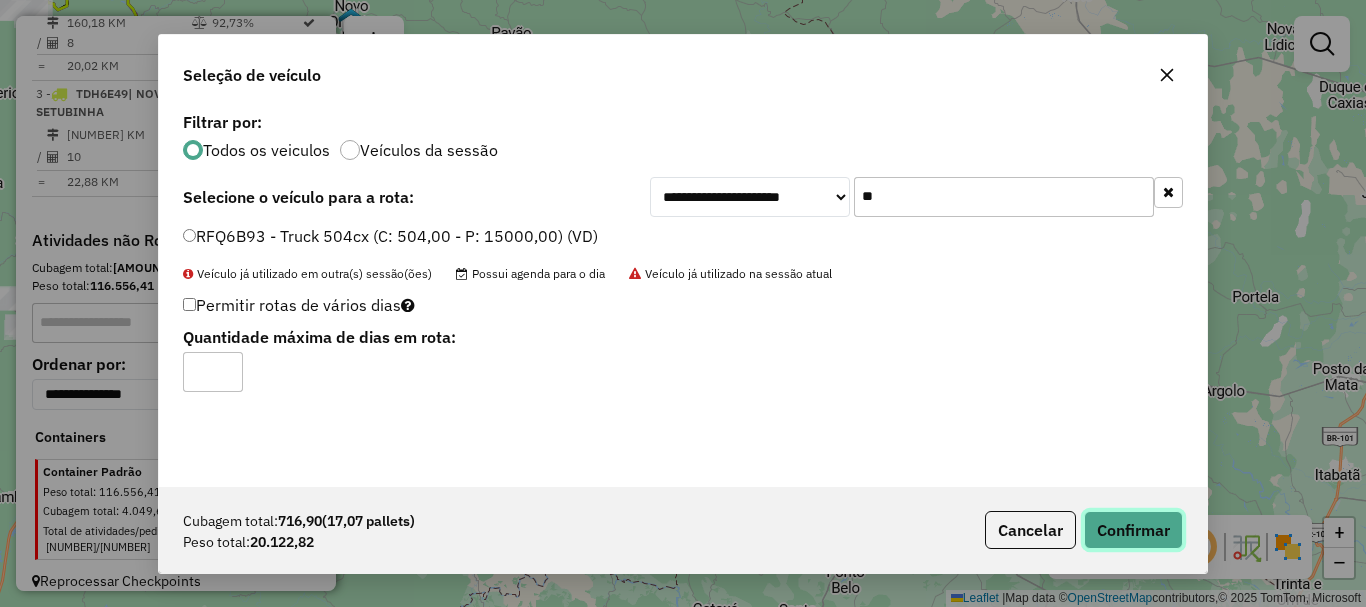 click on "Confirmar" 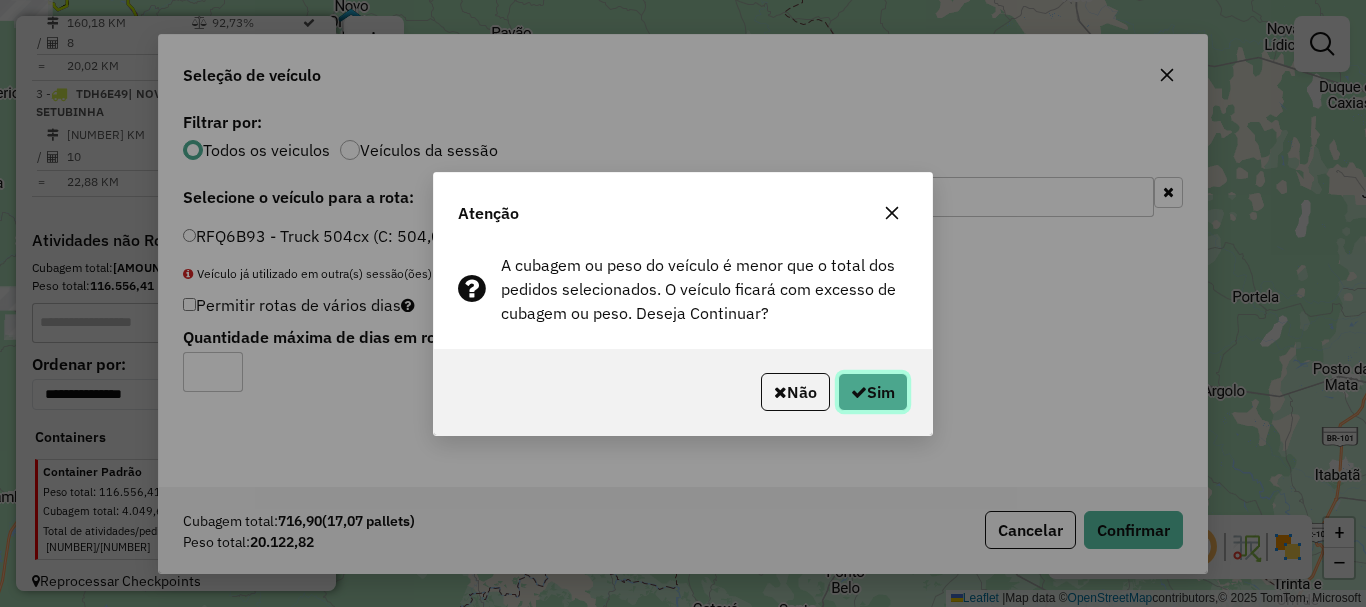 click on "Sim" 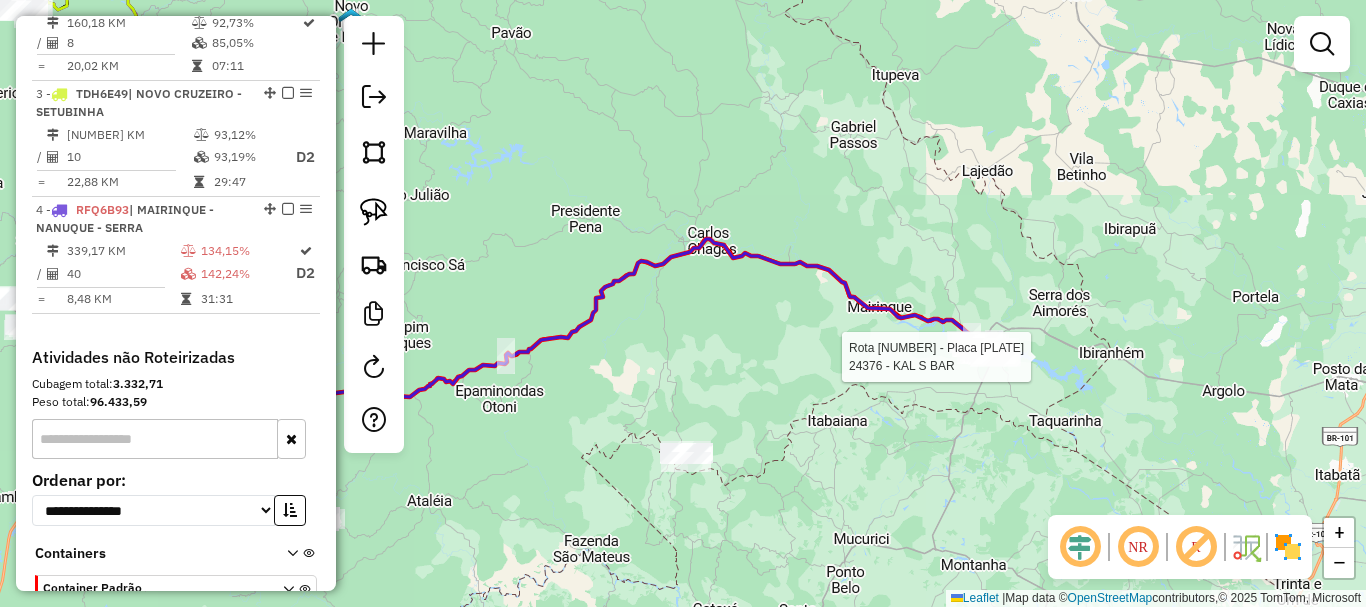 select on "*********" 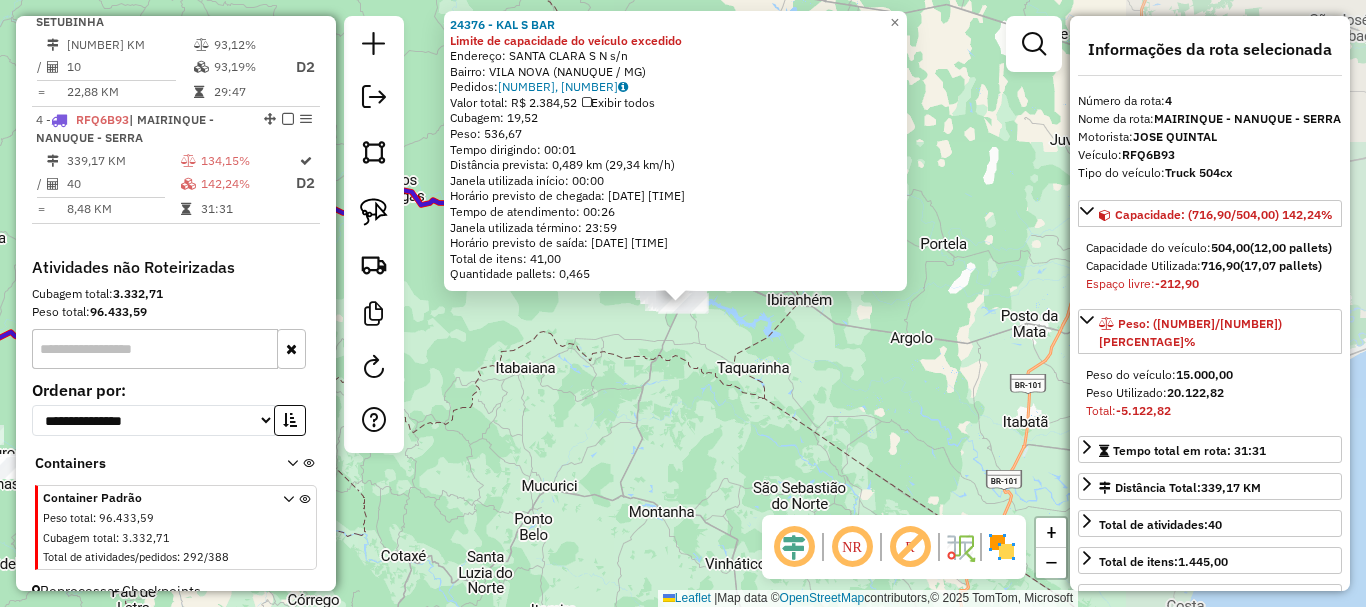 scroll, scrollTop: 1037, scrollLeft: 0, axis: vertical 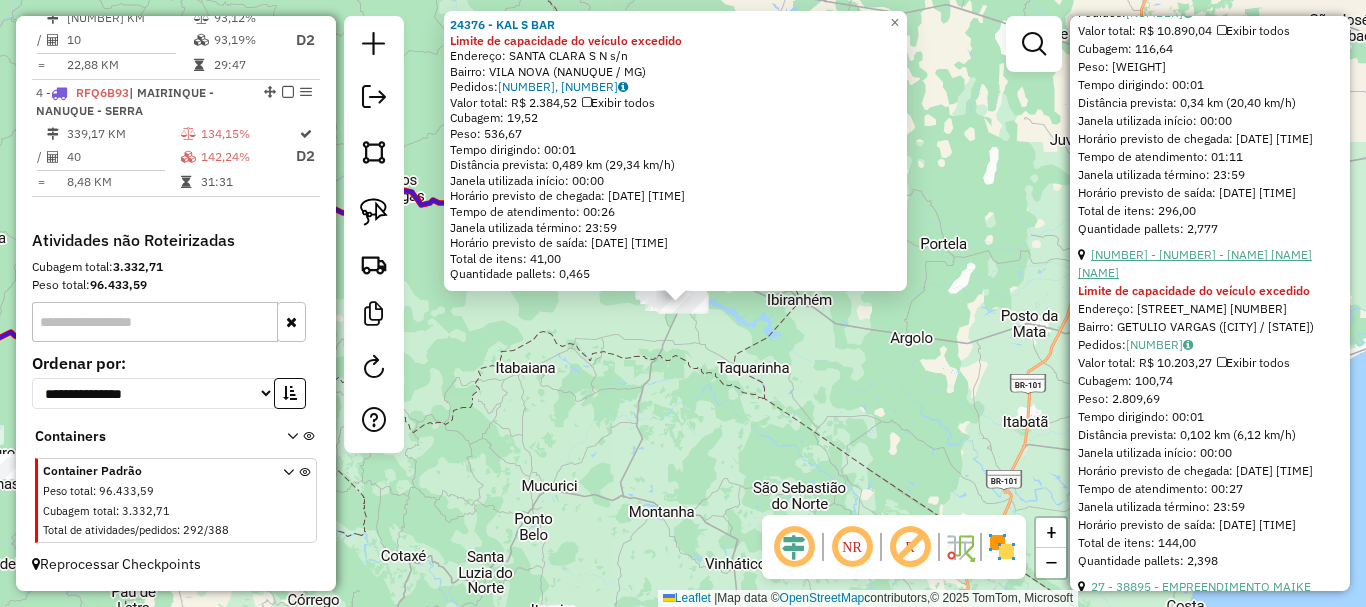 click on "[NUMBER] - [NUMBER] - [NAME] [NAME] [NAME]" at bounding box center [1195, 263] 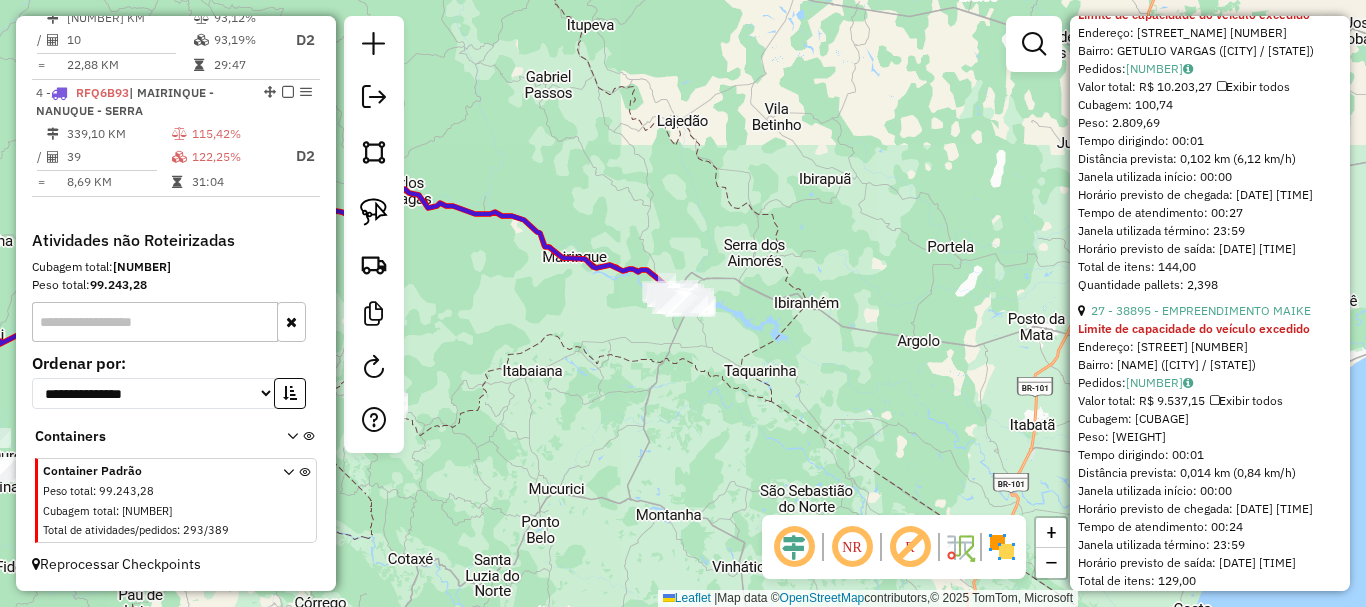scroll, scrollTop: 1300, scrollLeft: 0, axis: vertical 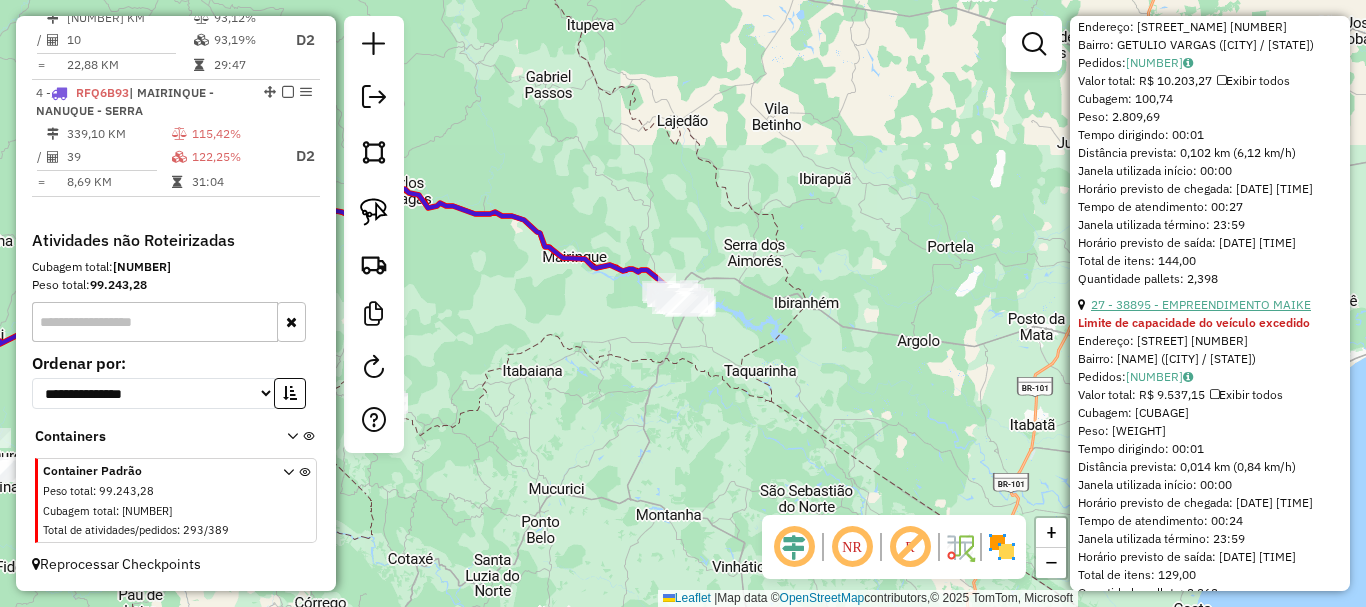 click on "27 - 38895 - EMPREENDIMENTO MAIKE" at bounding box center [1201, 304] 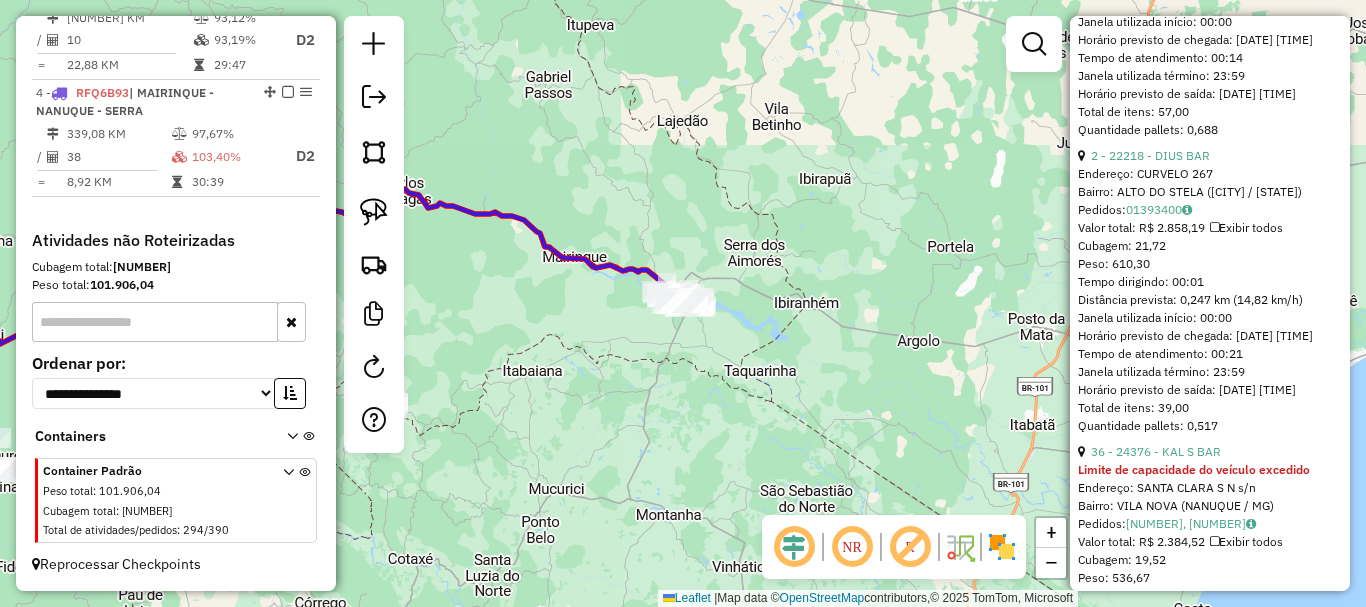 scroll, scrollTop: 2736, scrollLeft: 0, axis: vertical 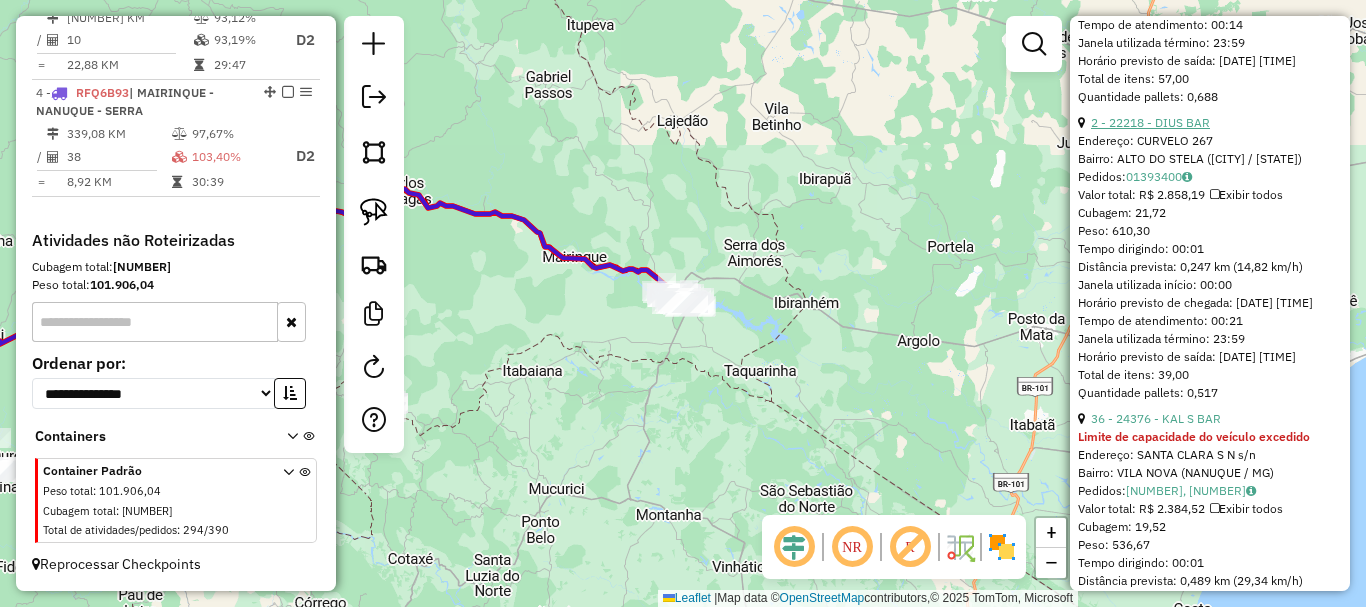 click on "2 - 22218 - DIUS BAR" at bounding box center [1150, 122] 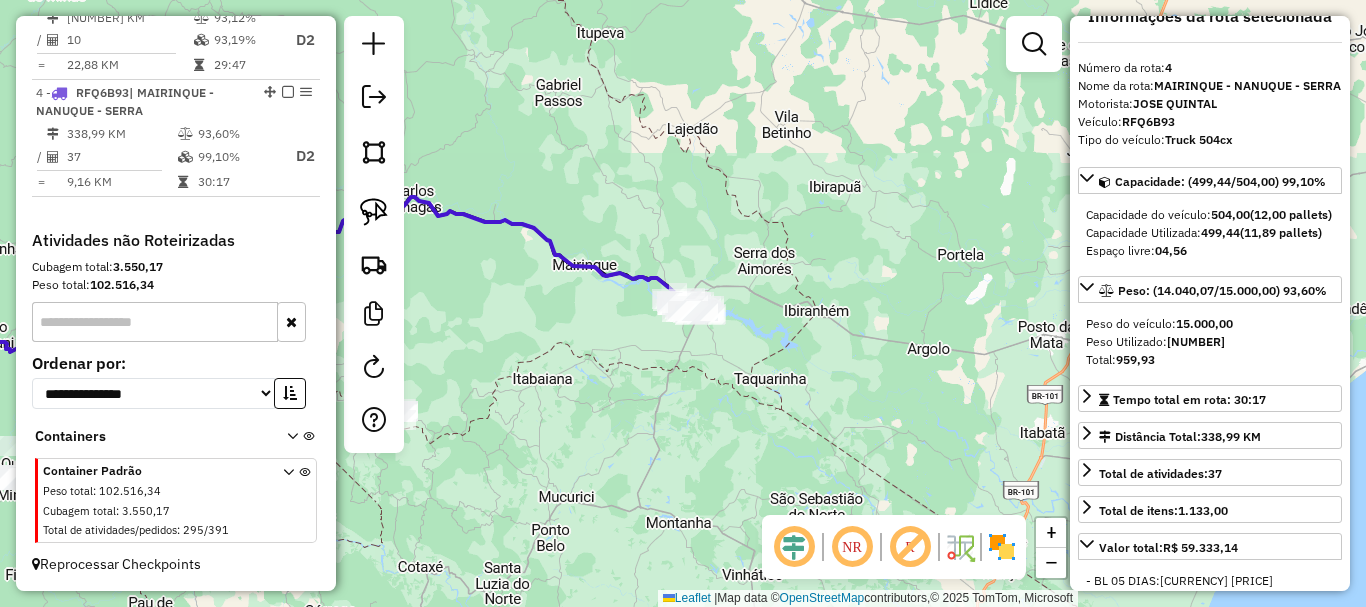 scroll, scrollTop: 0, scrollLeft: 0, axis: both 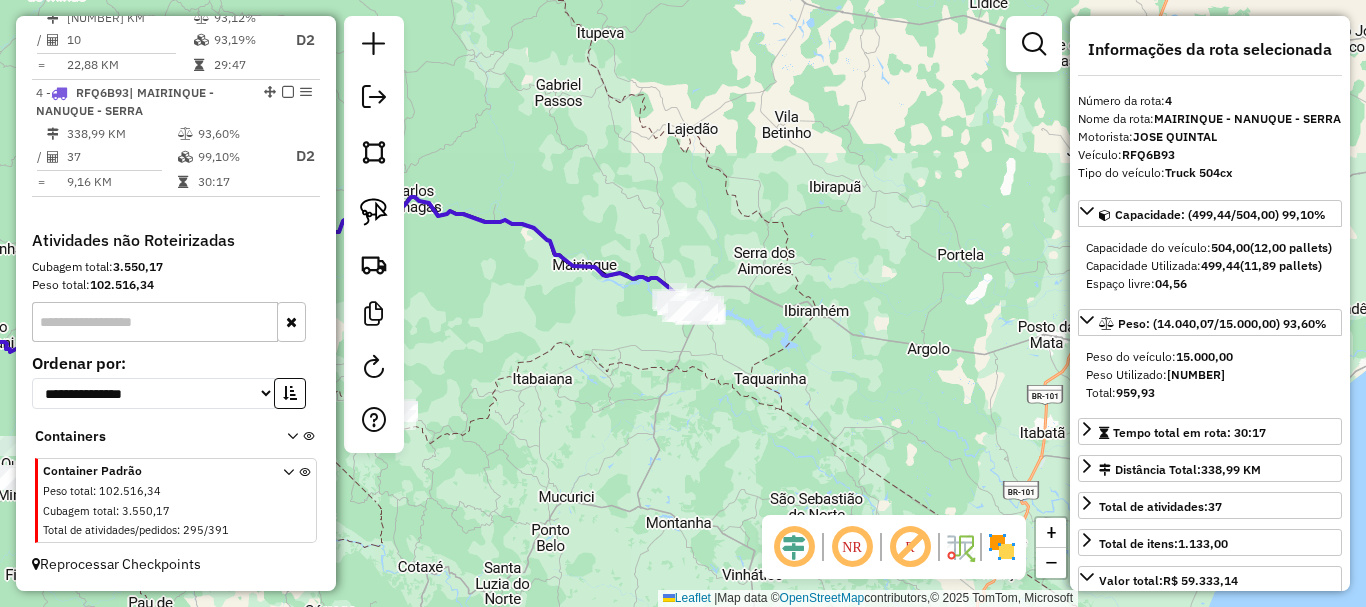 click on "Janela de atendimento Grade de atendimento Capacidade Transportadoras Veículos Cliente Pedidos  Rotas Selecione os dias de semana para filtrar as janelas de atendimento  Seg   Ter   Qua   Qui   Sex   Sáb   Dom  Informe o período da janela de atendimento: De: Até:  Filtrar exatamente a janela do cliente  Considerar janela de atendimento padrão  Selecione os dias de semana para filtrar as grades de atendimento  Seg   Ter   Qua   Qui   Sex   Sáb   Dom   Considerar clientes sem dia de atendimento cadastrado  Clientes fora do dia de atendimento selecionado Filtrar as atividades entre os valores definidos abaixo:  Peso mínimo:   Peso máximo:   Cubagem mínima:   Cubagem máxima:   De:   Até:  Filtrar as atividades entre o tempo de atendimento definido abaixo:  De:   Até:   Considerar capacidade total dos clientes não roteirizados Transportadora: Selecione um ou mais itens Tipo de veículo: Selecione um ou mais itens Veículo: Selecione um ou mais itens Motorista: Selecione um ou mais itens Nome: Rótulo:" 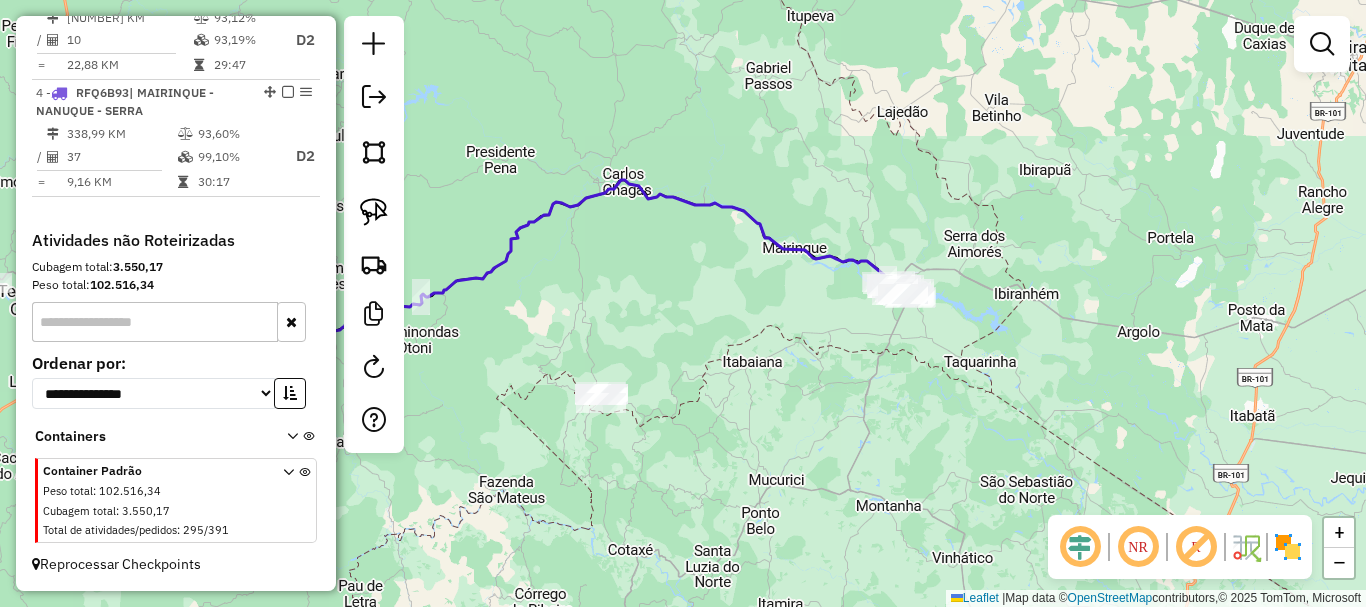 drag, startPoint x: 653, startPoint y: 414, endPoint x: 1065, endPoint y: 396, distance: 412.393 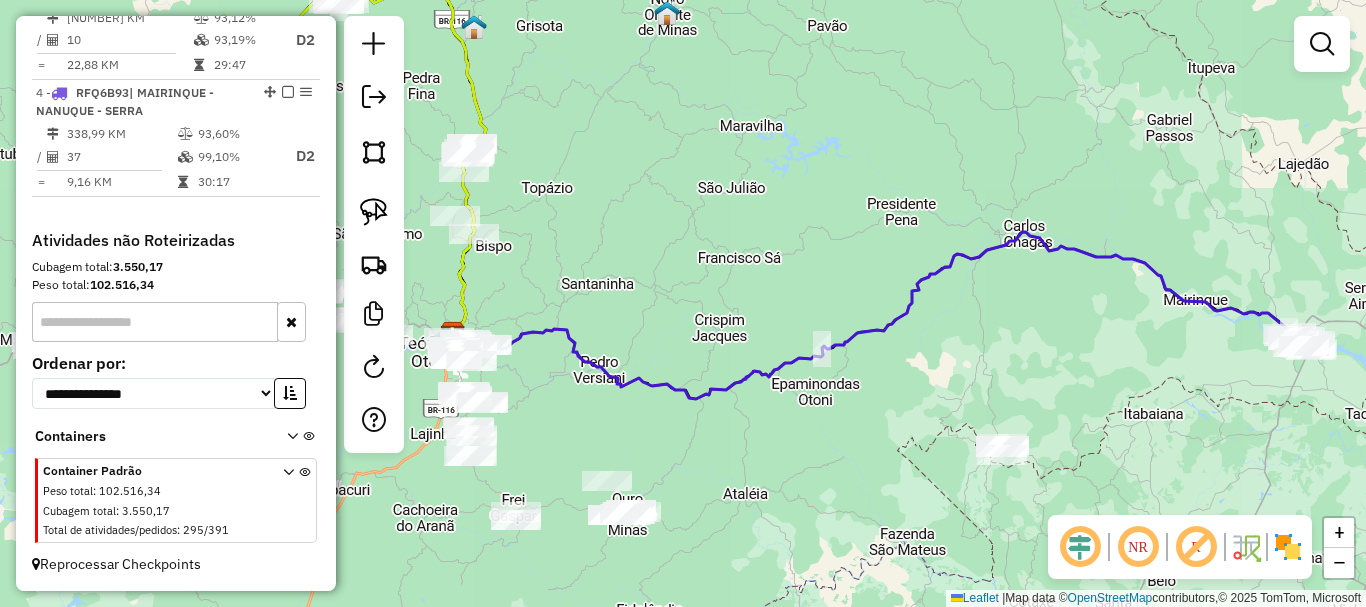 drag, startPoint x: 741, startPoint y: 348, endPoint x: 940, endPoint y: 401, distance: 205.93689 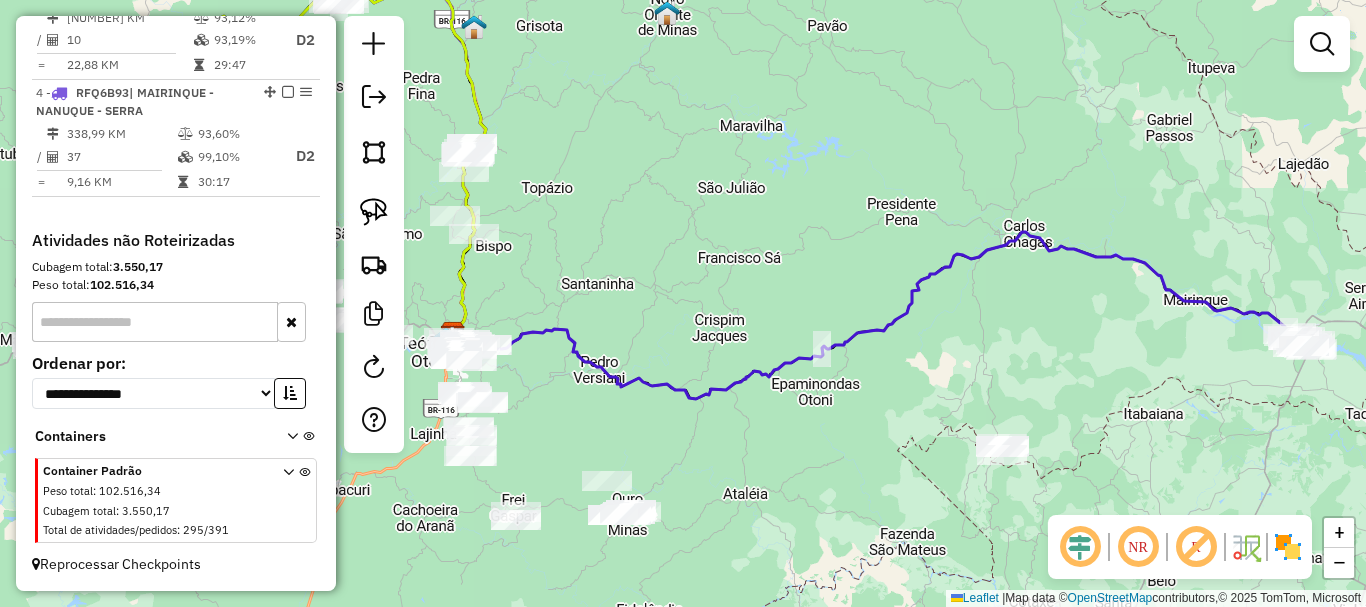 drag, startPoint x: 802, startPoint y: 499, endPoint x: 862, endPoint y: 495, distance: 60.133186 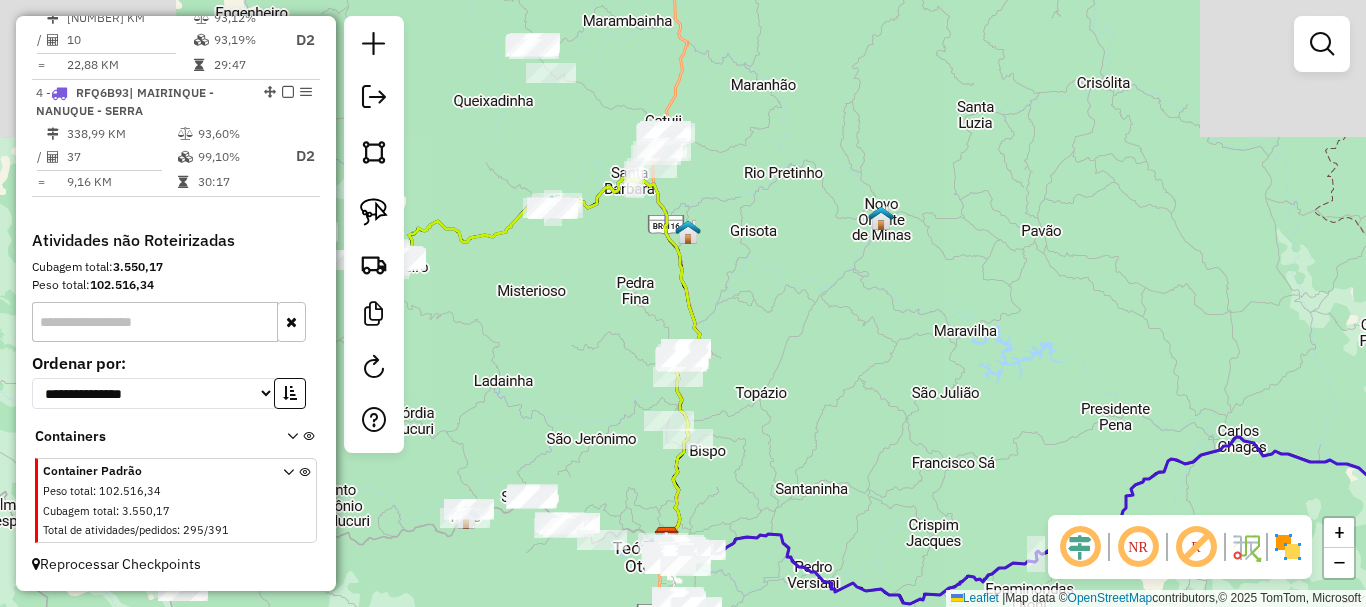 drag, startPoint x: 778, startPoint y: 205, endPoint x: 933, endPoint y: 416, distance: 261.8129 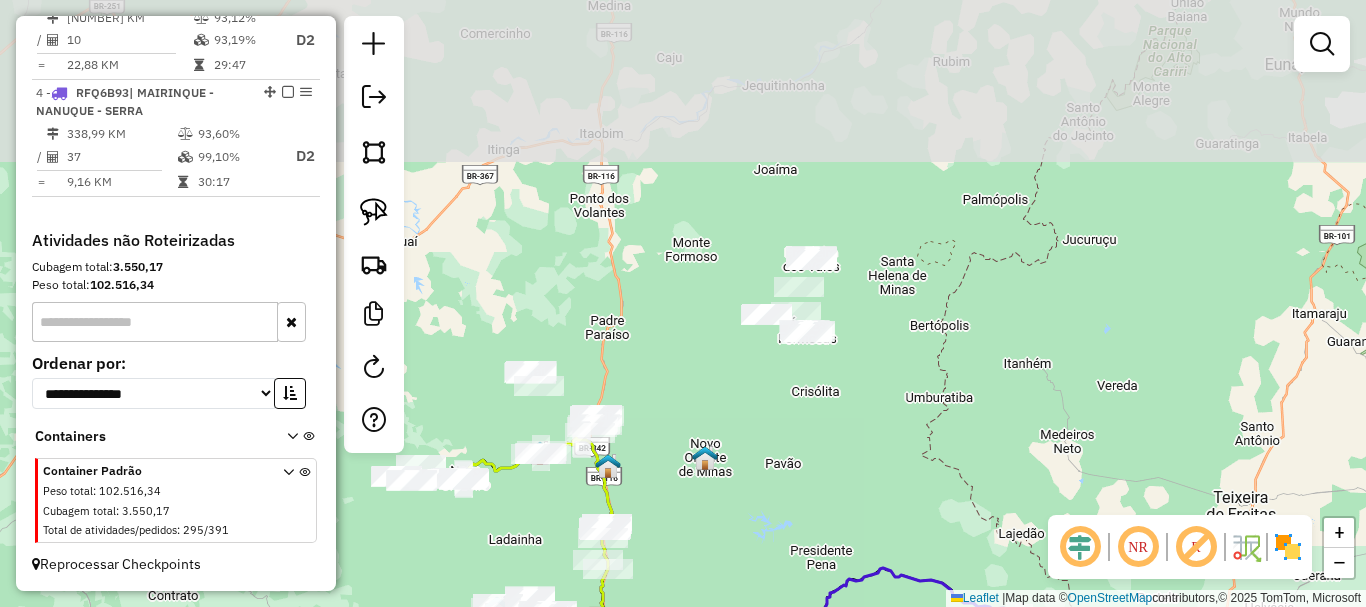 drag, startPoint x: 918, startPoint y: 241, endPoint x: 755, endPoint y: 450, distance: 265.04718 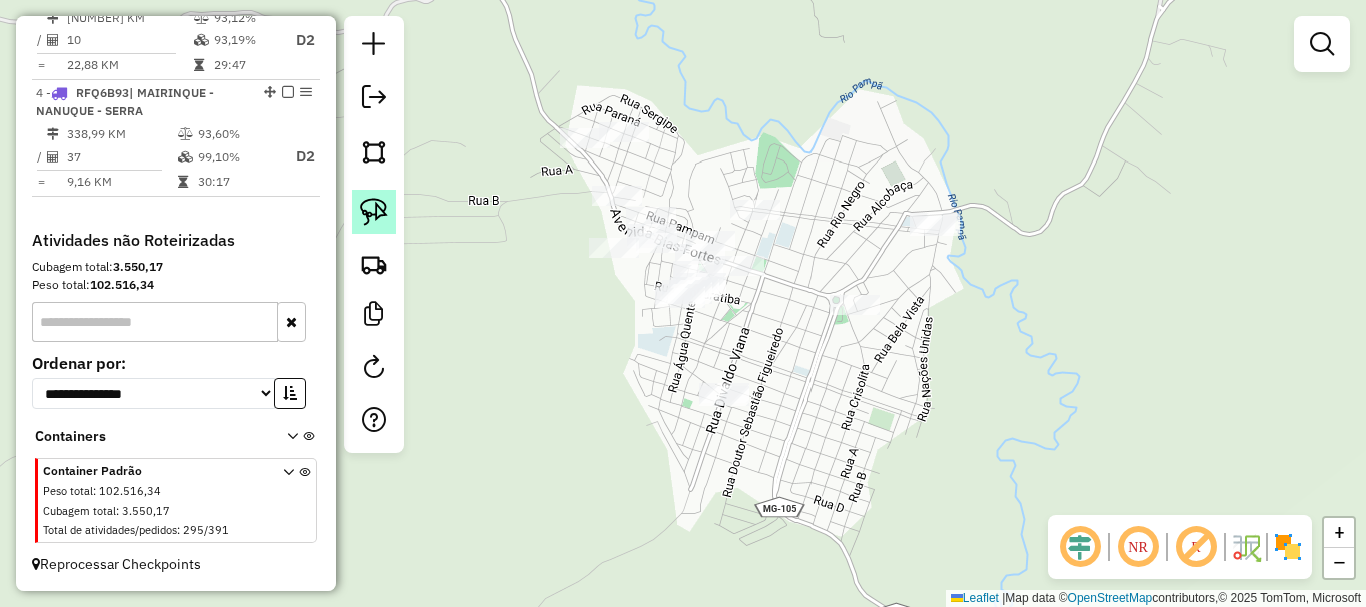click 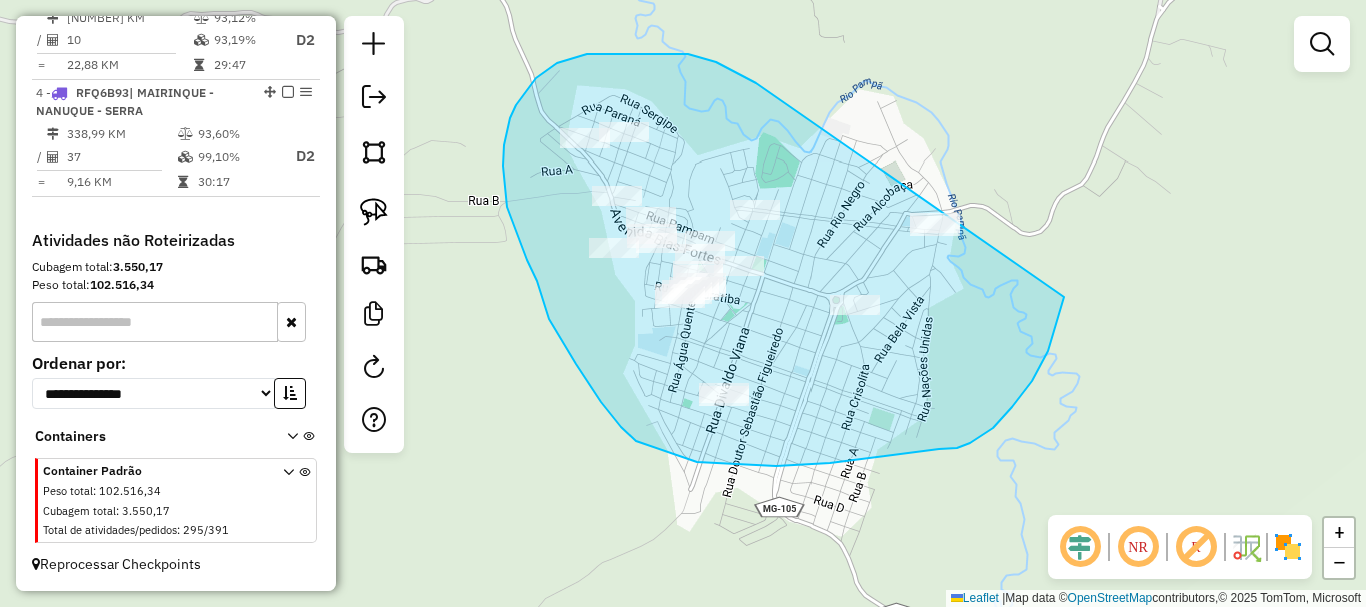 drag, startPoint x: 673, startPoint y: 53, endPoint x: 1081, endPoint y: 196, distance: 432.33435 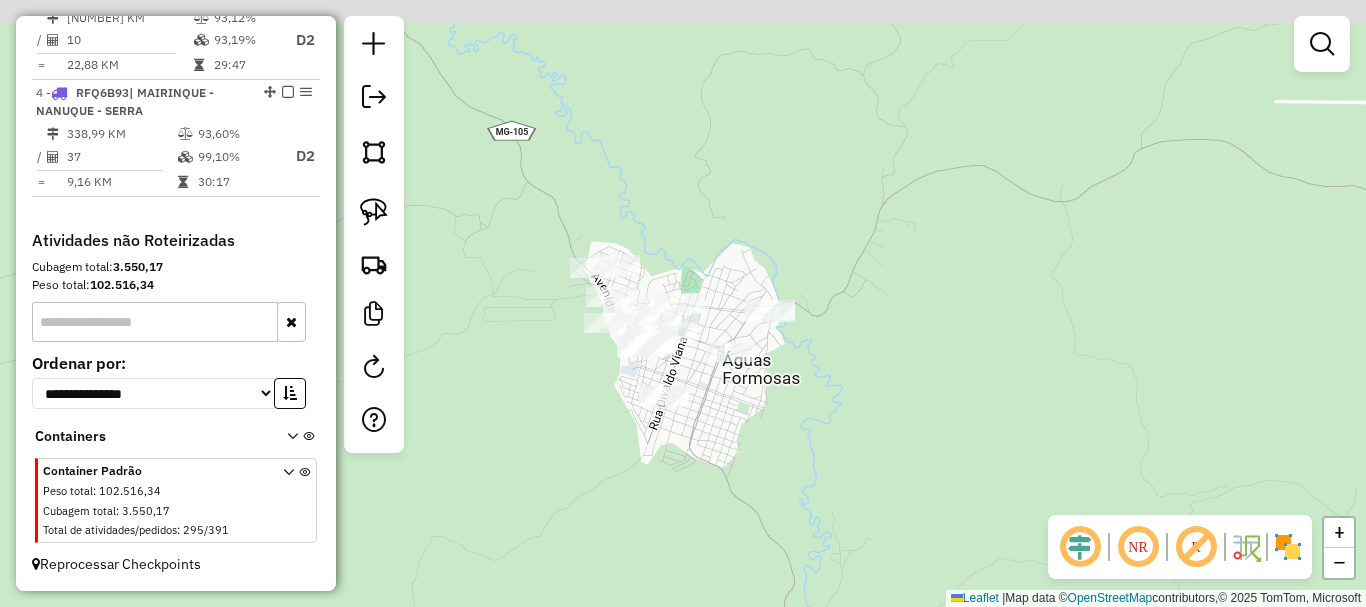 drag, startPoint x: 704, startPoint y: 143, endPoint x: 838, endPoint y: 359, distance: 254.1889 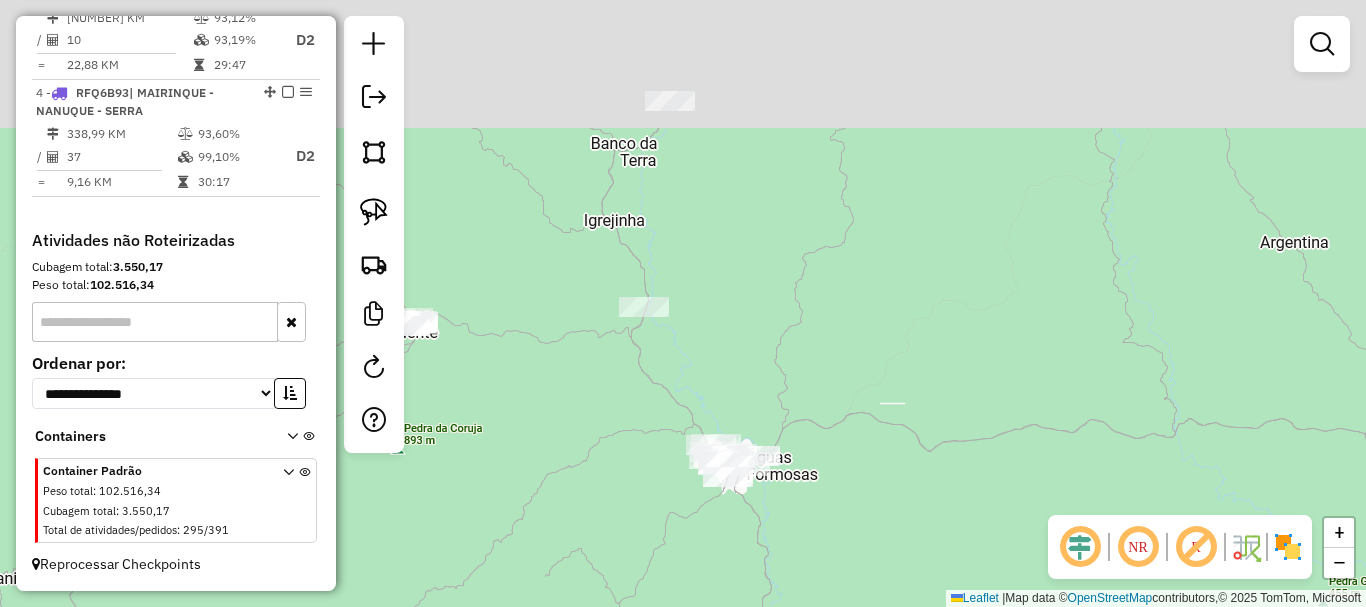 drag, startPoint x: 844, startPoint y: 251, endPoint x: 792, endPoint y: 307, distance: 76.41989 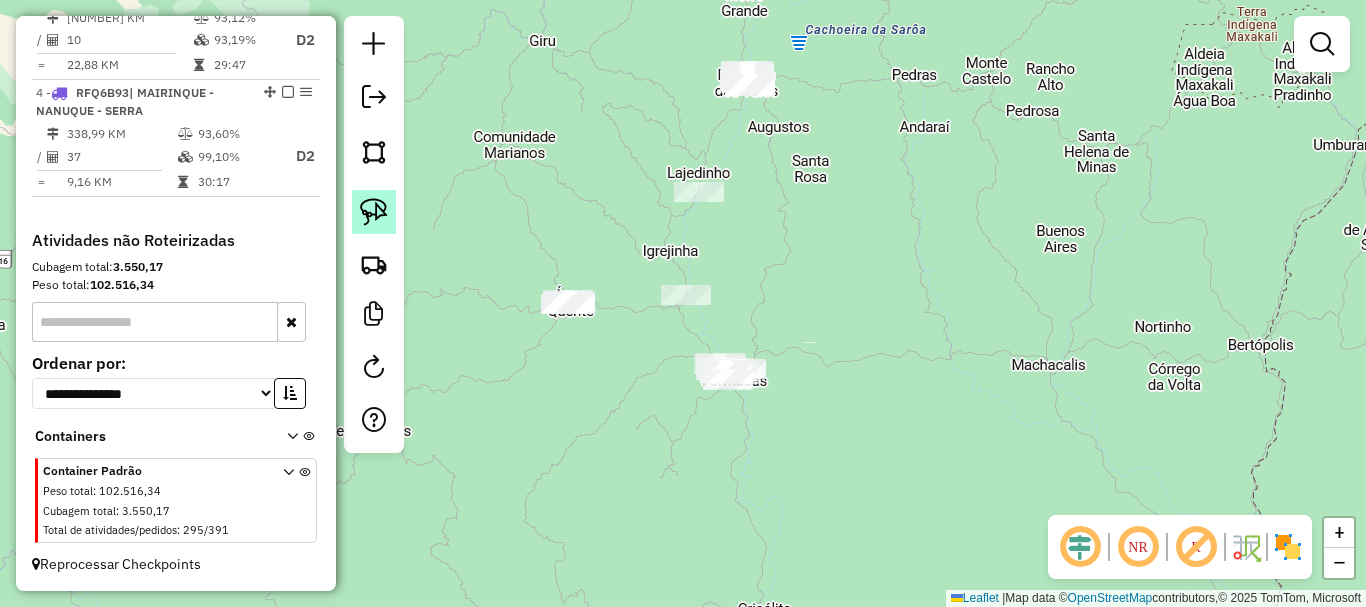 click 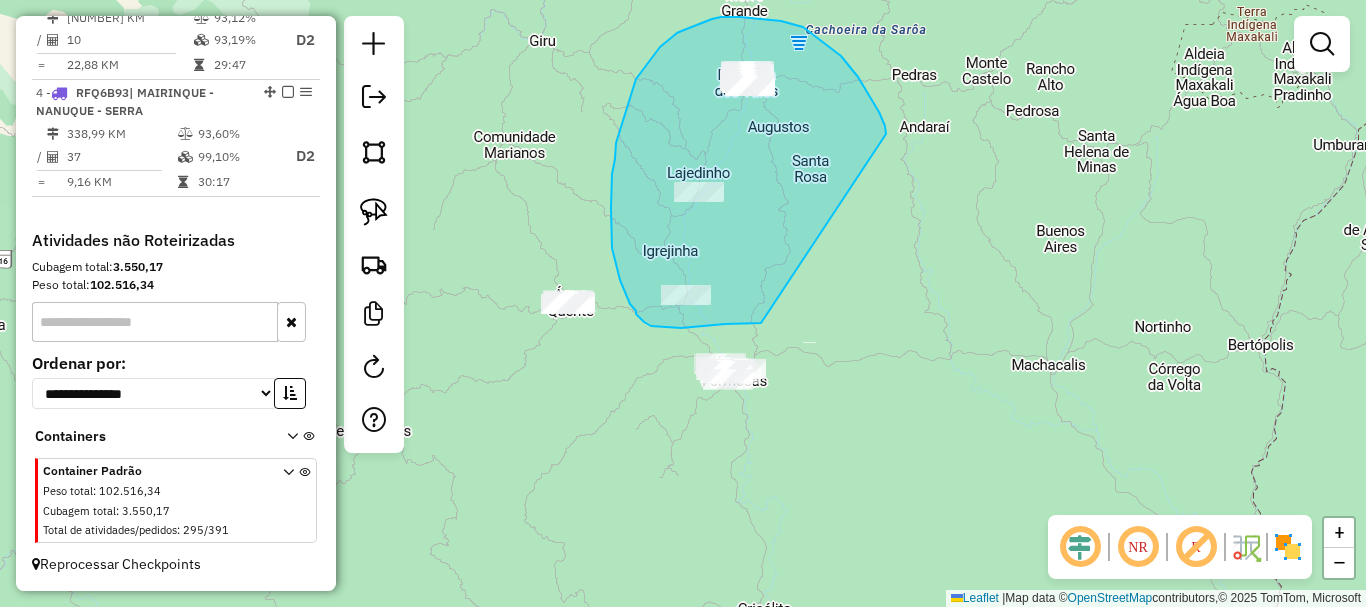 drag, startPoint x: 858, startPoint y: 77, endPoint x: 762, endPoint y: 322, distance: 263.13684 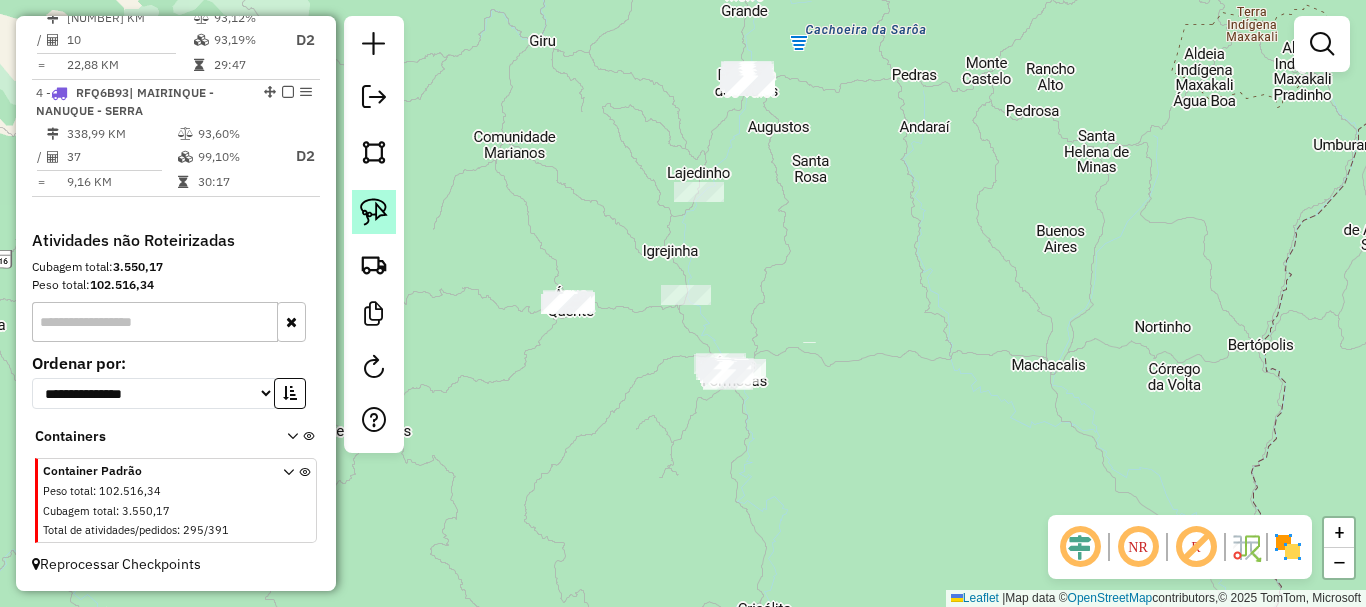 click 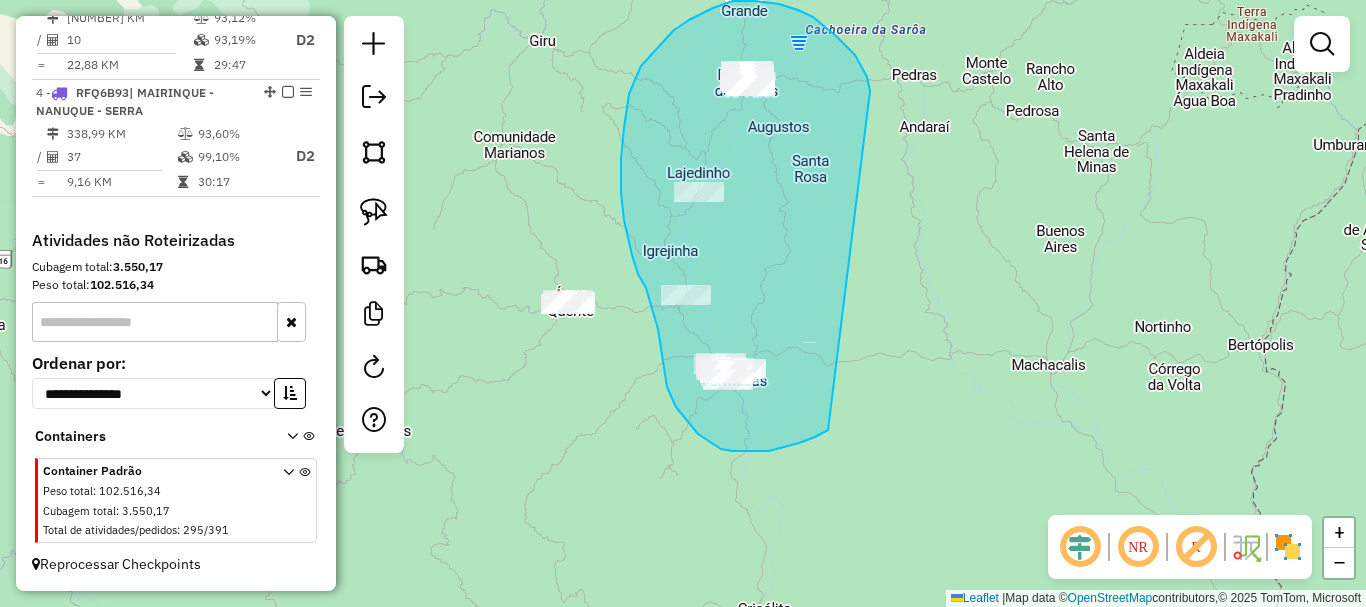drag, startPoint x: 813, startPoint y: 17, endPoint x: 849, endPoint y: 418, distance: 402.61273 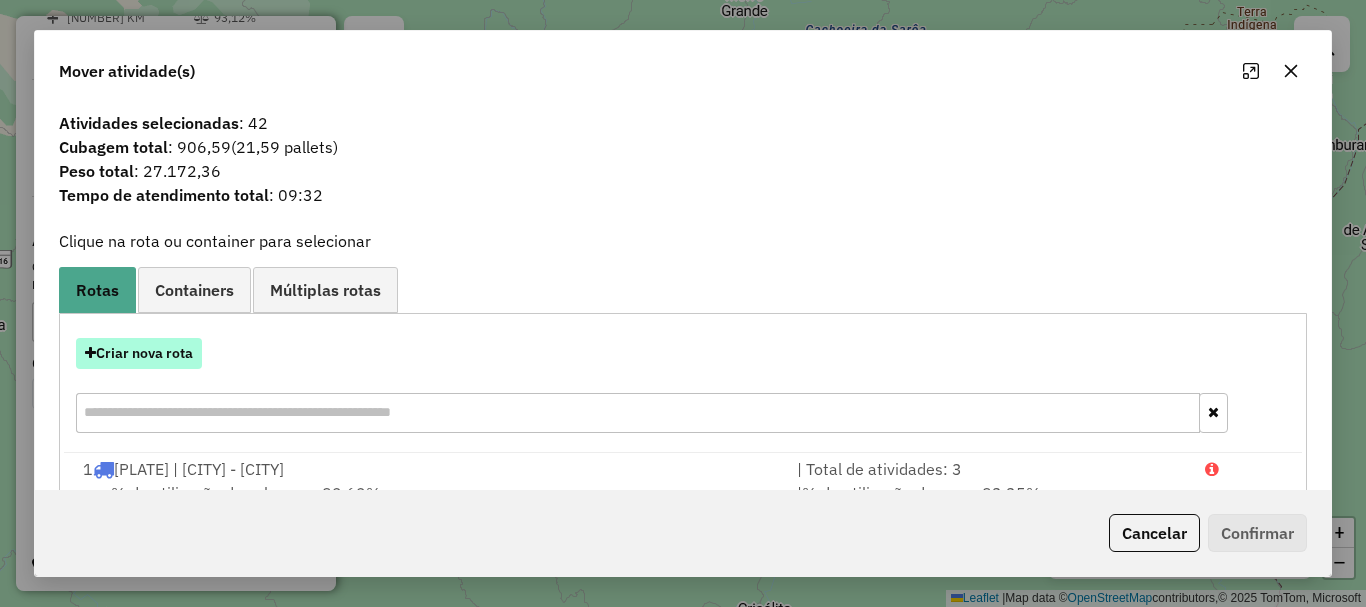 click on "Criar nova rota" at bounding box center (139, 353) 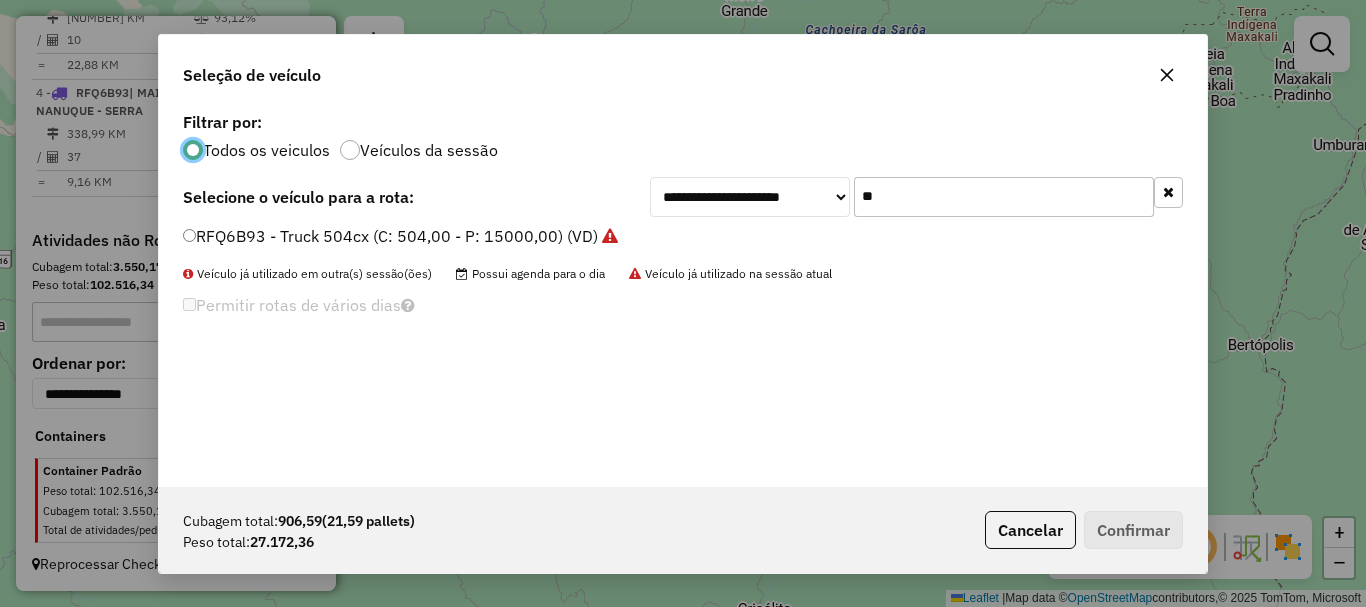 scroll, scrollTop: 11, scrollLeft: 6, axis: both 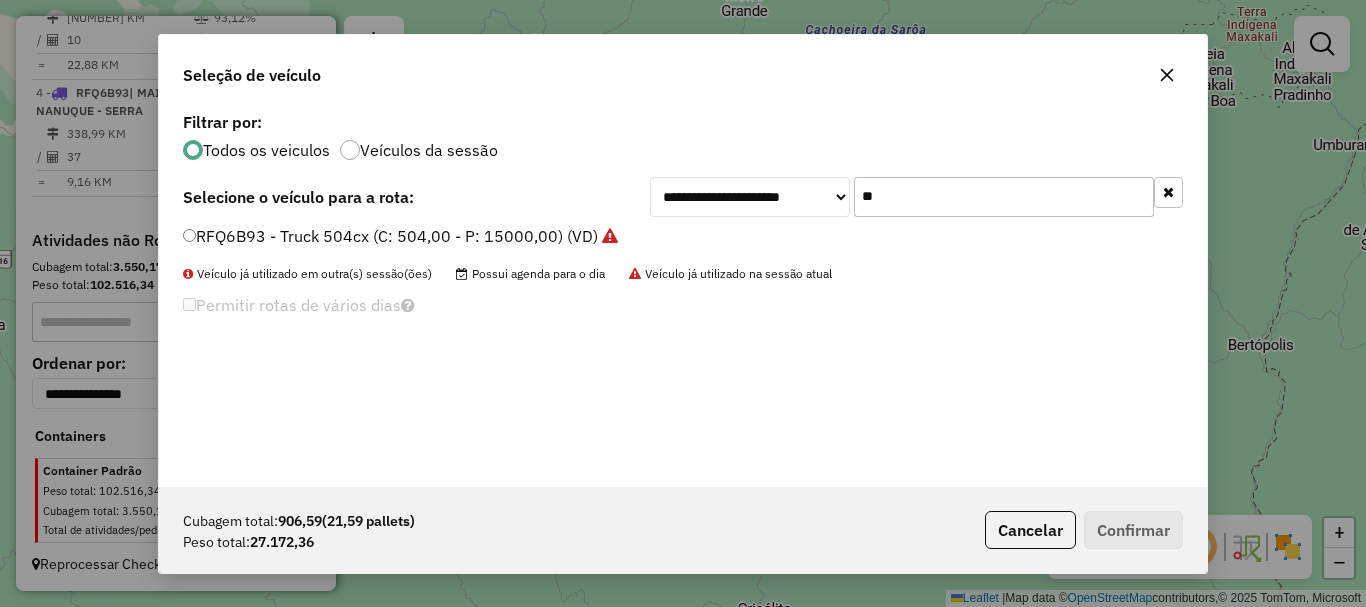 drag, startPoint x: 905, startPoint y: 199, endPoint x: 694, endPoint y: 182, distance: 211.68373 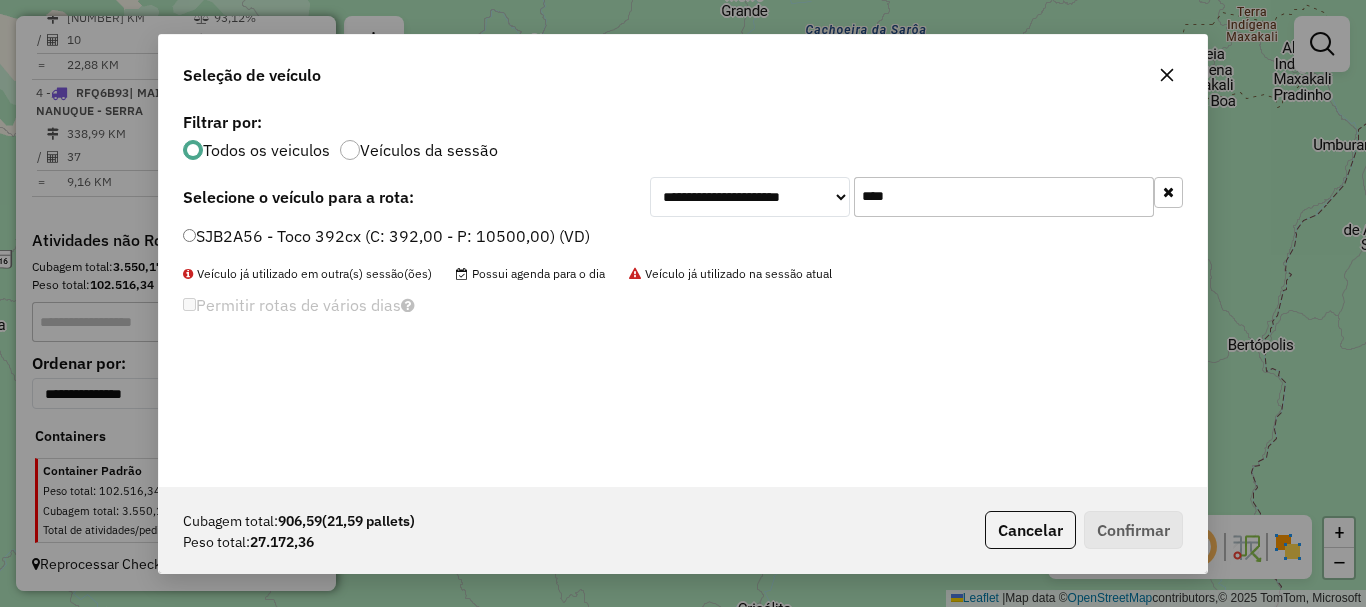 type on "****" 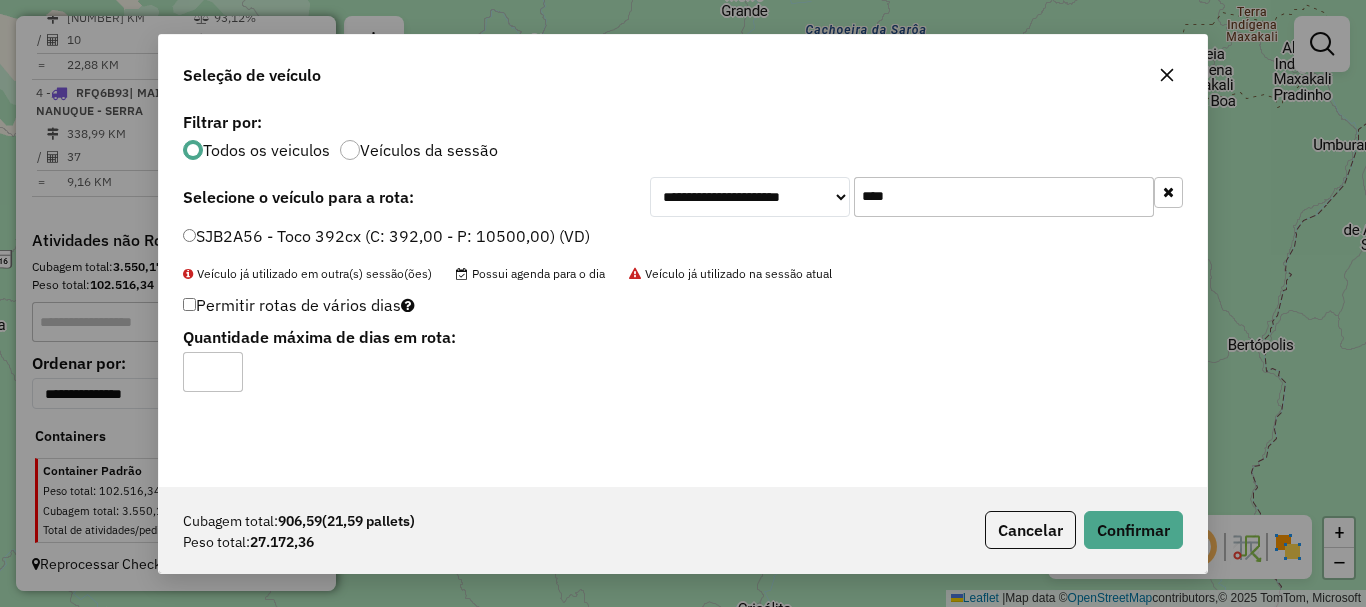 type on "*" 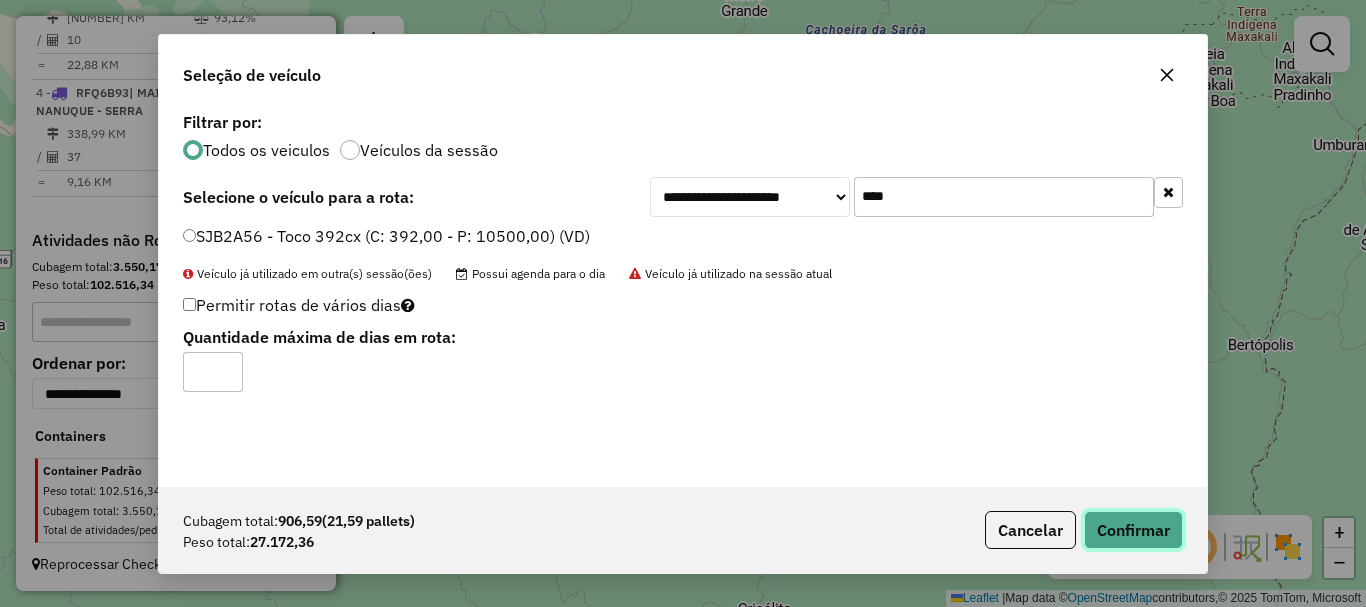 click on "Confirmar" 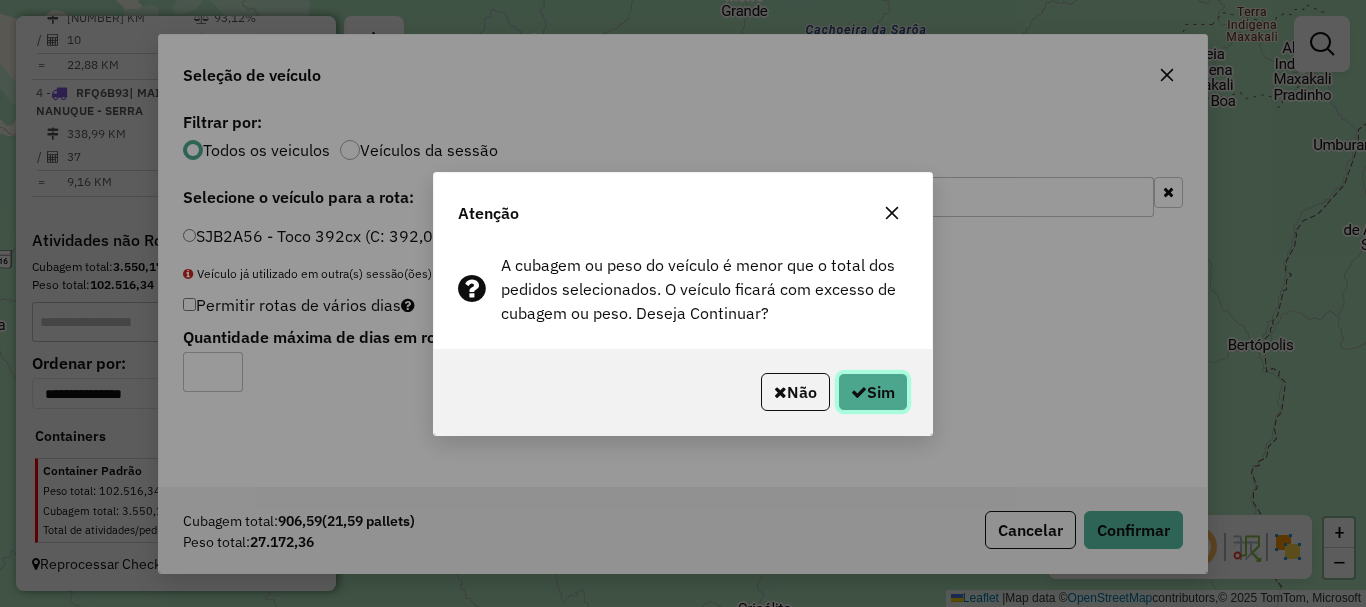 click on "Sim" 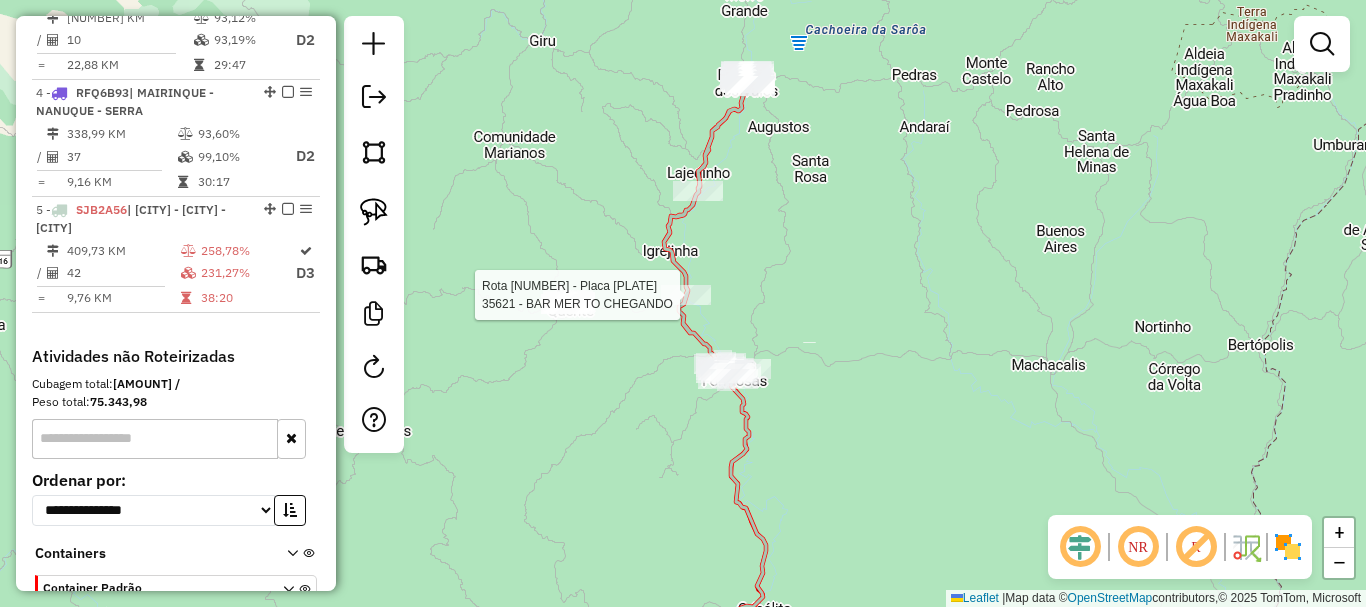 select on "*********" 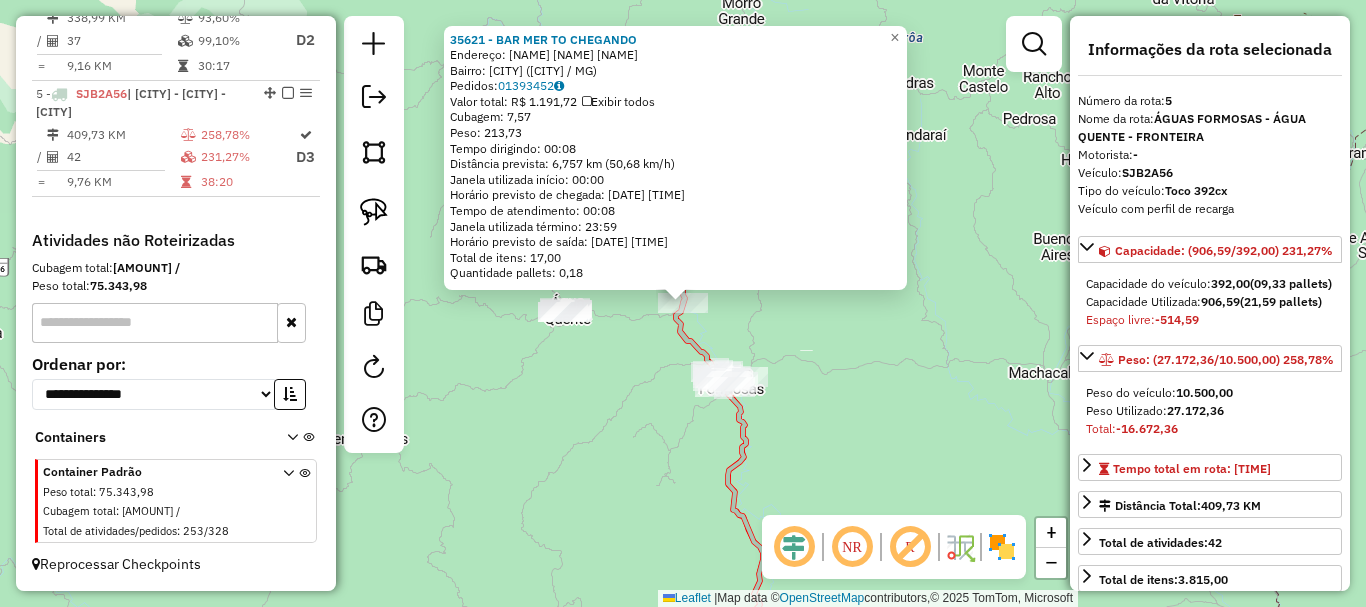 scroll, scrollTop: 1171, scrollLeft: 0, axis: vertical 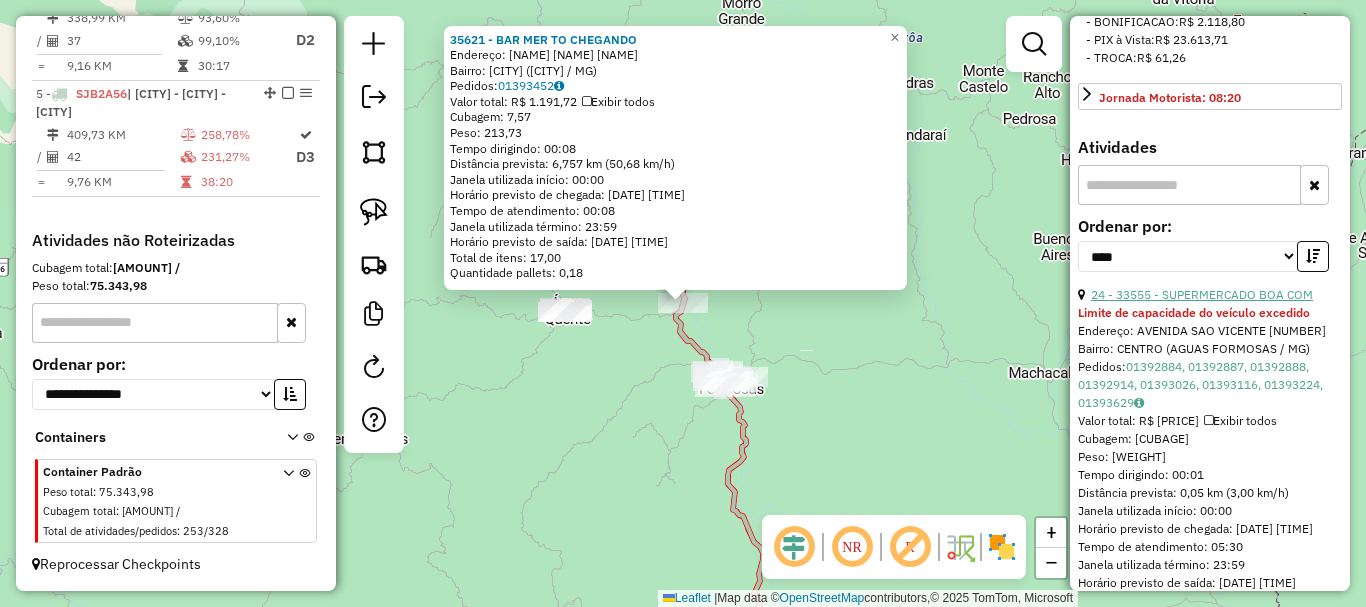 click on "24 - 33555 - SUPERMERCADO BOA COM" at bounding box center (1202, 294) 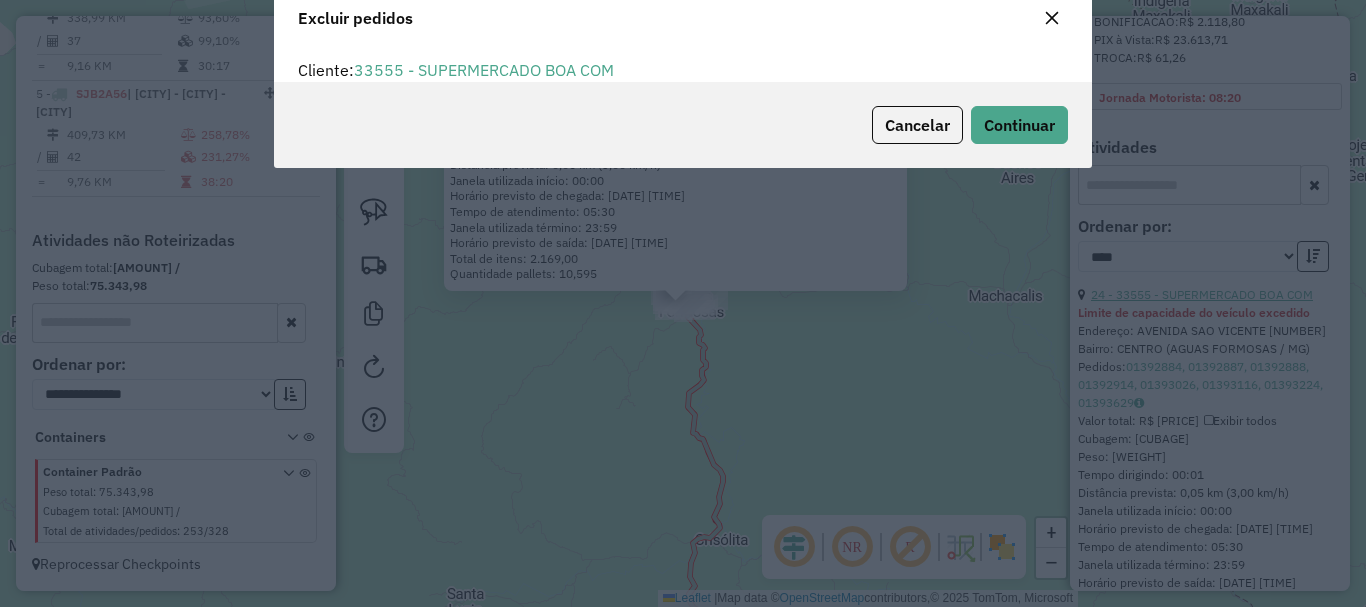 scroll, scrollTop: 12, scrollLeft: 6, axis: both 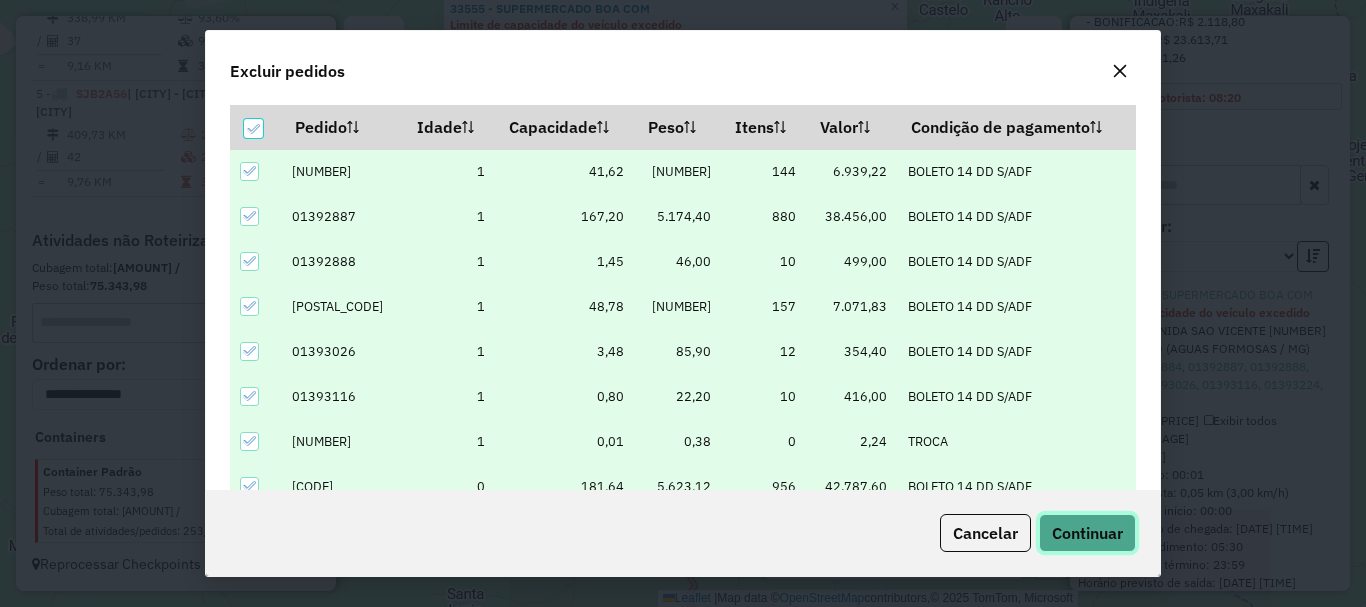 click on "Continuar" 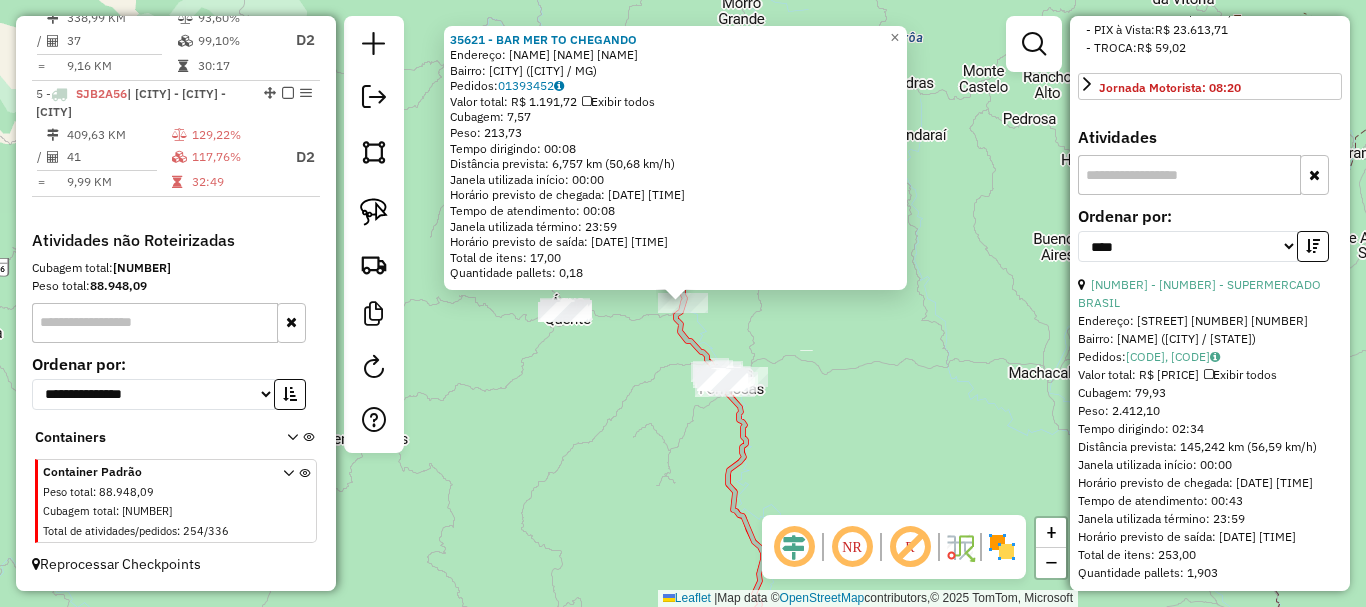 scroll, scrollTop: 800, scrollLeft: 0, axis: vertical 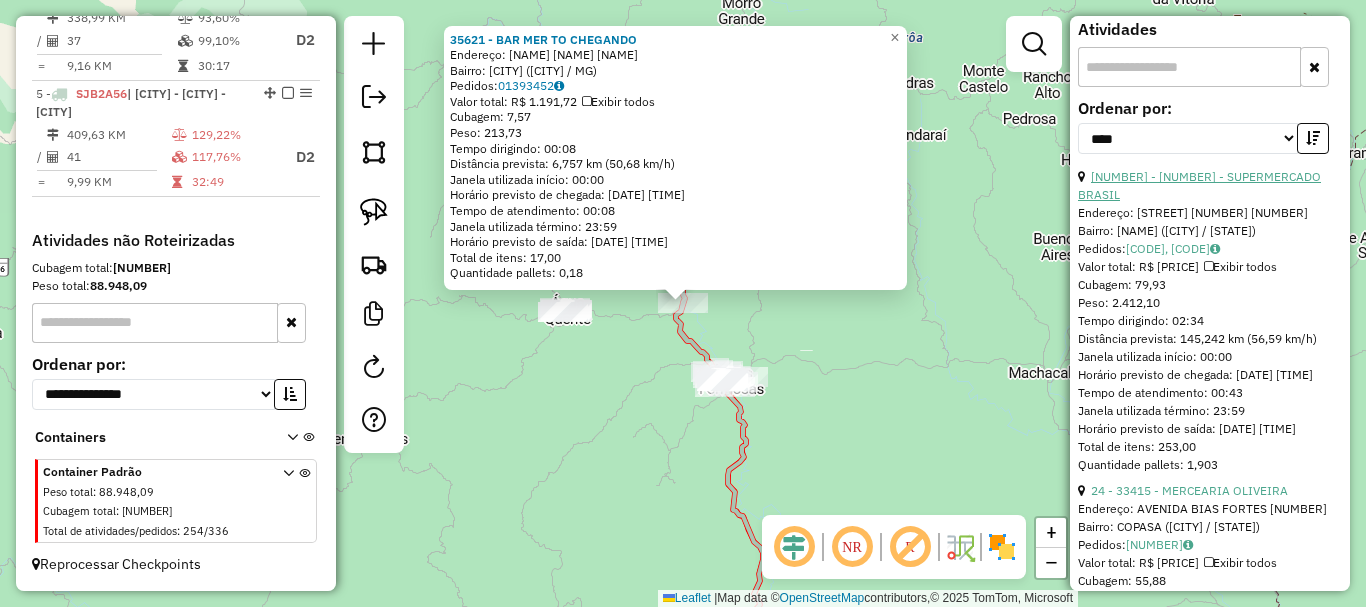 click on "[NUMBER] - [NUMBER] - SUPERMERCADO BRASIL" at bounding box center [1199, 185] 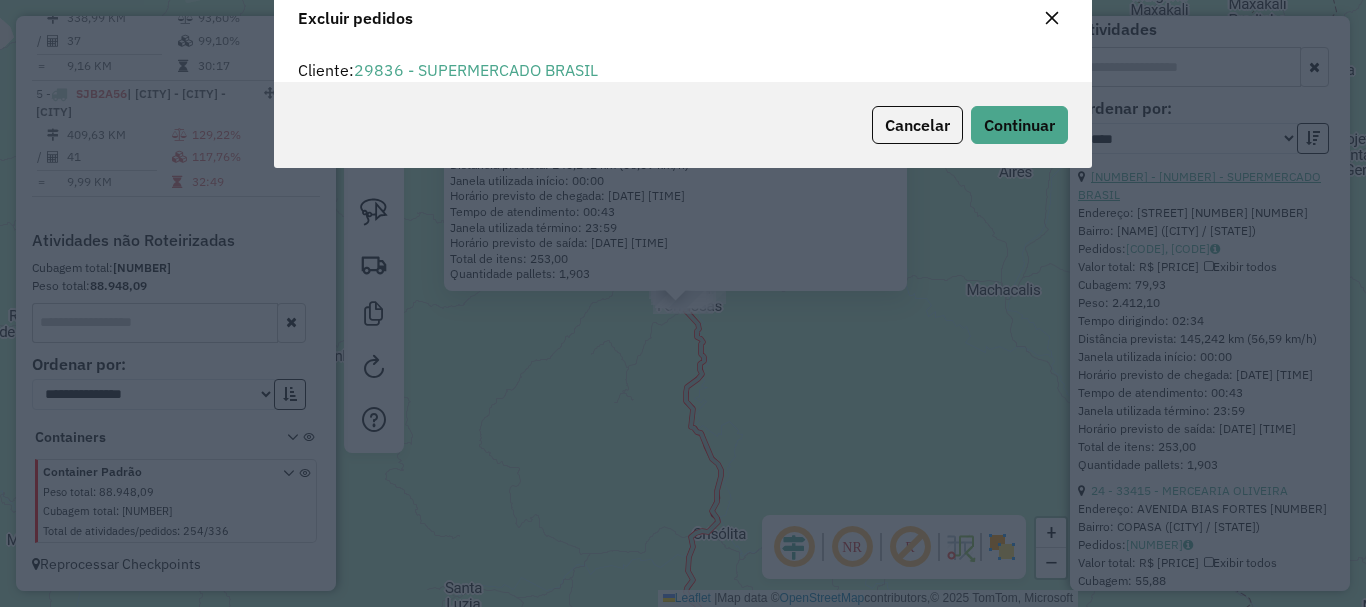 scroll, scrollTop: 12, scrollLeft: 6, axis: both 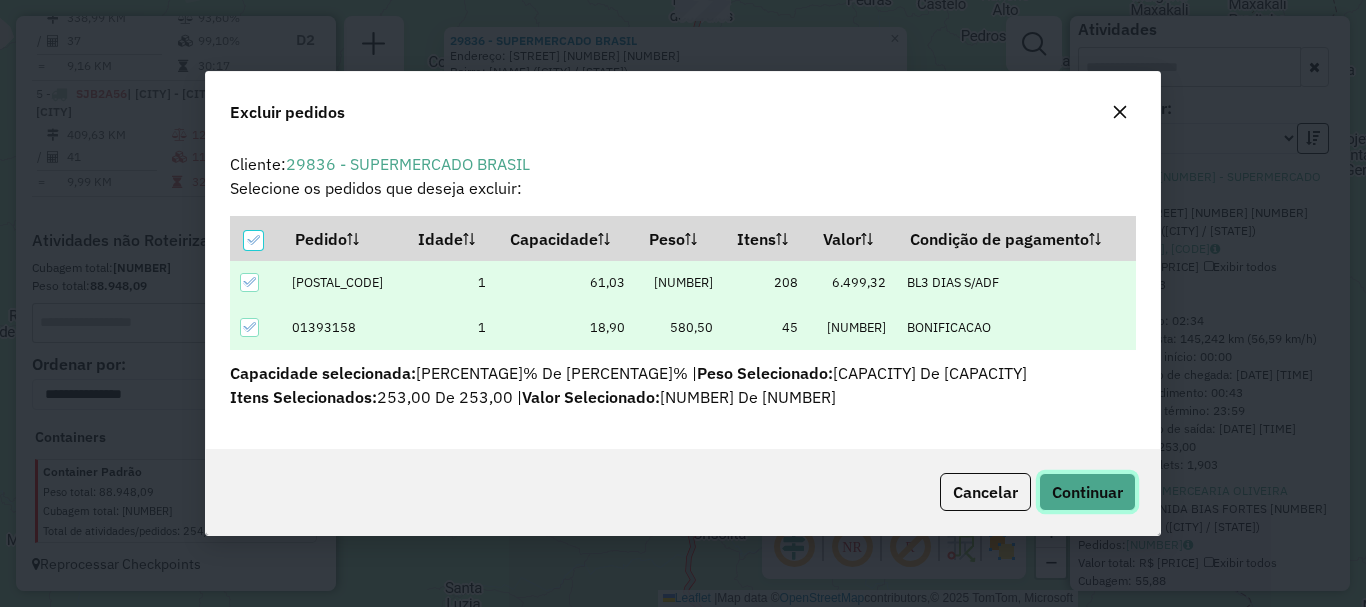 click on "Continuar" 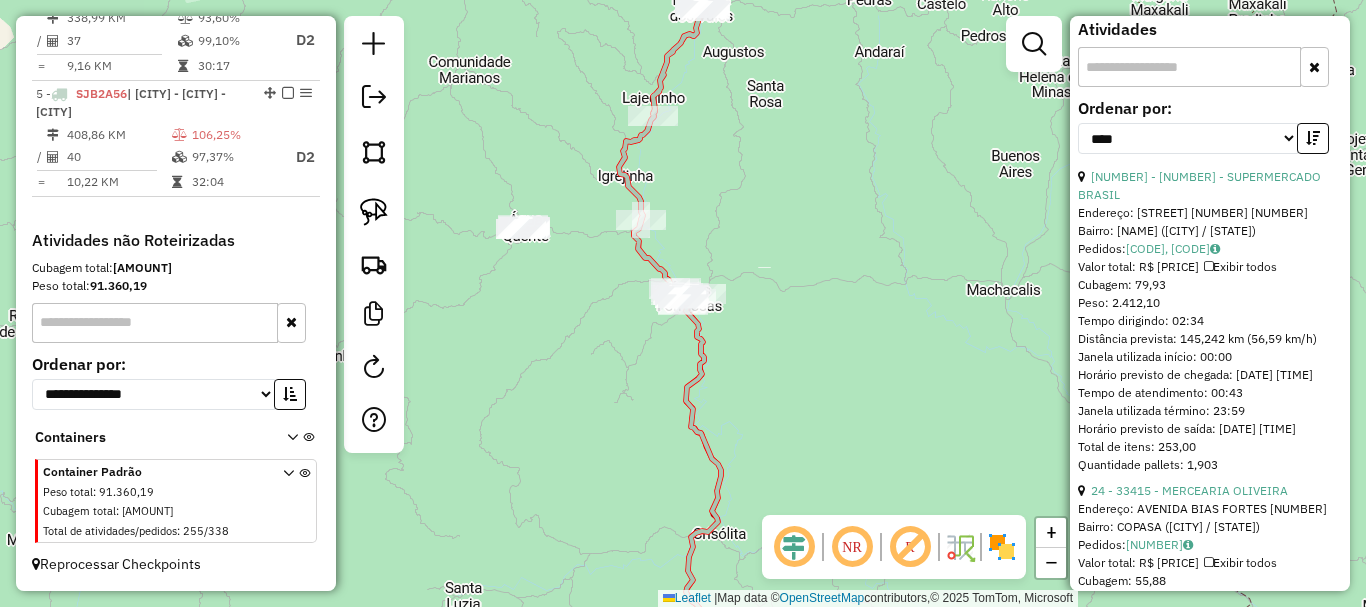 scroll, scrollTop: 782, scrollLeft: 0, axis: vertical 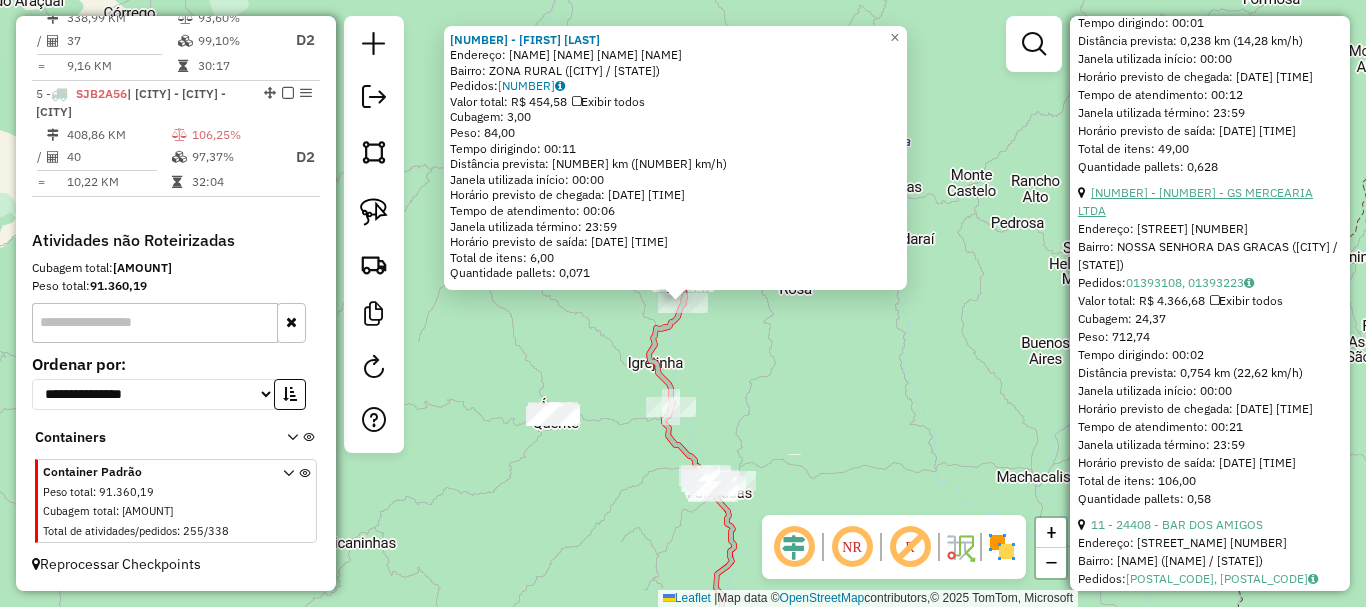 click on "[NUMBER] - [NUMBER] - GS MERCEARIA LTDA" at bounding box center [1195, 201] 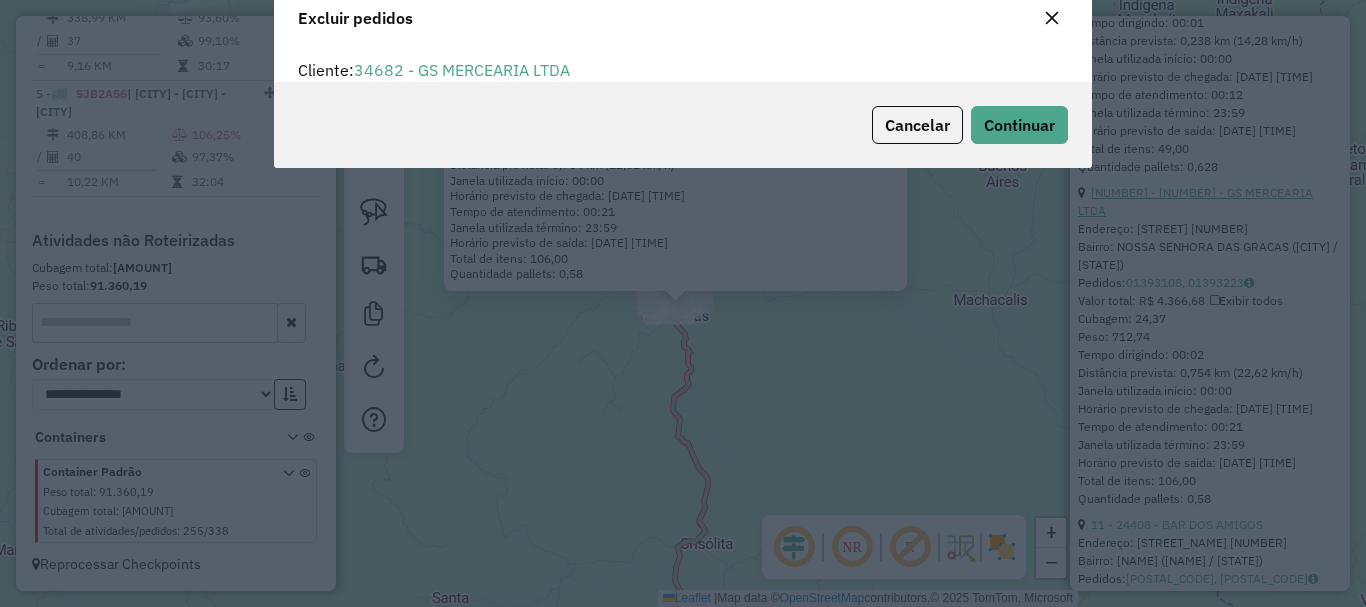 scroll, scrollTop: 12, scrollLeft: 6, axis: both 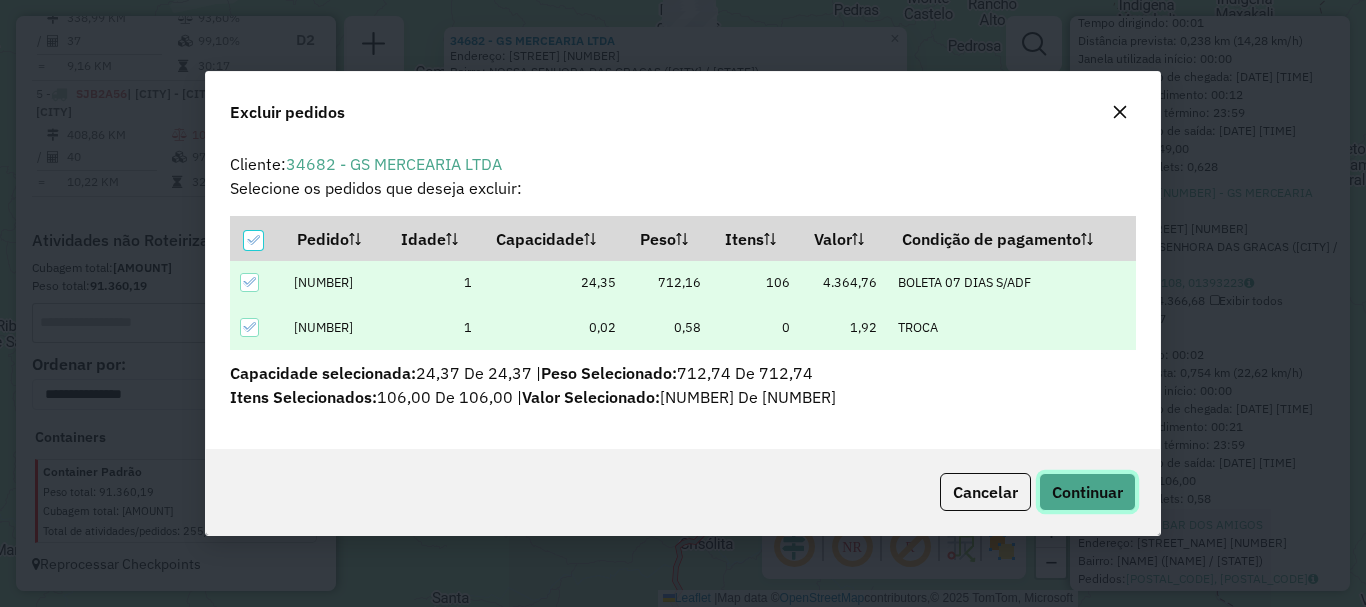 click on "Continuar" 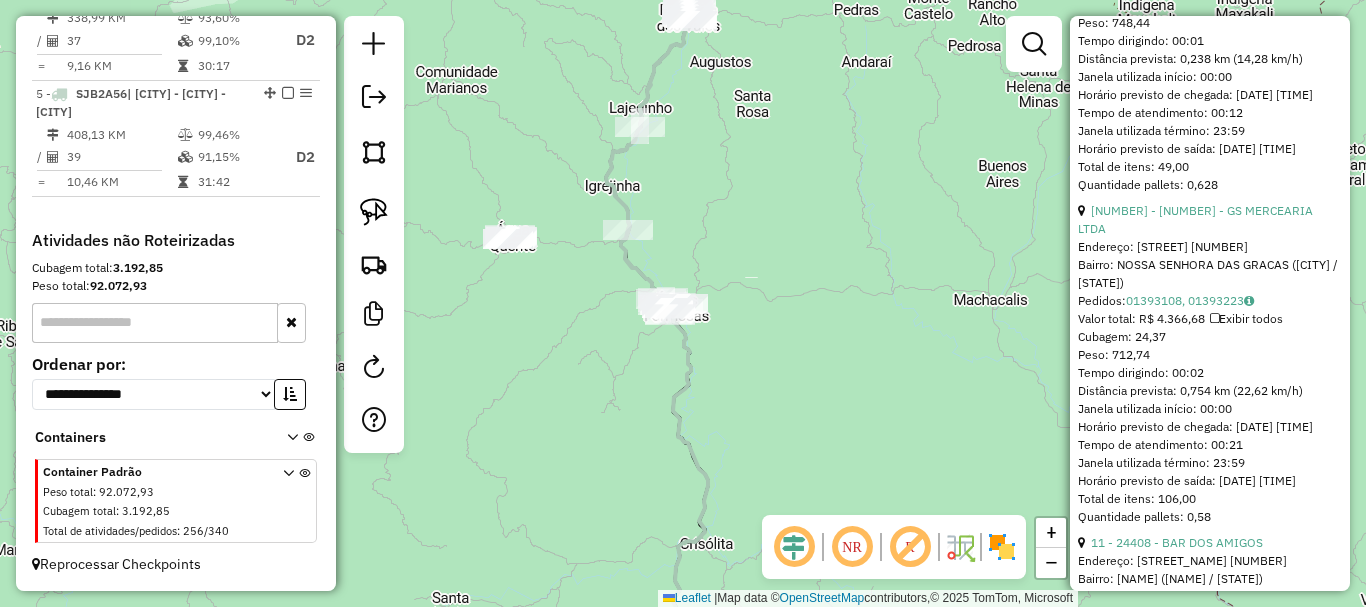 scroll, scrollTop: 640, scrollLeft: 0, axis: vertical 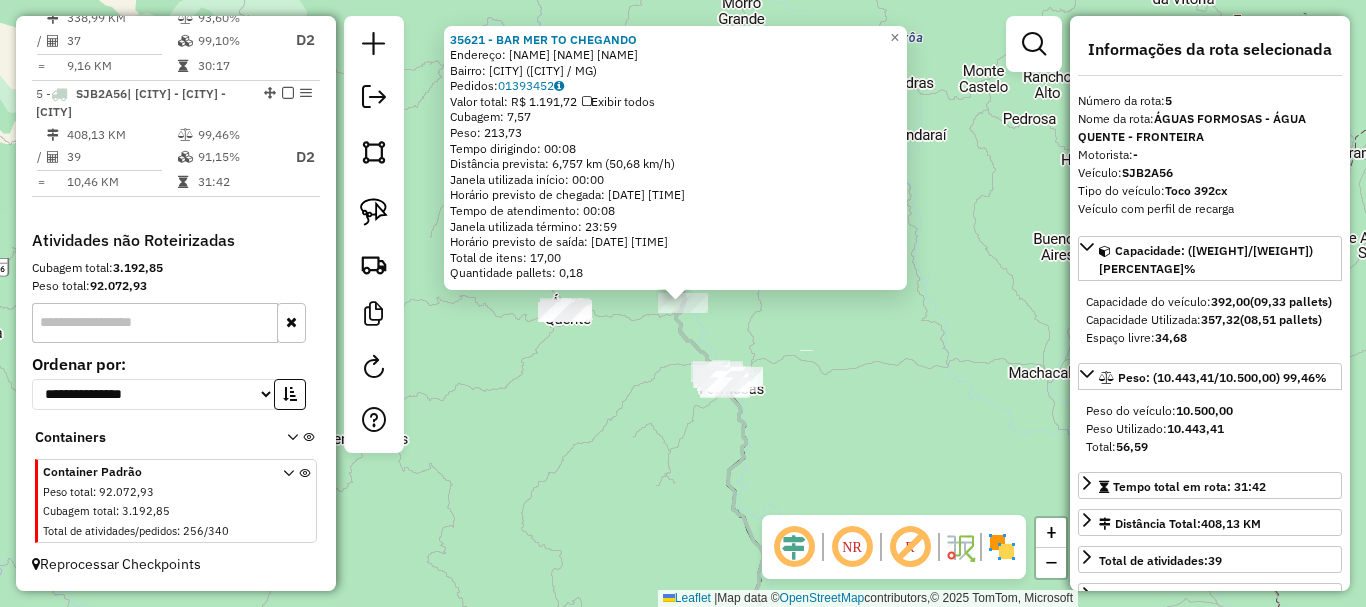 click on "[NUMBER] - BAR MER TO CHEGANDO Endereço: FAZENDA ELDORADO SN Bairro: AREA RURAL ([CITY] / MG) Pedidos: [ORDER_ID] Valor total: R$ [PRICE] Cubagem: [CUBAGE] Peso: [WEIGHT] Tempo dirigindo: [TIME] Distância prevista: [DISTANCE] km ([SPEED] km/h) Janela utilizada início: [TIME] Horário previsto de chegada: [DATE] [TIME] Tempo de atendimento: [TIME] Janela utilizada término: [TIME] Horário previsto de saída: [DATE] [TIME] Total de itens: [ITEMS] Quantidade pallets: [PALLETS] × Janela de atendimento Grade de atendimento Capacidade Transportadoras Veículos Cliente Pedidos Rotas Selecione os dias de semana para filtrar as janelas de atendimento Seg Ter Qua Qui Sex Sáb Dom Informe o período da janela de atendimento: De: Até: Filtrar exatamente a janela do cliente Considerar janela de atendimento padrão Selecione os dias de semana para filtrar as grades de atendimento Seg Ter Qua Qui Sex Sáb Dom Peso mínimo: Peso máximo: De: Até: +" 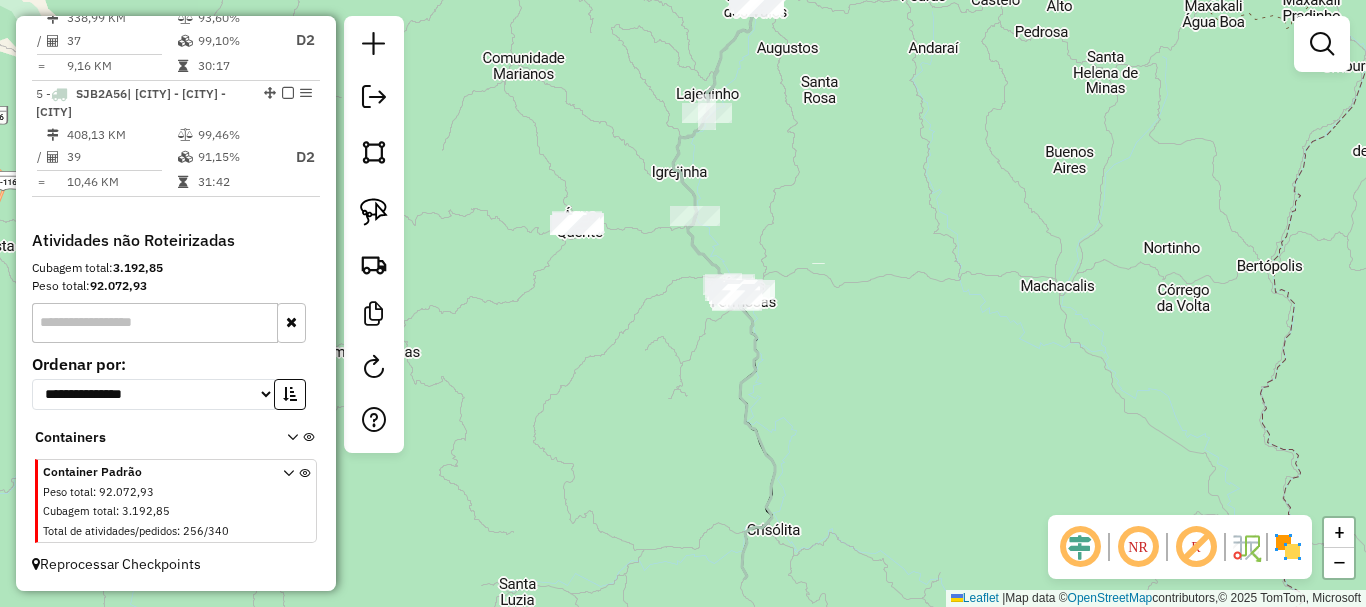 drag, startPoint x: 858, startPoint y: 340, endPoint x: 868, endPoint y: 256, distance: 84.59315 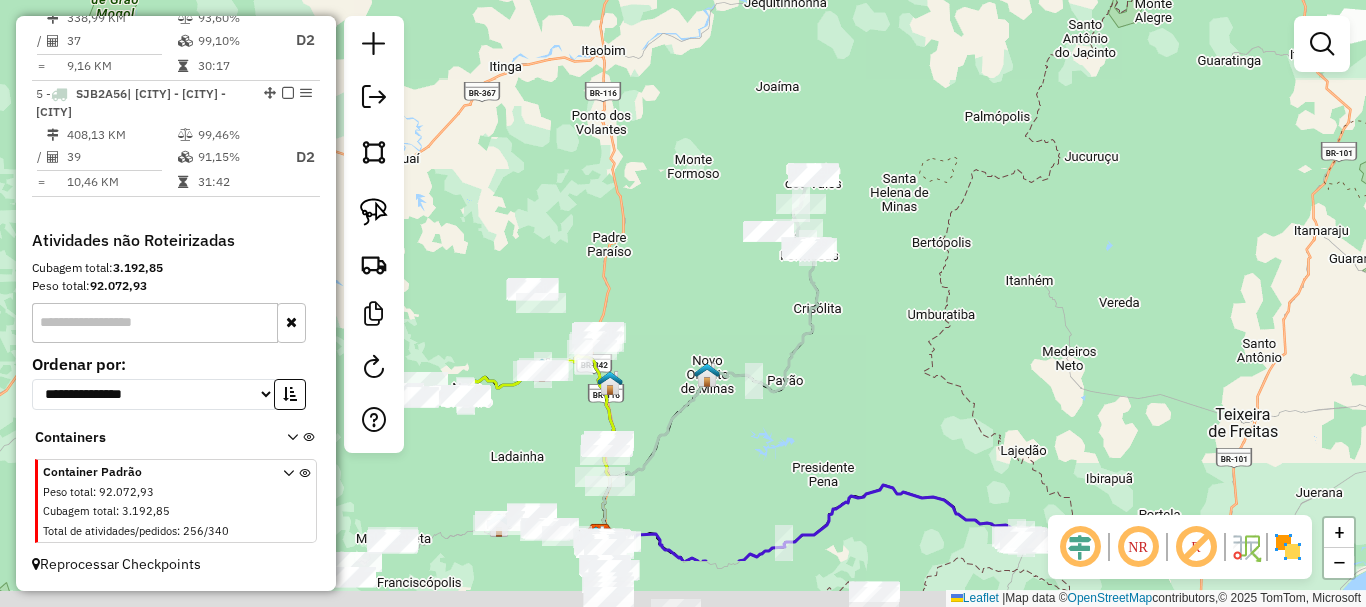 drag, startPoint x: 931, startPoint y: 417, endPoint x: 904, endPoint y: 255, distance: 164.23459 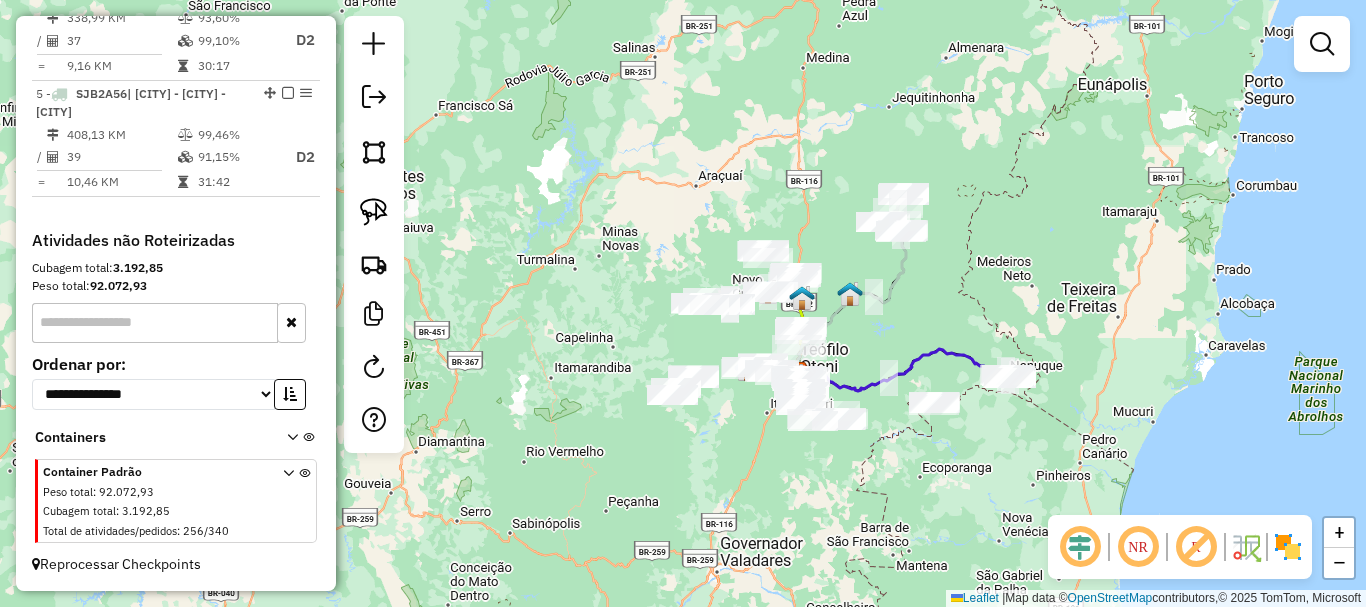 drag, startPoint x: 824, startPoint y: 311, endPoint x: 925, endPoint y: 335, distance: 103.81233 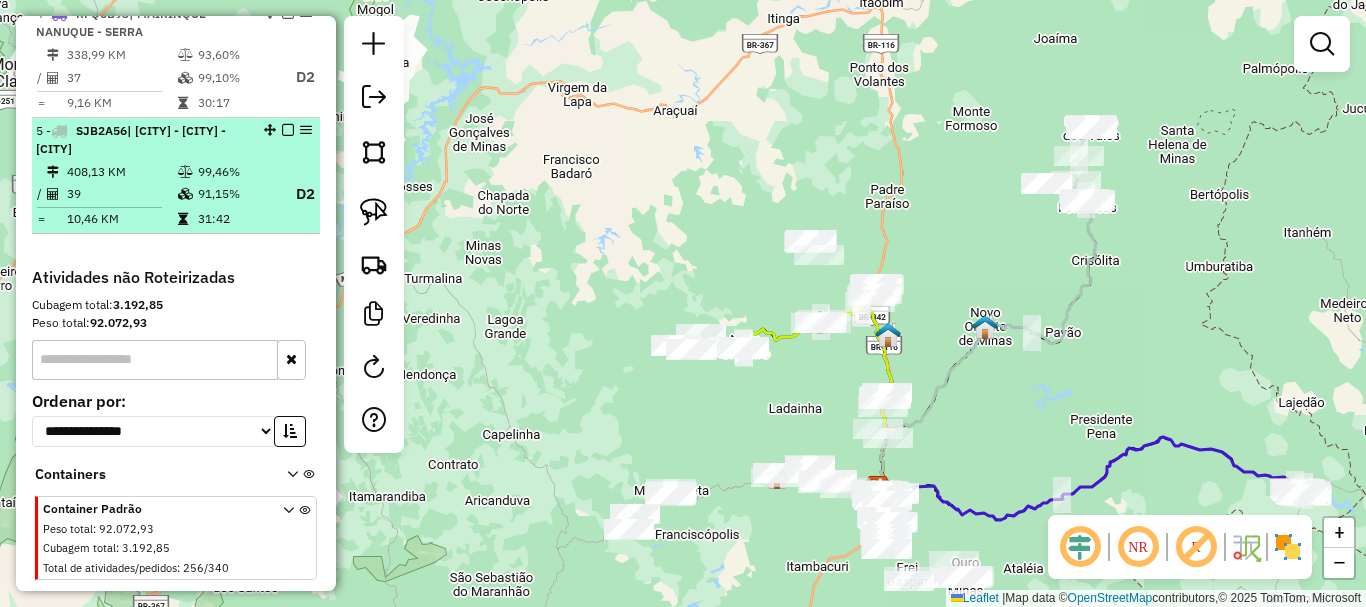 scroll, scrollTop: 1171, scrollLeft: 0, axis: vertical 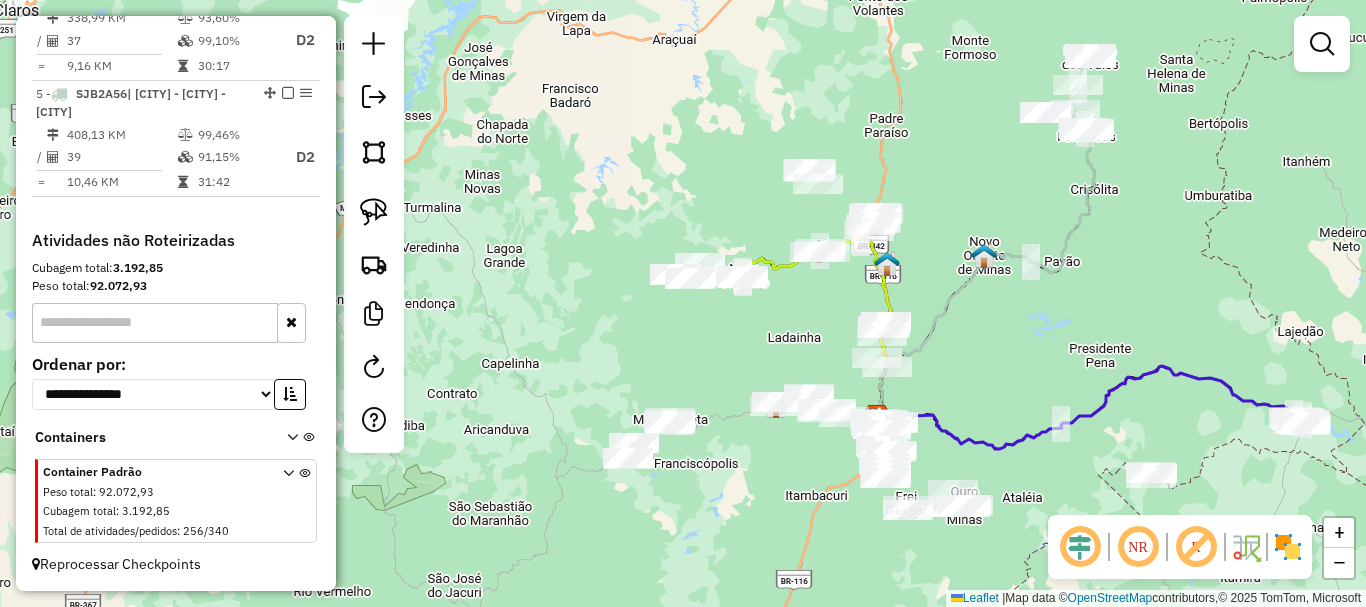 drag, startPoint x: 984, startPoint y: 425, endPoint x: 968, endPoint y: 291, distance: 134.95184 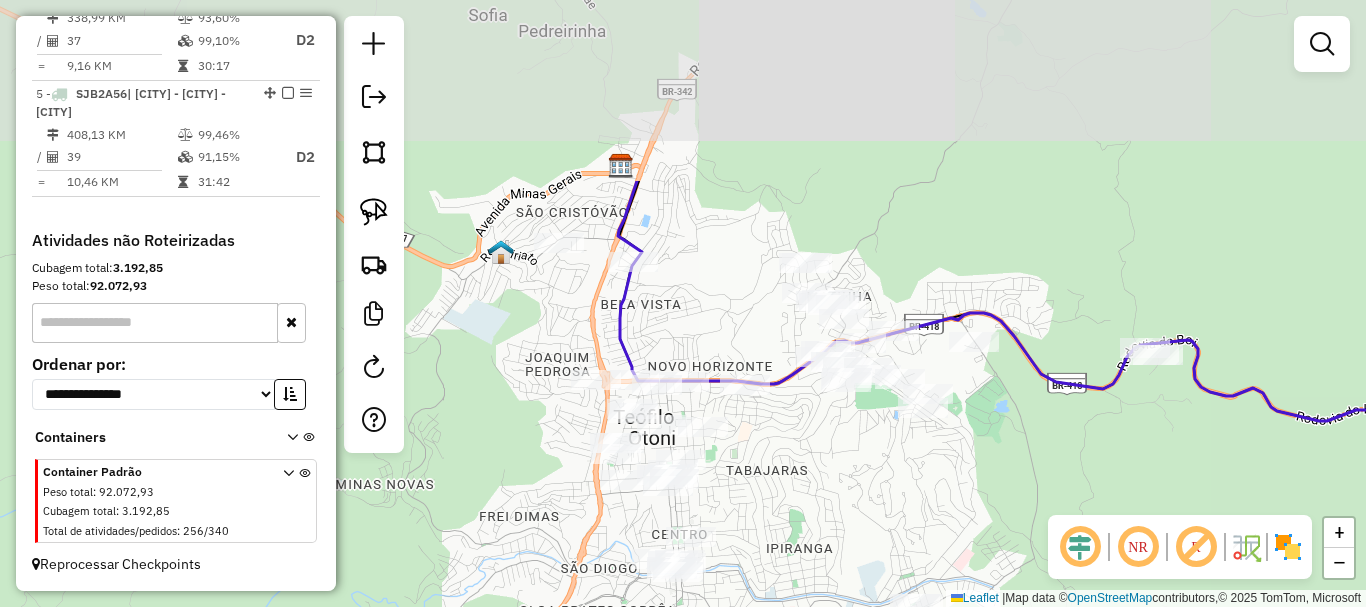 drag, startPoint x: 936, startPoint y: 228, endPoint x: 807, endPoint y: 470, distance: 274.2353 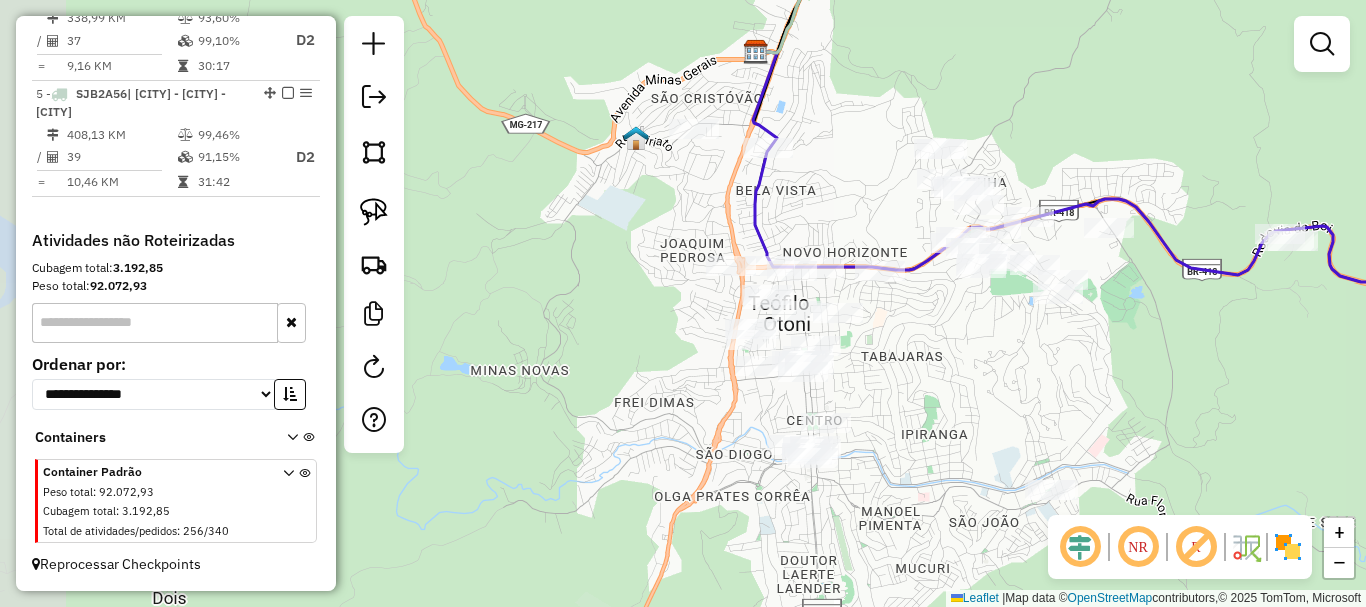 drag, startPoint x: 779, startPoint y: 432, endPoint x: 959, endPoint y: 385, distance: 186.03494 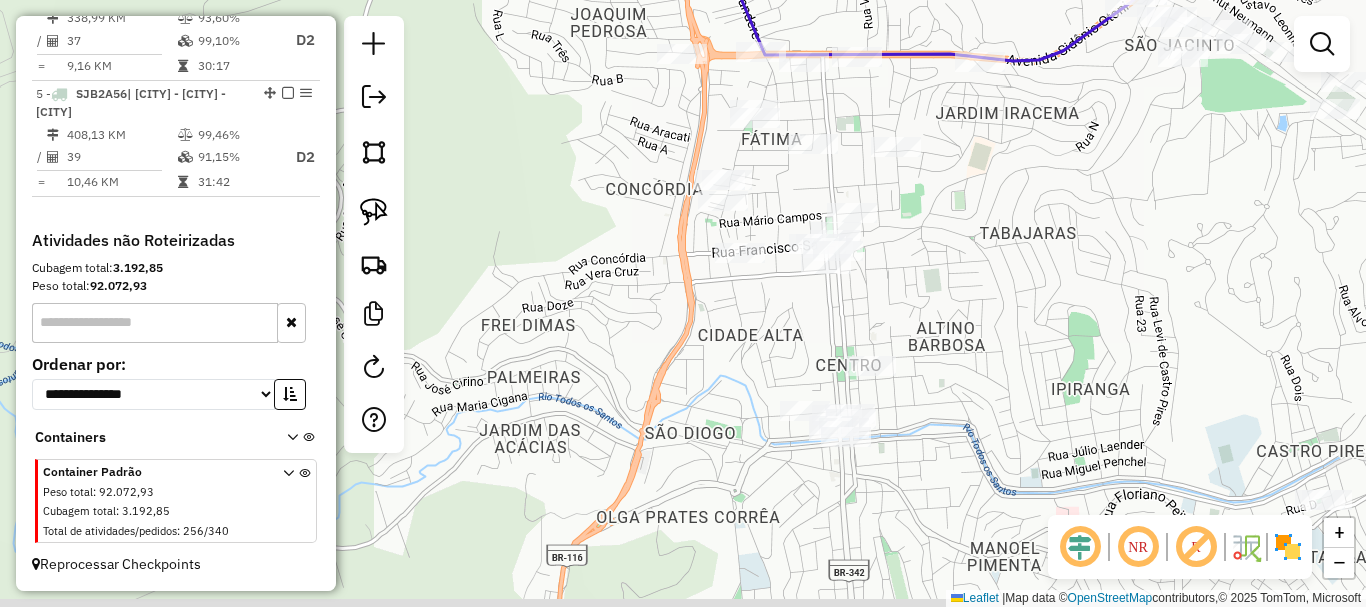 drag, startPoint x: 958, startPoint y: 293, endPoint x: 976, endPoint y: 244, distance: 52.201534 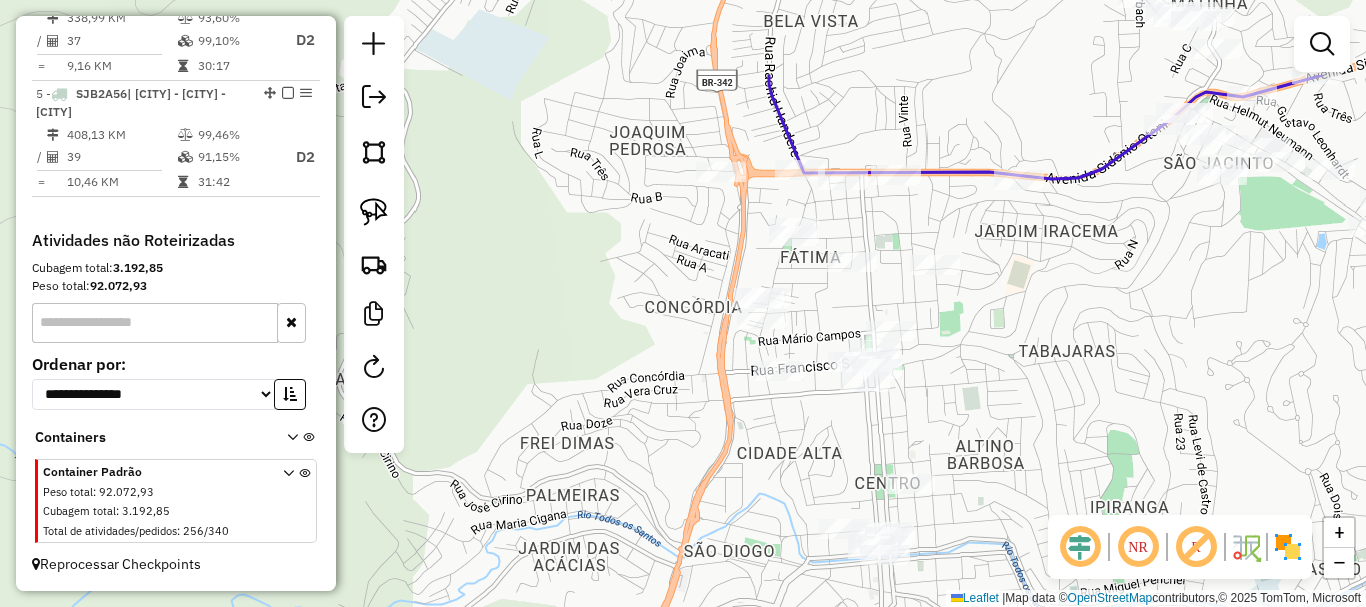 drag, startPoint x: 904, startPoint y: 227, endPoint x: 937, endPoint y: 363, distance: 139.94641 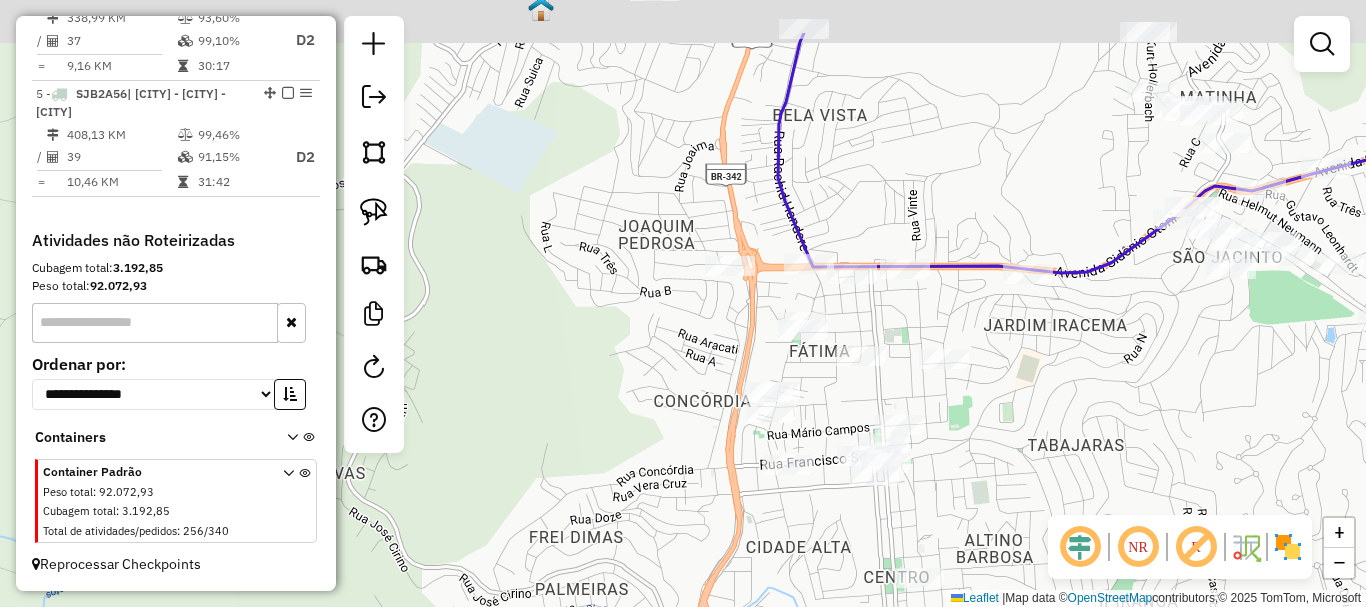 drag, startPoint x: 992, startPoint y: 347, endPoint x: 1004, endPoint y: 453, distance: 106.677086 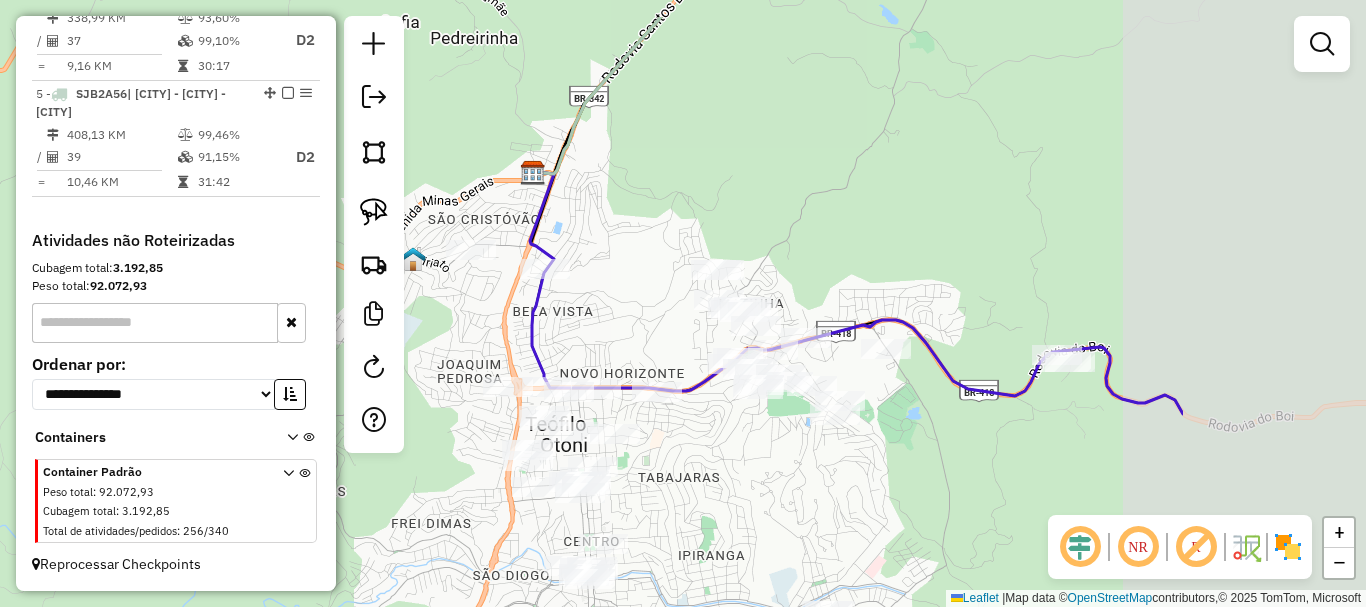drag, startPoint x: 1046, startPoint y: 397, endPoint x: 719, endPoint y: 475, distance: 336.17407 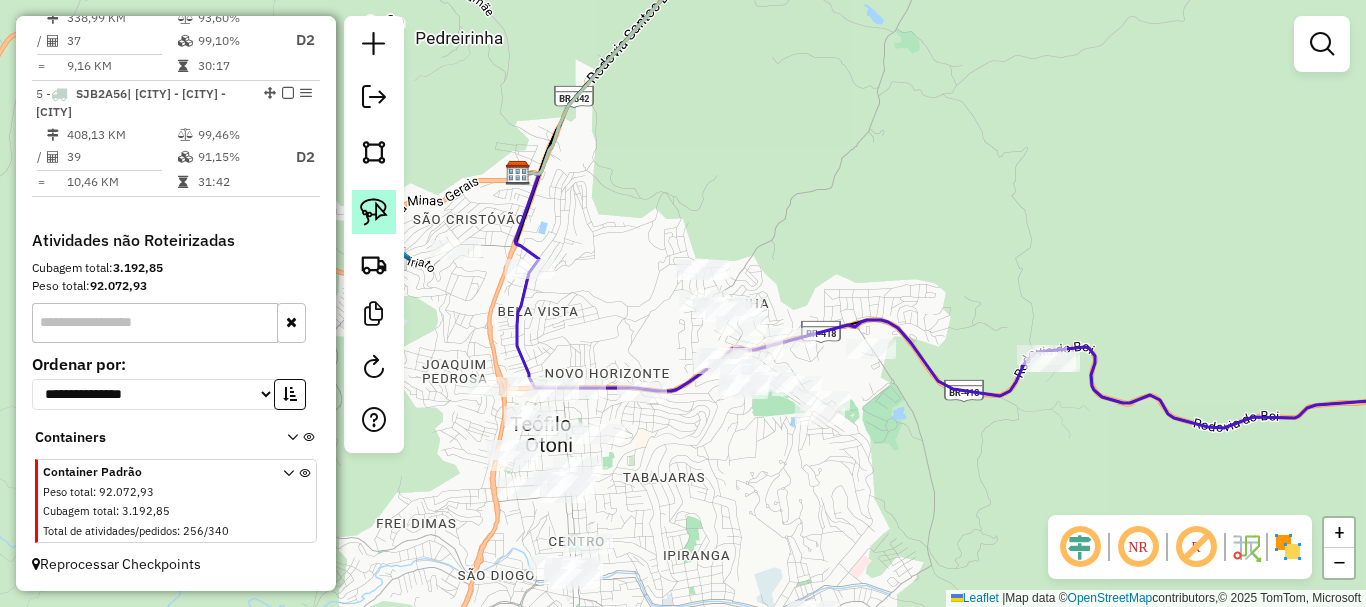 click 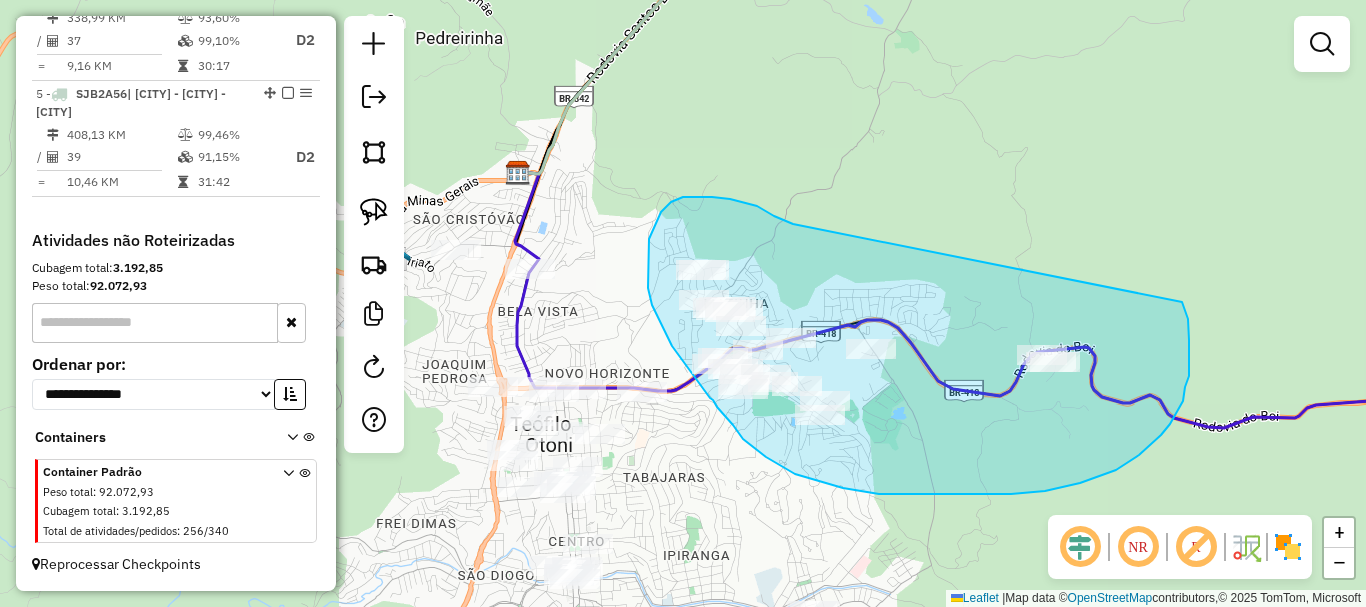 drag, startPoint x: 769, startPoint y: 213, endPoint x: 1182, endPoint y: 302, distance: 422.48077 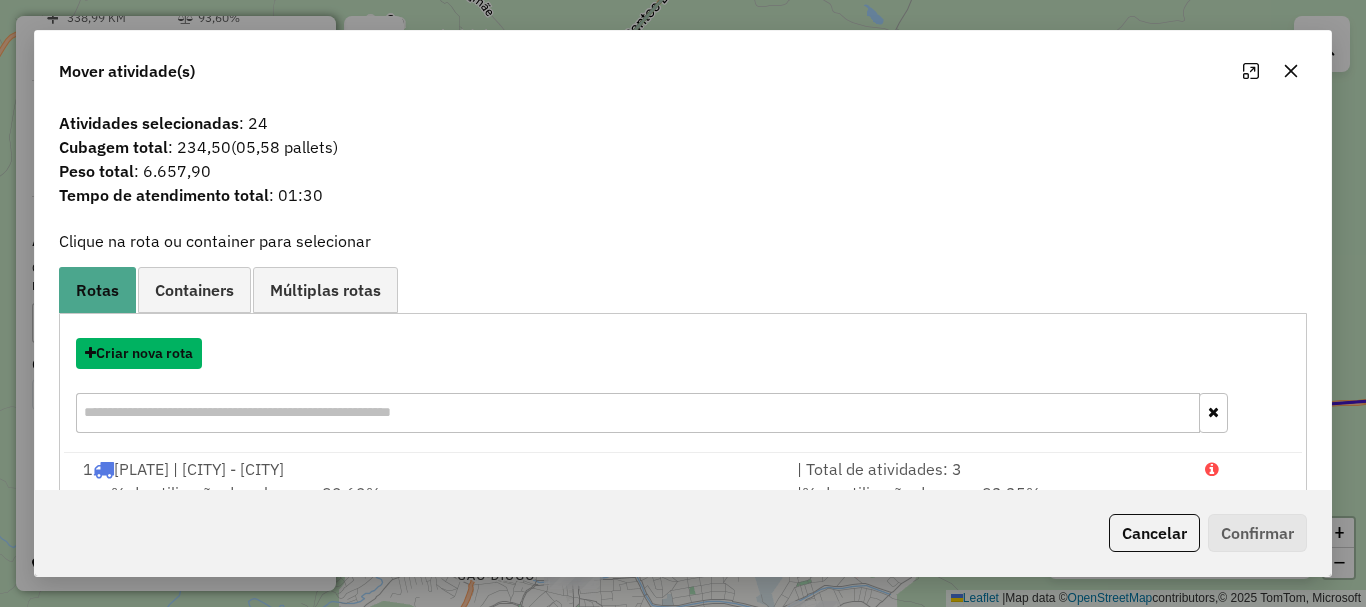 click on "Criar nova rota" at bounding box center (139, 353) 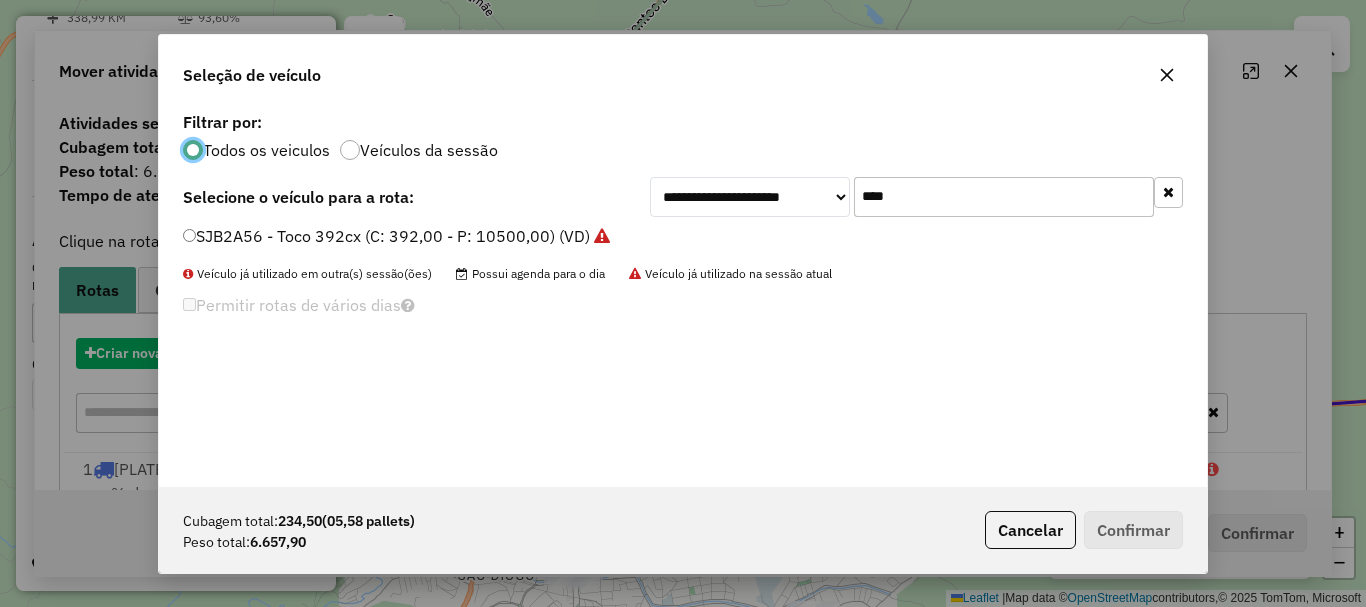 scroll, scrollTop: 11, scrollLeft: 6, axis: both 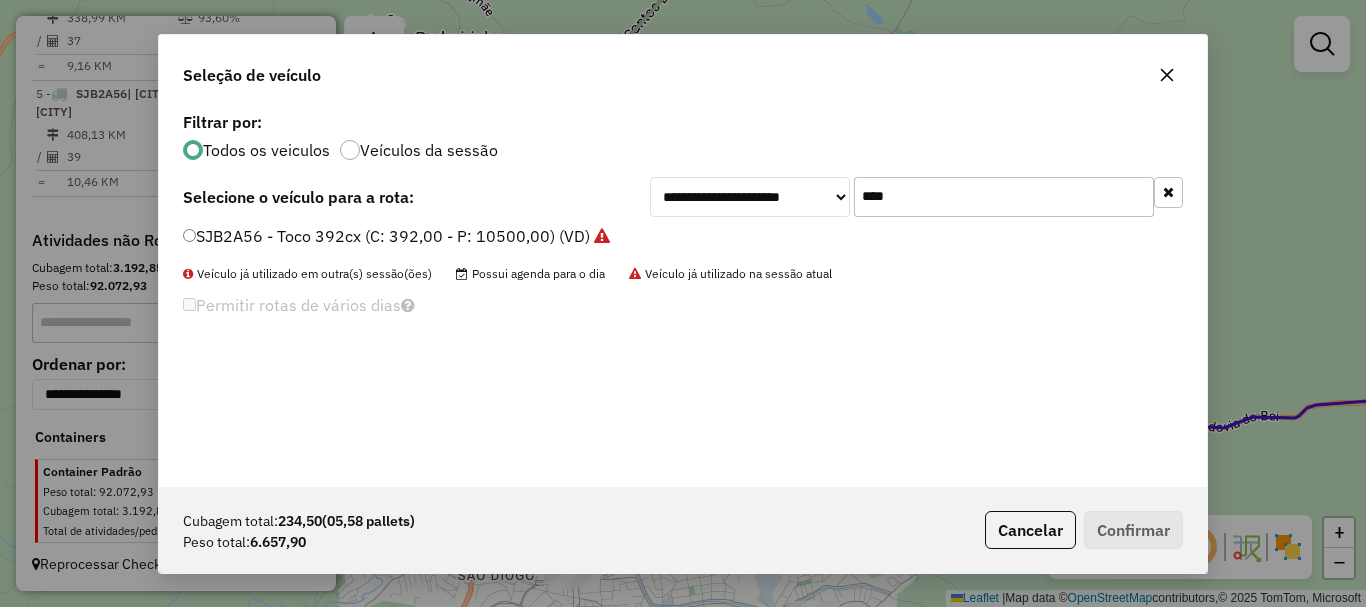 drag, startPoint x: 888, startPoint y: 205, endPoint x: 704, endPoint y: 181, distance: 185.55861 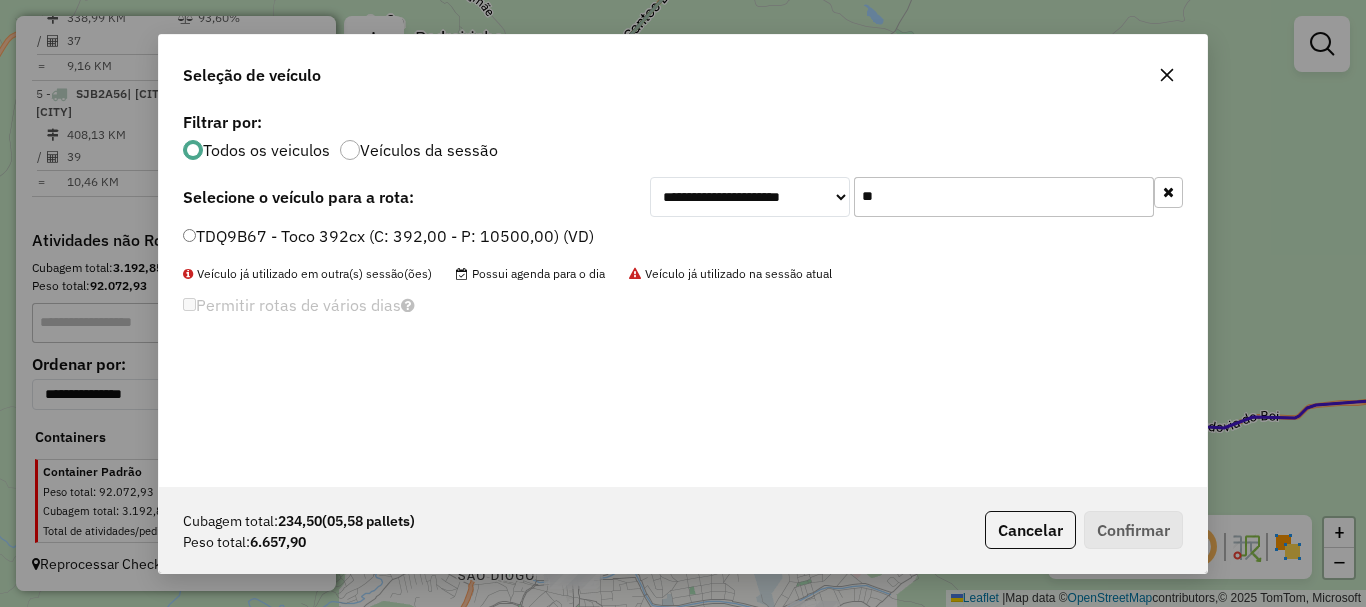 type on "**" 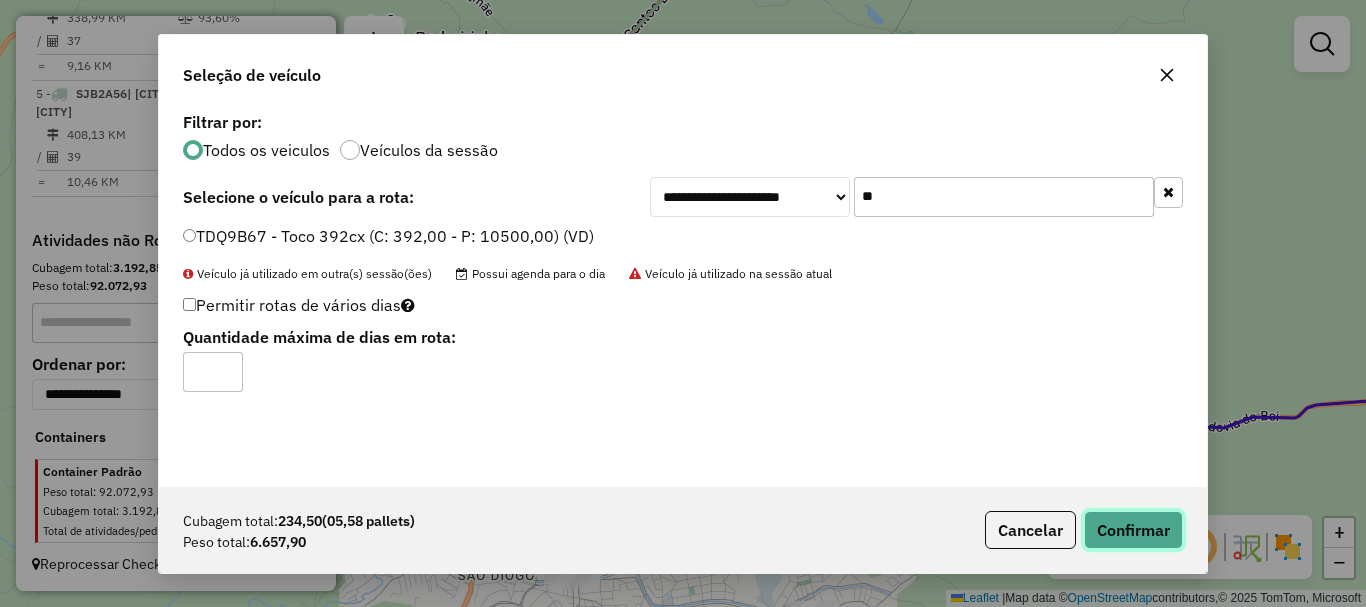click on "Confirmar" 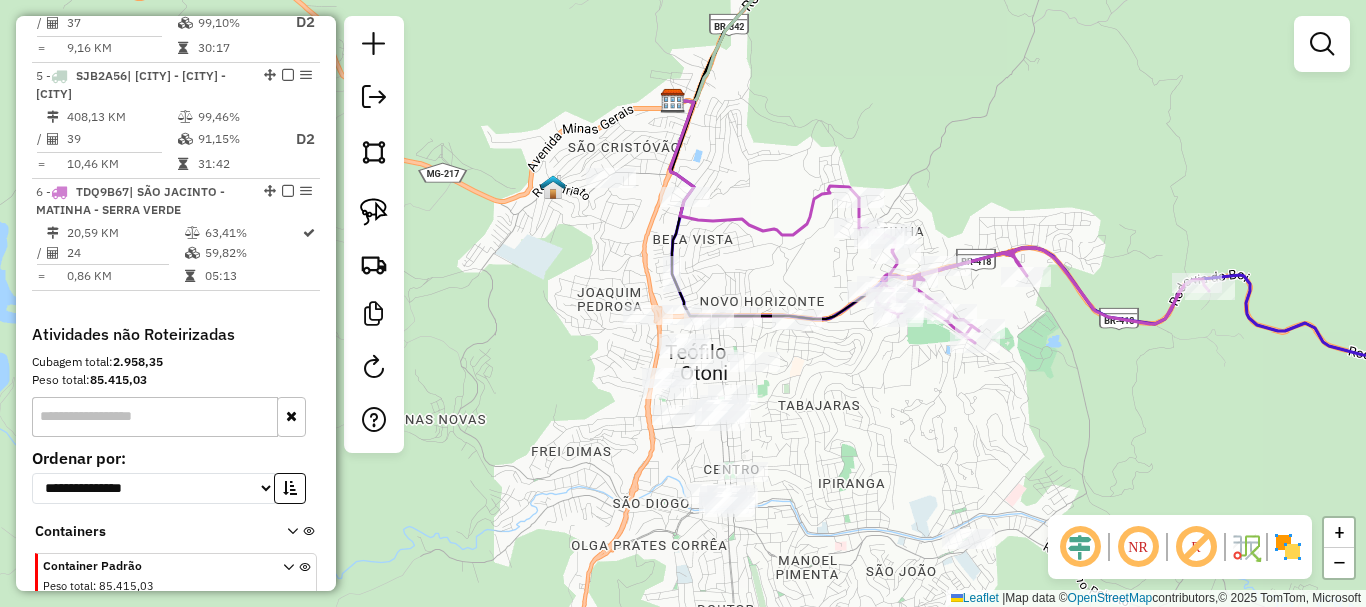 drag, startPoint x: 808, startPoint y: 405, endPoint x: 936, endPoint y: 358, distance: 136.35616 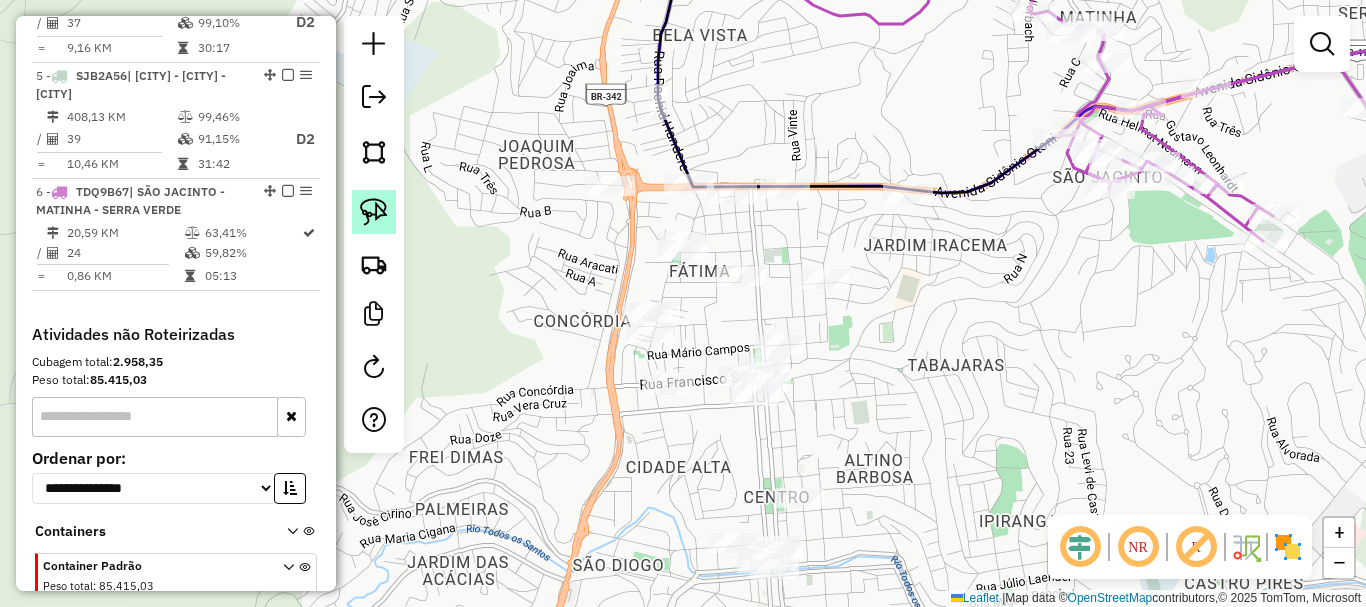 click 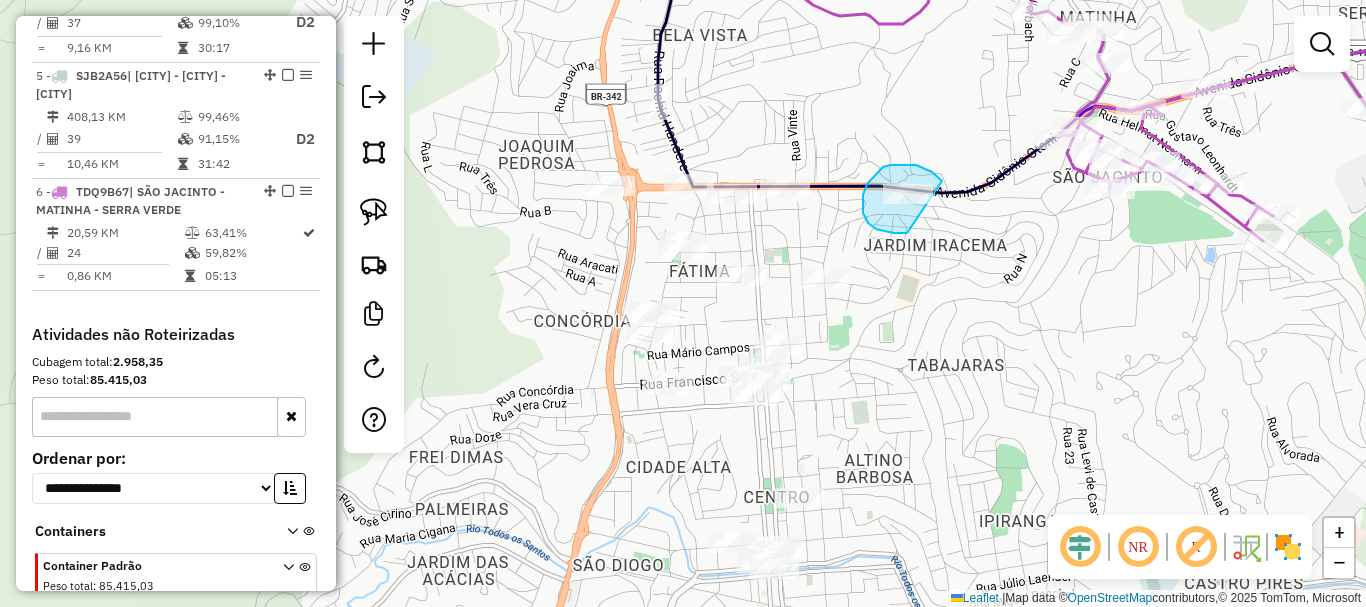 drag, startPoint x: 941, startPoint y: 179, endPoint x: 922, endPoint y: 232, distance: 56.302753 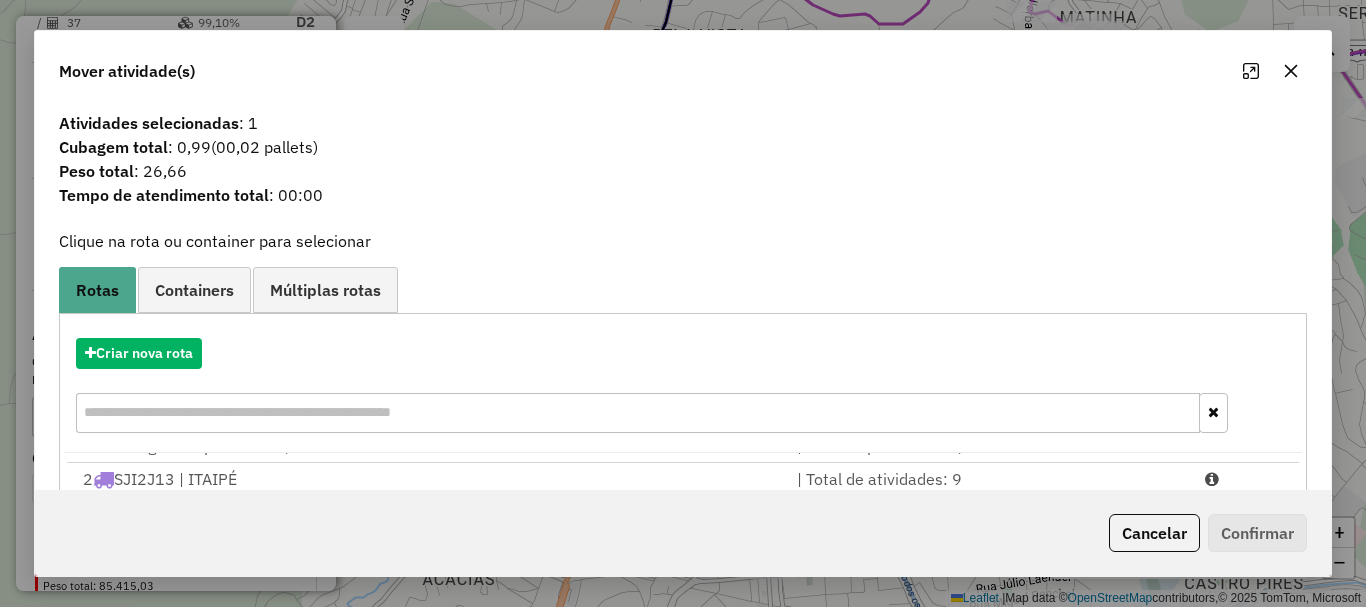 scroll, scrollTop: 86, scrollLeft: 0, axis: vertical 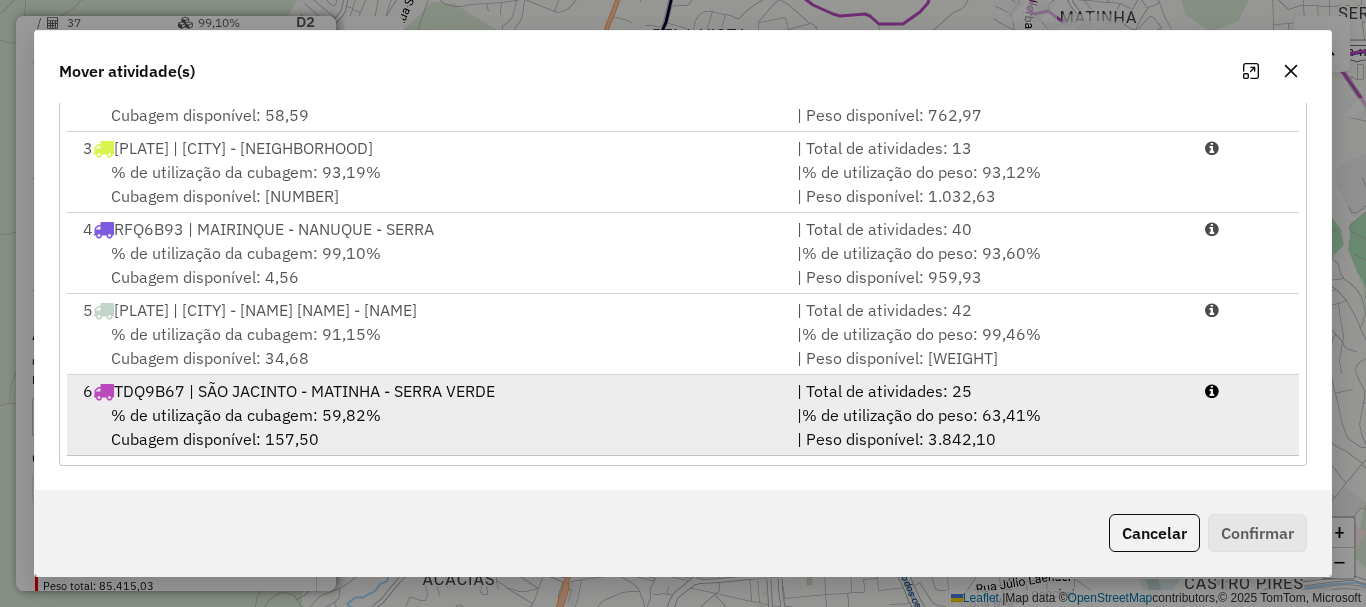 click on "% de utilização da cubagem: 59,82%  Cubagem disponível: 157,50" at bounding box center [428, 427] 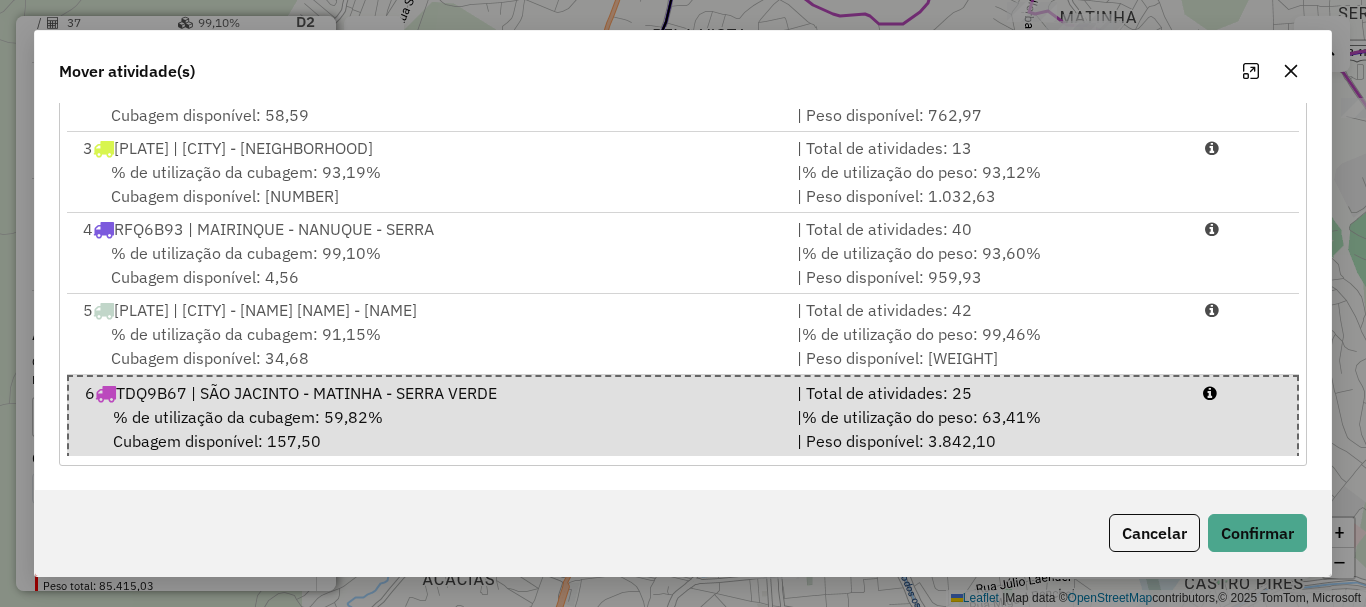 click on "Cancelar   Confirmar" 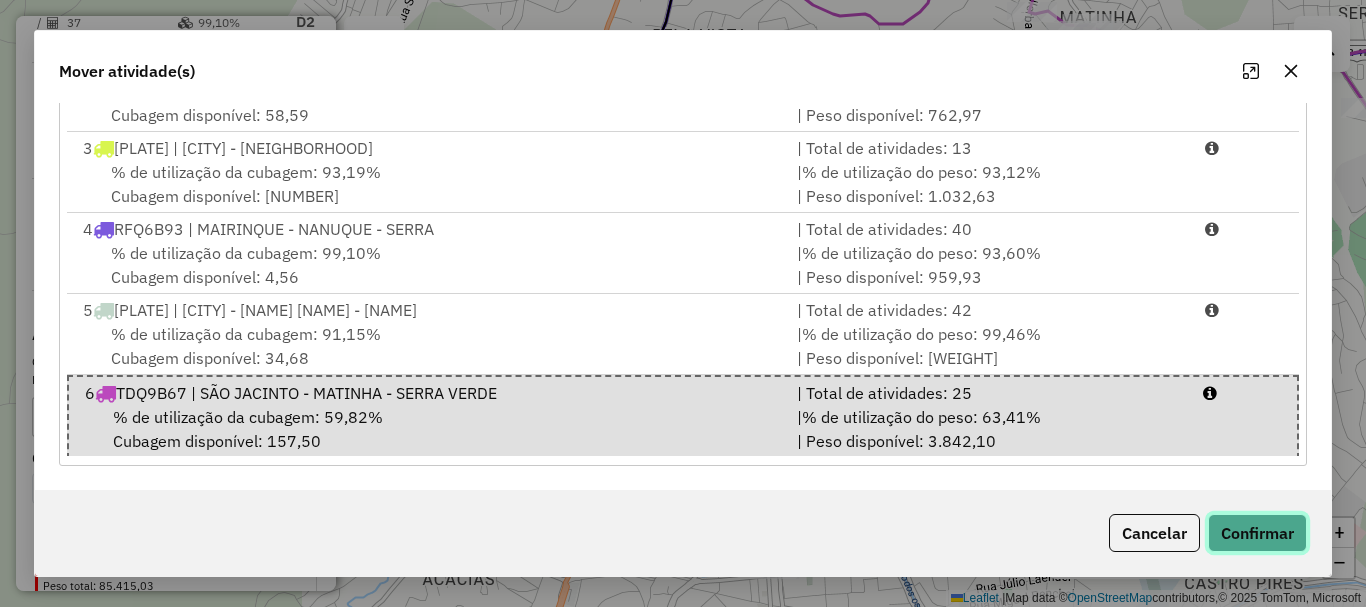 click on "Confirmar" 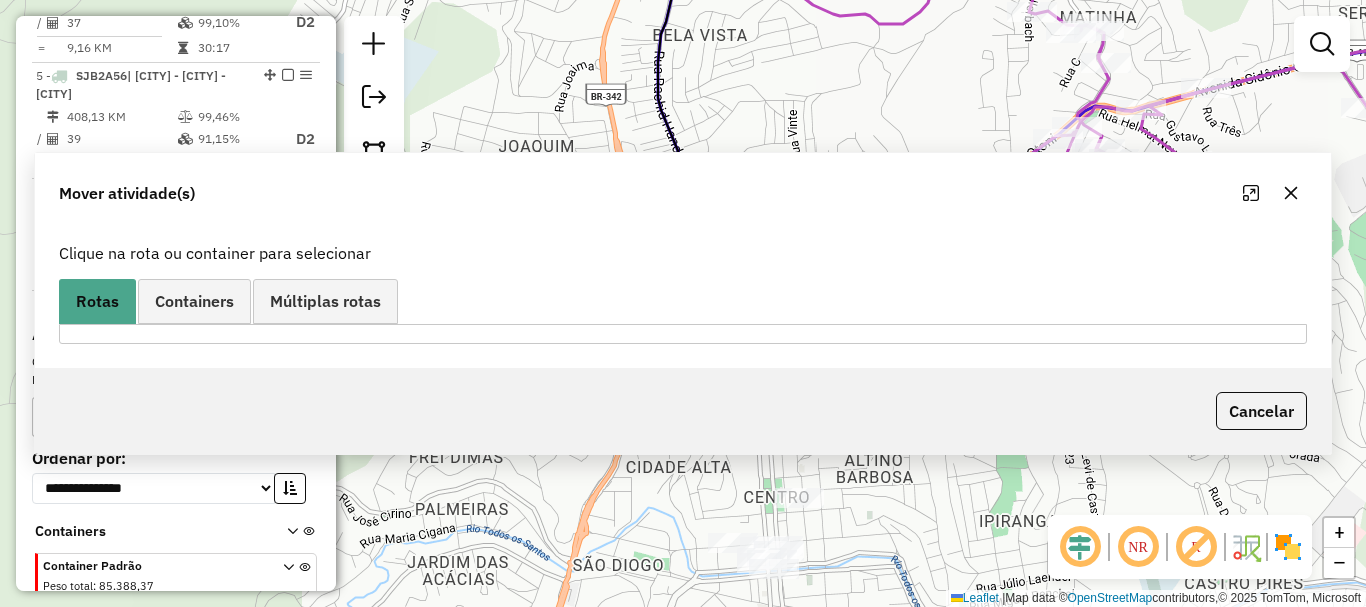 scroll, scrollTop: 0, scrollLeft: 0, axis: both 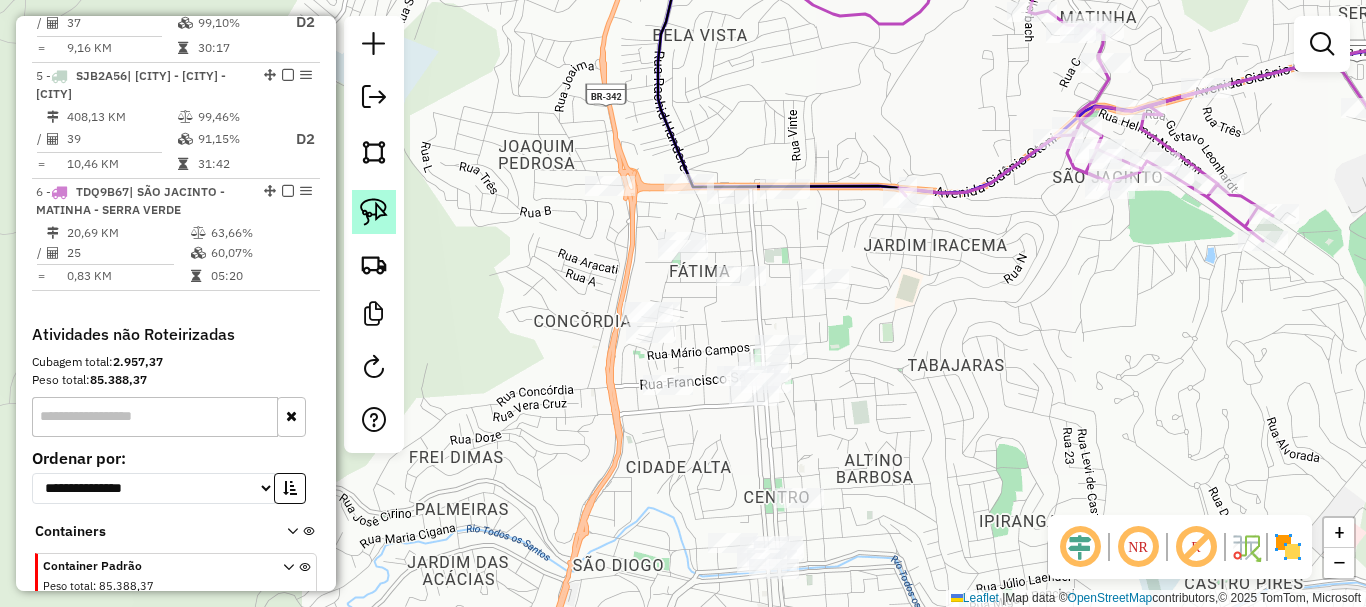 click 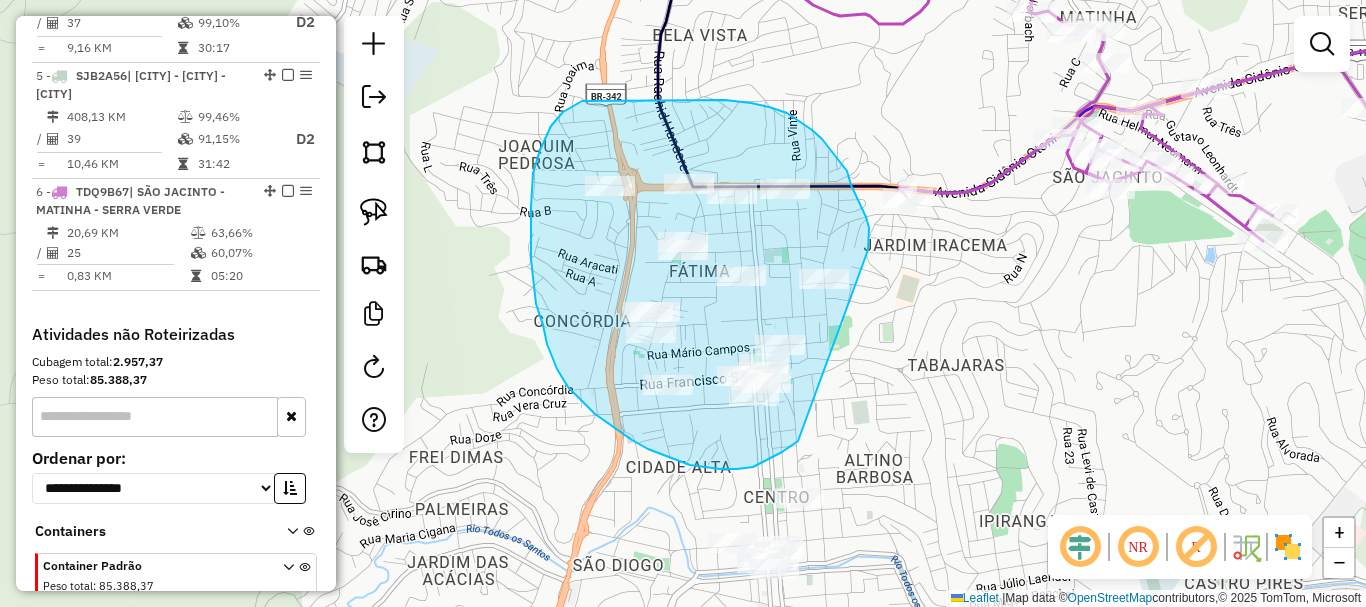 drag, startPoint x: 869, startPoint y: 249, endPoint x: 800, endPoint y: 438, distance: 201.20139 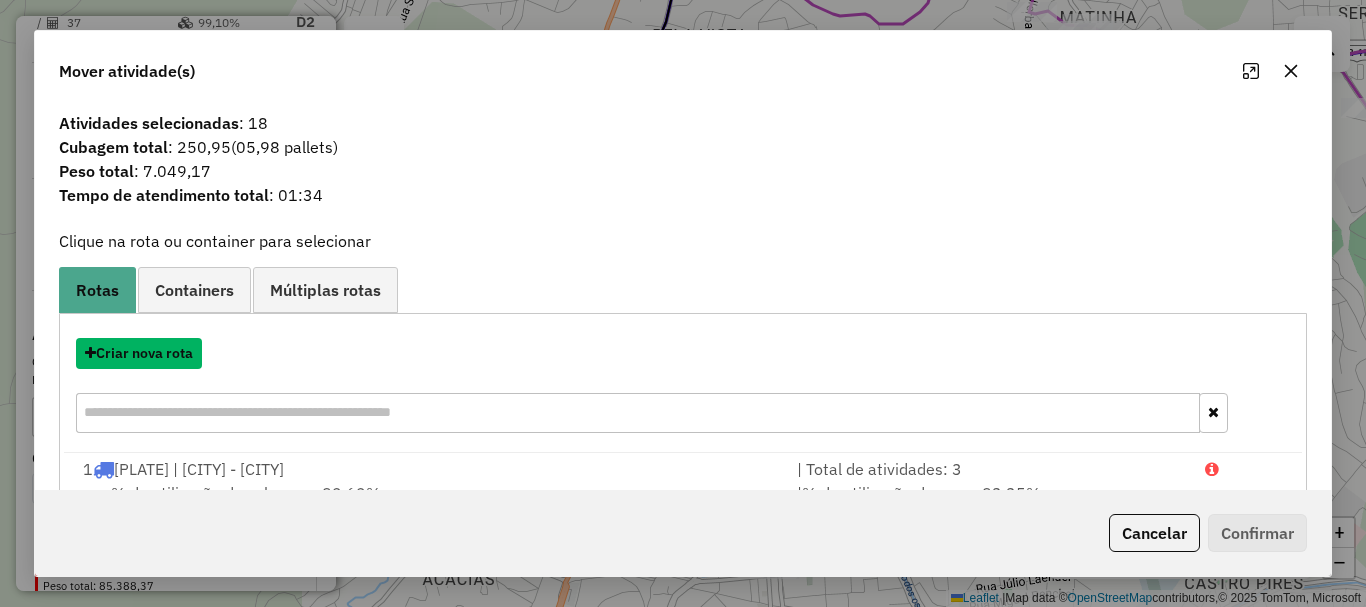 click on "Criar nova rota" at bounding box center [139, 353] 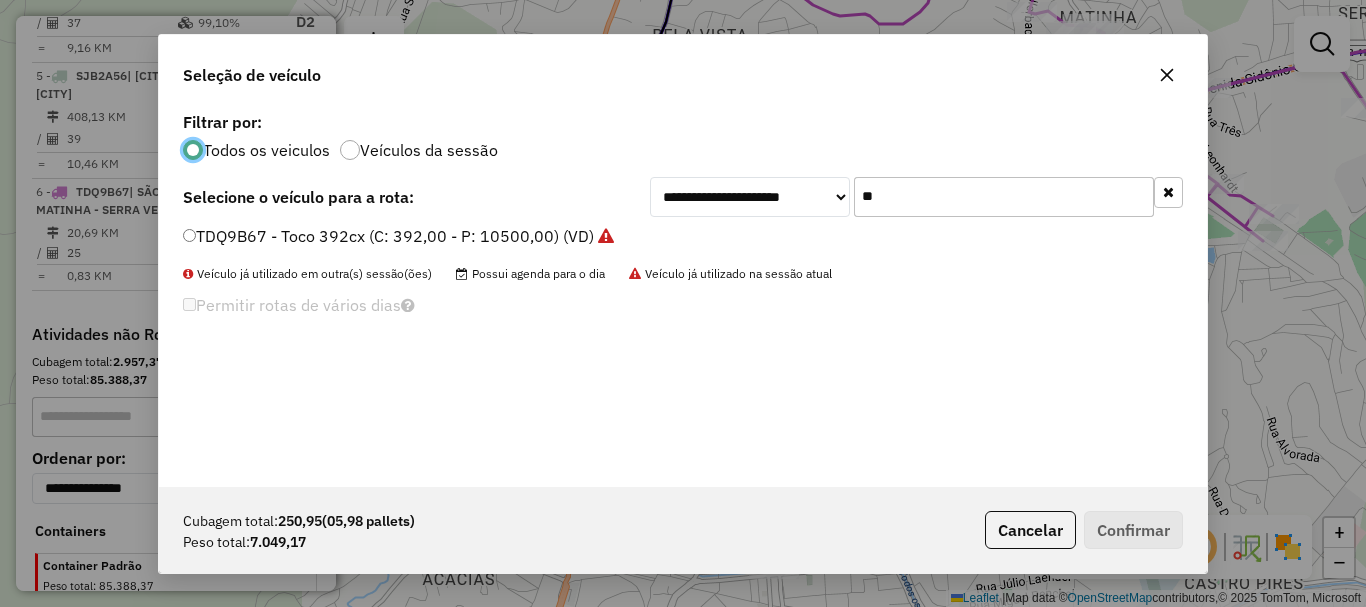 scroll, scrollTop: 11, scrollLeft: 6, axis: both 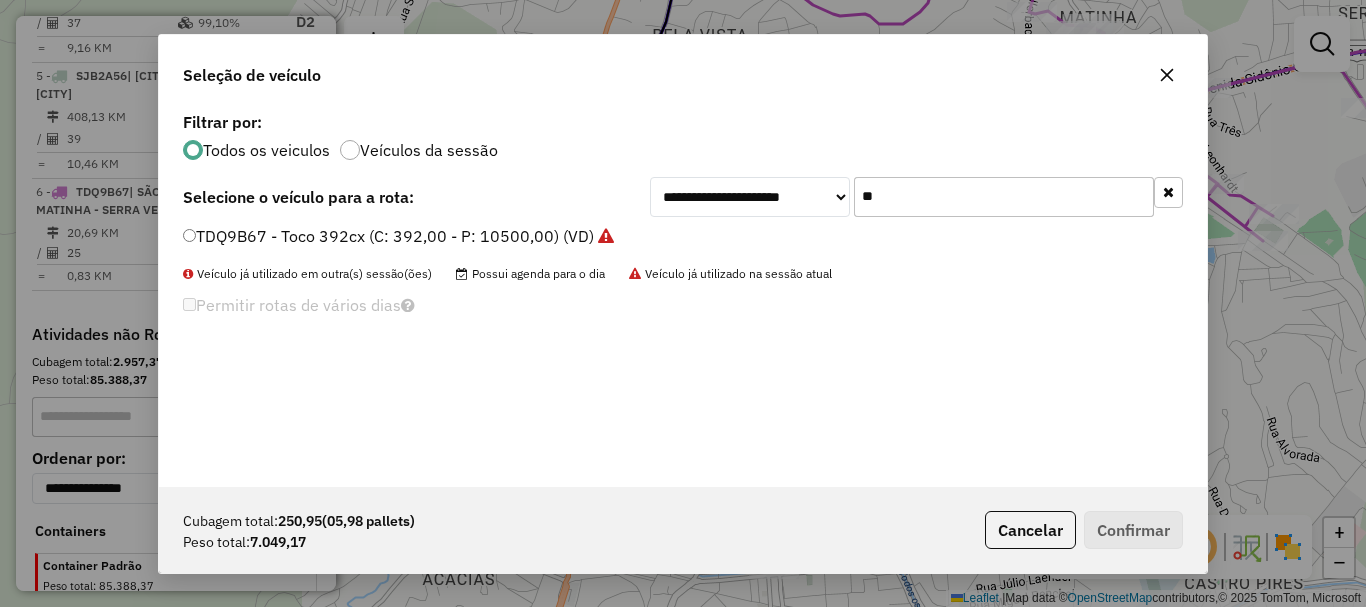 drag, startPoint x: 960, startPoint y: 197, endPoint x: 588, endPoint y: 191, distance: 372.04837 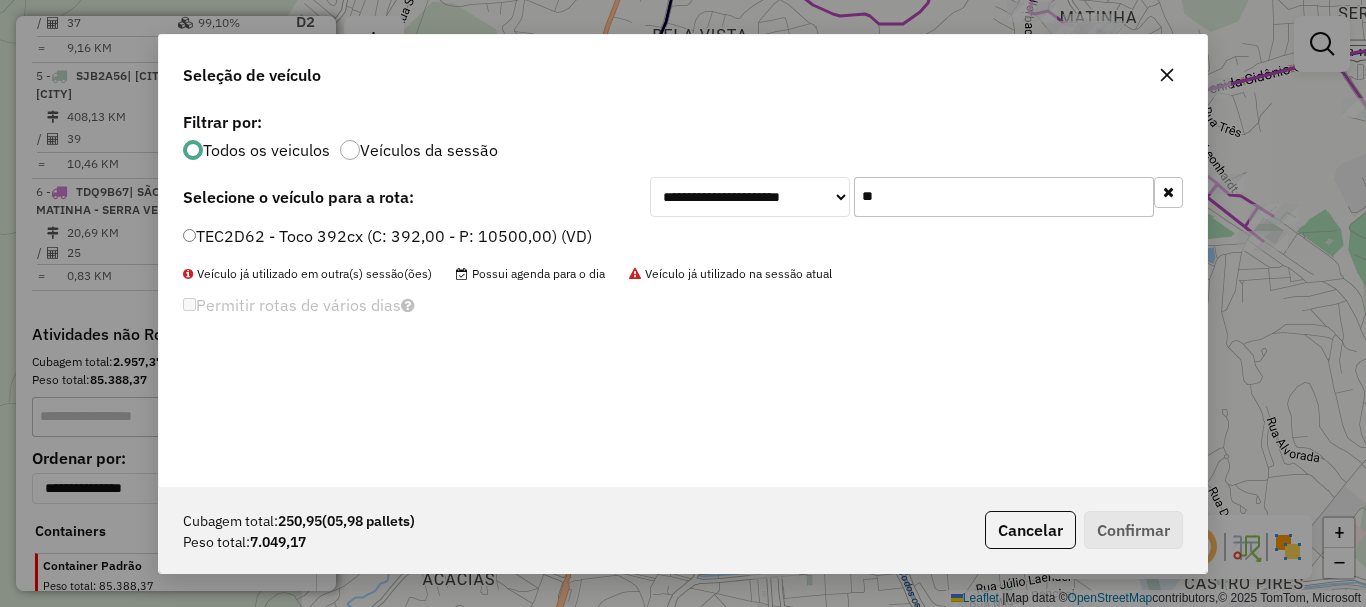type on "**" 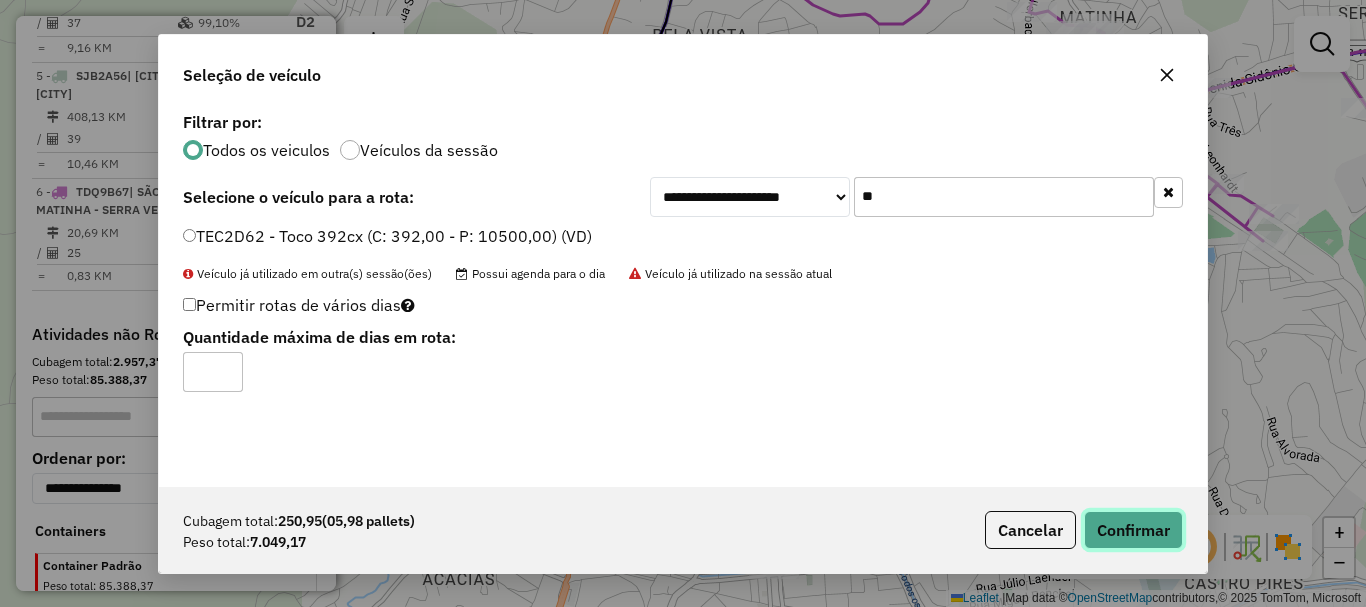 click on "Confirmar" 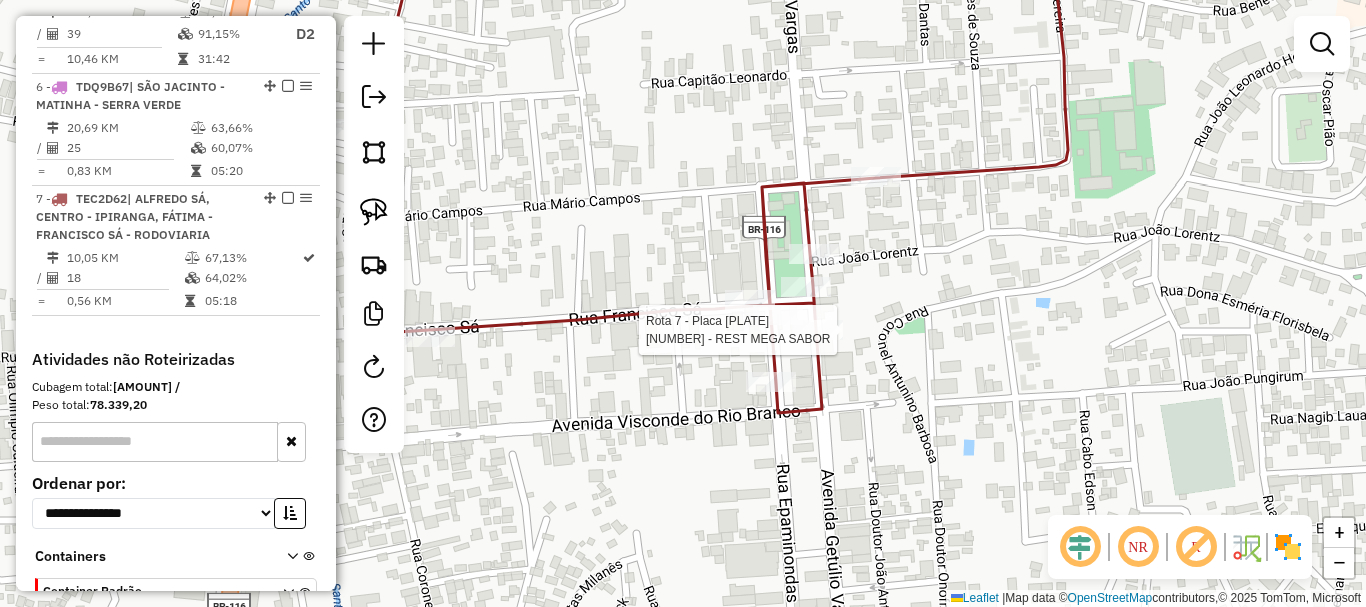 select on "*********" 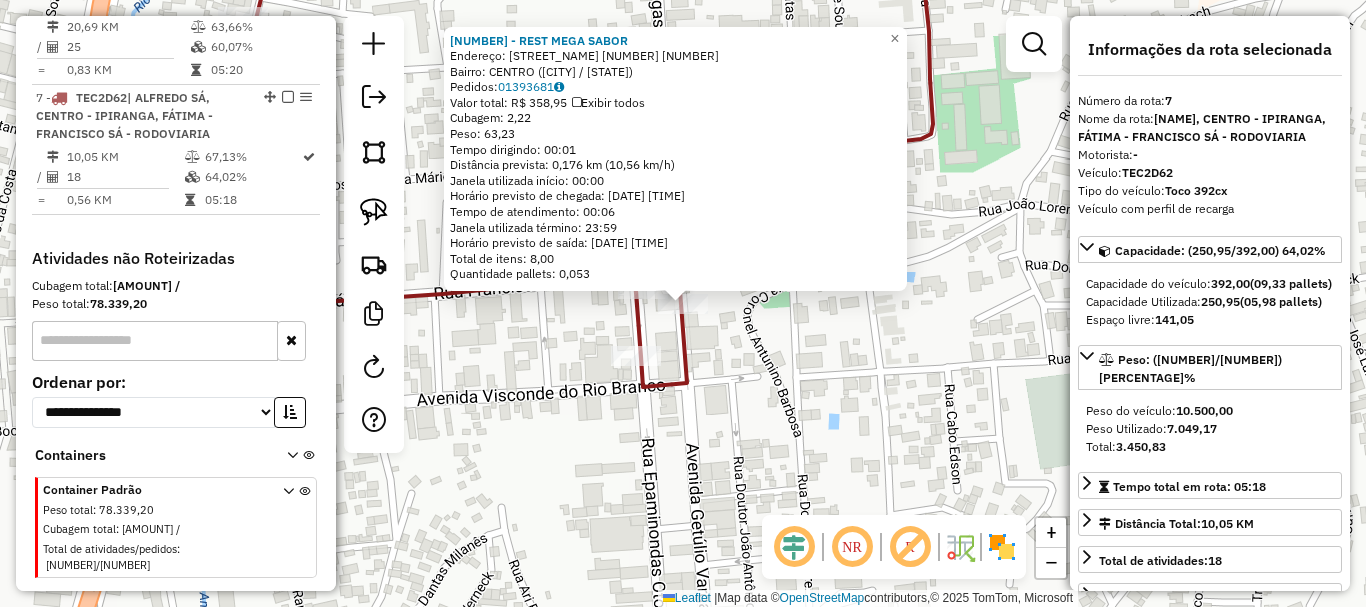 scroll, scrollTop: 1413, scrollLeft: 0, axis: vertical 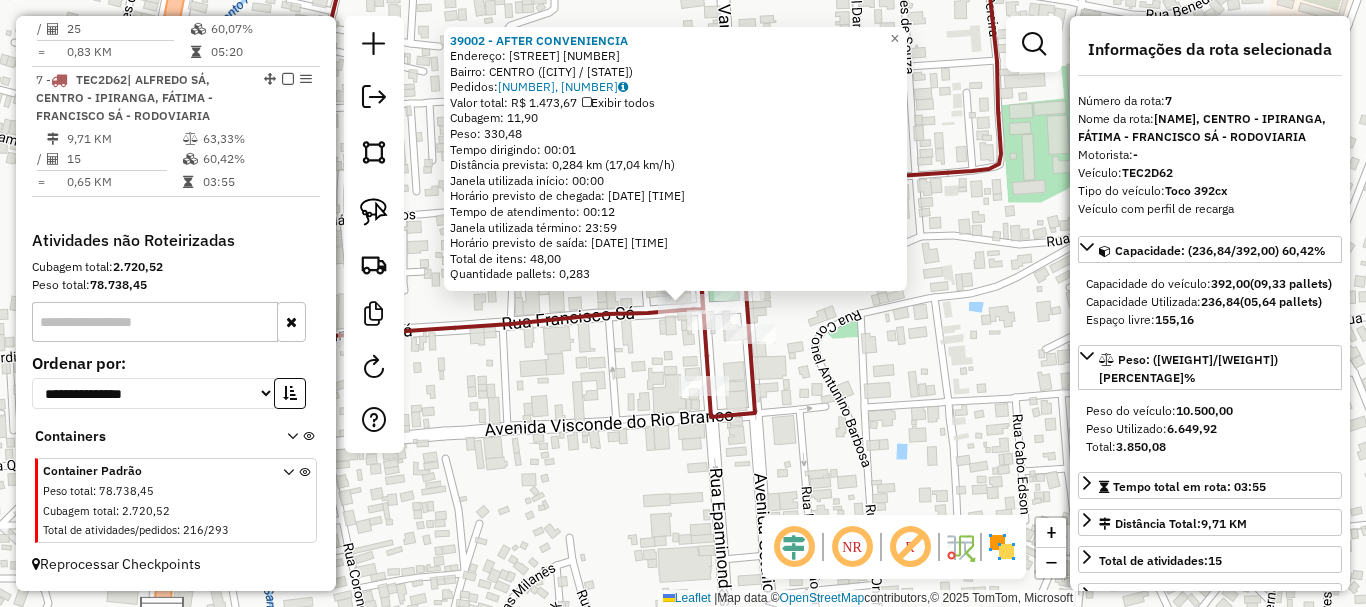 click on "39002 - AFTER CONVENIENCIA  Endereço:  GERMANICA [NUMBER]   Bairro: CENTRO ([CITY] / [STATE])   Pedidos:  01393474, 01393475   Valor total: R$ 1.473,67   Exibir todos   Cubagem: 11,90  Peso: 330,48  Tempo dirigindo: 00:01   Distância prevista: 0,284 km (17,04 km/h)   Janela utilizada início: 00:00   Horário previsto de chegada: [DATE] [TIME]   Tempo de atendimento: 00:12   Janela utilizada término: 23:59   Horário previsto de saída: [DATE] [TIME]   Total de itens: 48,00   Quantidade pallets: 0,283  × Janela de atendimento Grade de atendimento Capacidade Transportadoras Veículos Cliente Pedidos  Rotas Selecione os dias de semana para filtrar as janelas de atendimento  Seg   Ter   Qua   Qui   Sex   Sáb   Dom  Informe o período da janela de atendimento: De: Até:  Filtrar exatamente a janela do cliente  Considerar janela de atendimento padrão  Selecione os dias de semana para filtrar as grades de atendimento  Seg   Ter   Qua   Qui   Sex   Sáb   Dom   Clientes fora do dia de atendimento selecionado" 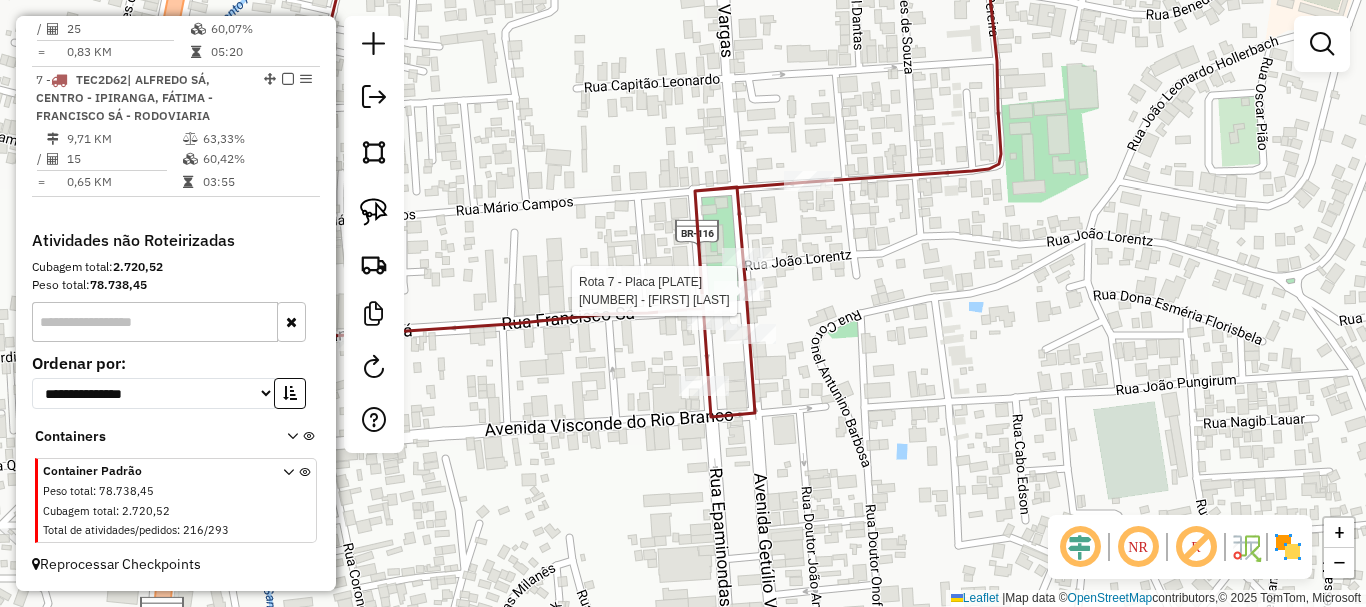 select on "*********" 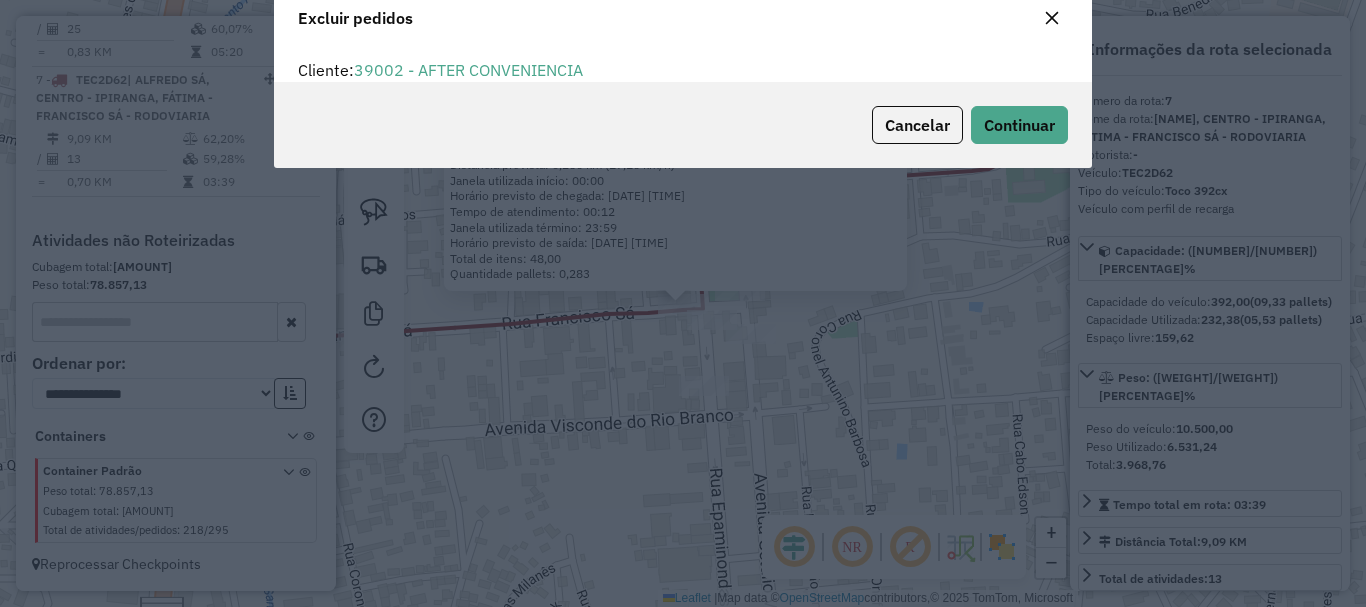 scroll, scrollTop: 12, scrollLeft: 6, axis: both 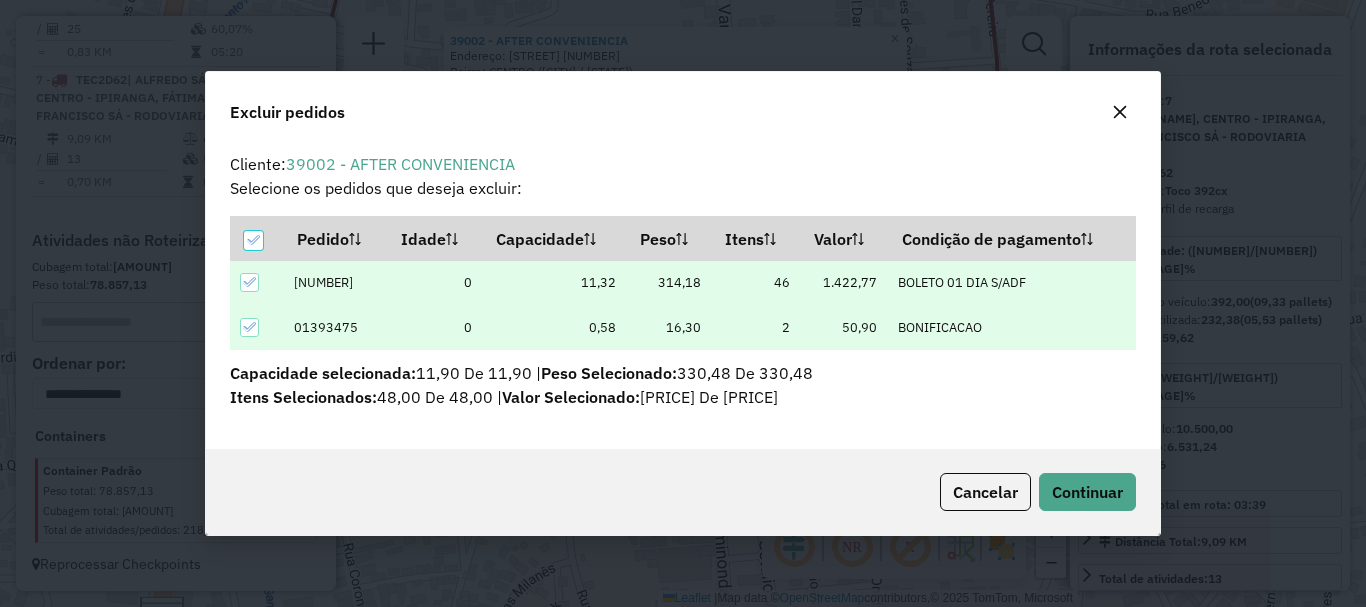 click on "Cancelar  Continuar" 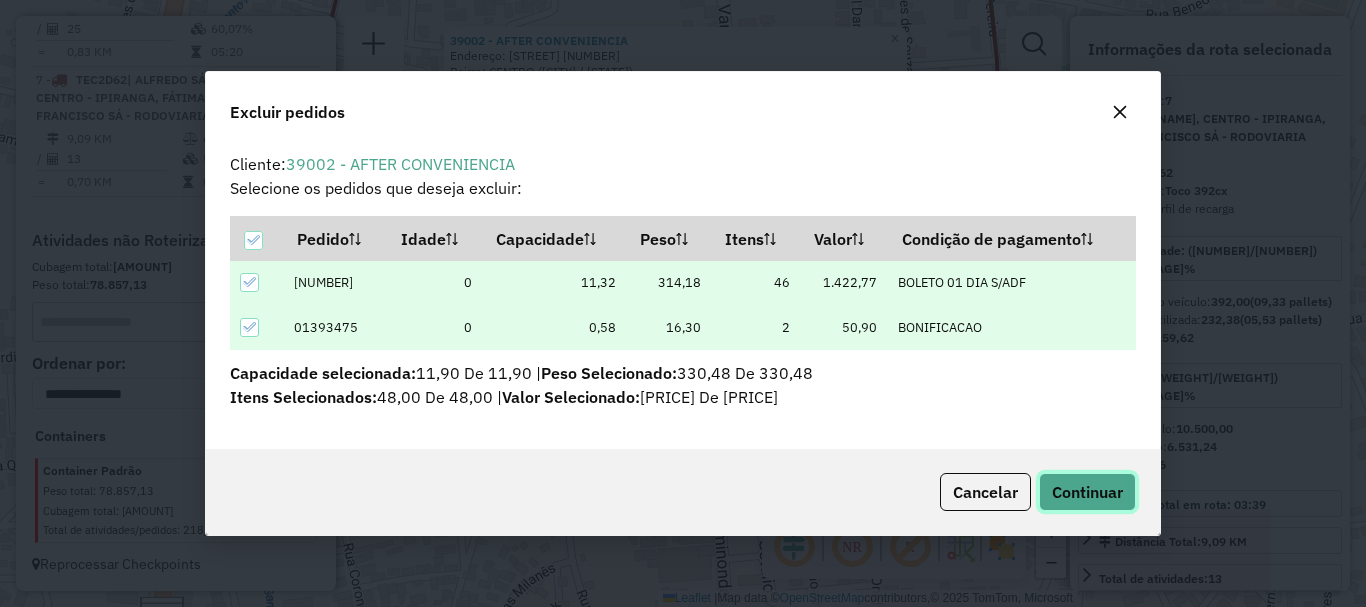 click on "Continuar" 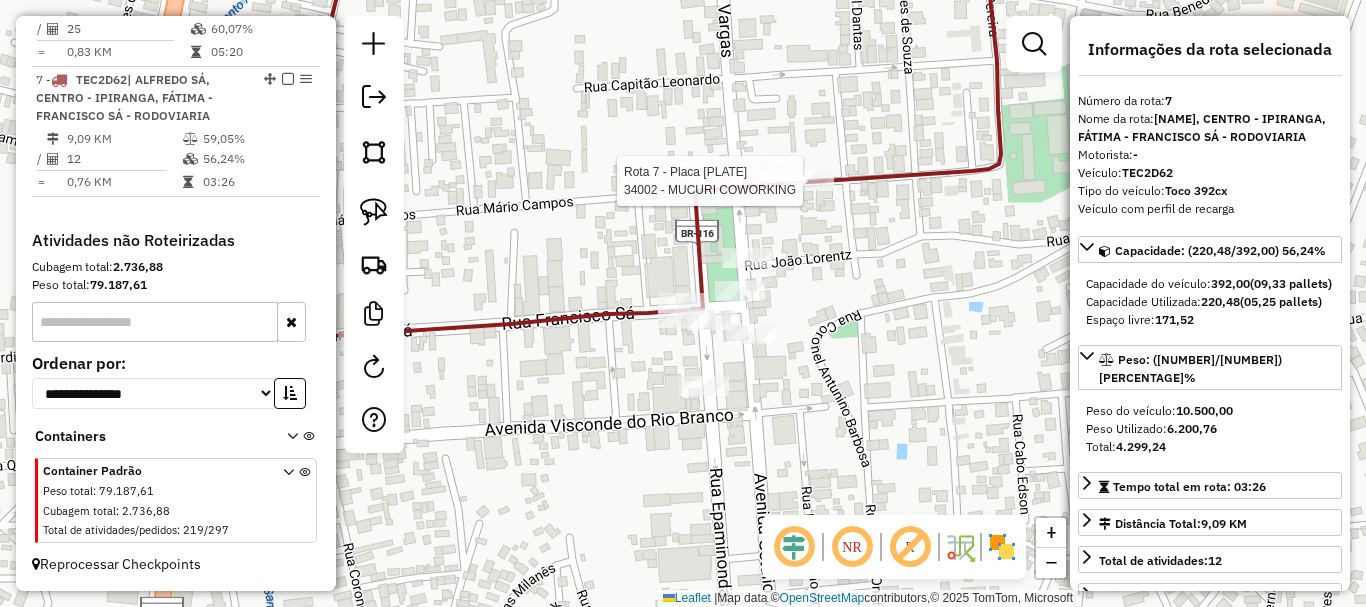 click 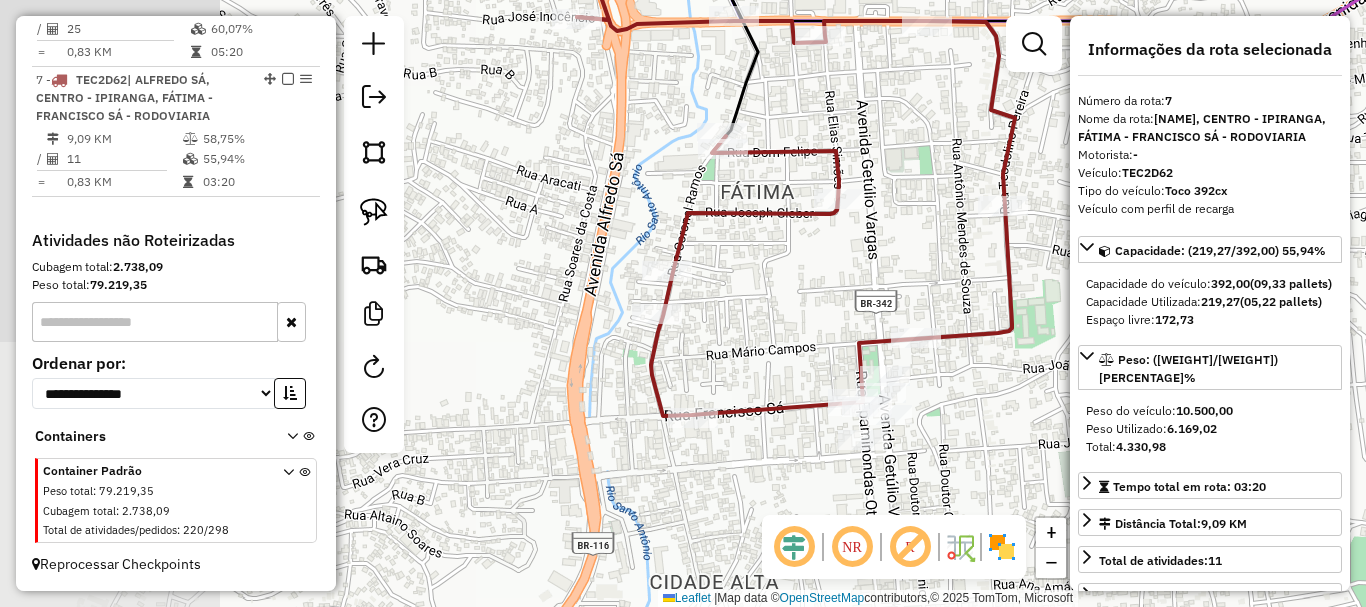 drag, startPoint x: 602, startPoint y: 344, endPoint x: 823, endPoint y: 340, distance: 221.0362 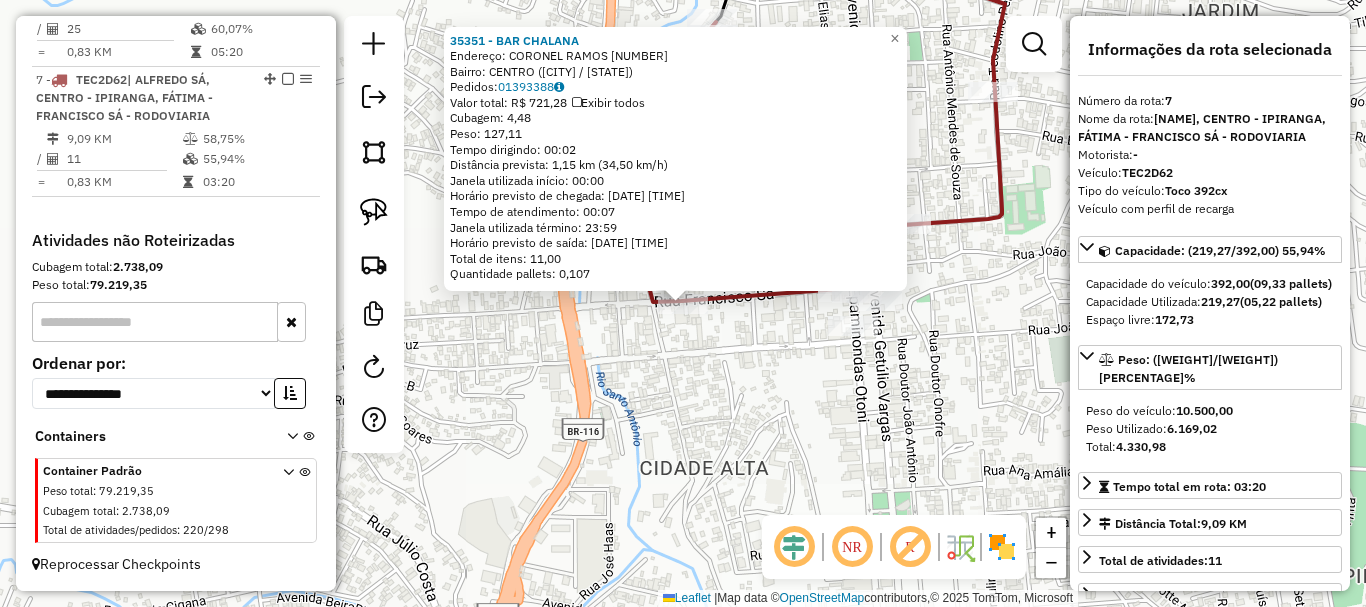 click on "[NUMBER] - [NAME]  Endereço:  CORONEL RAMOS [NUMBER]   Bairro: CENTRO ([CITY] / [STATE])   Pedidos:  [NUMBER]   Exibir todos   Cubagem: [NUMBER]  Peso: [NUMBER]  Tempo dirigindo: [TIME]   Distância prevista: [NUMBER] km ([NUMBER] km/h)   Janela utilizada início: [TIME]   Horário previsto de chegada: [DATE] [TIME]   Tempo de atendimento: [TIME]   Janela utilizada término: [TIME]   Horário previsto de saída: [DATE] [TIME]   Total de itens: [NUMBER]   Quantidade pallets: [NUMBER]  × Janela de atendimento Grade de atendimento Capacidade Transportadoras Veículos Cliente Pedidos  Rotas Selecione os dias de semana para filtrar as janelas de atendimento  Seg   Ter   Qua   Qui   Sex   Sáb   Dom  Informe o período da janela de atendimento: De: Até:  Filtrar exatamente a janela do cliente  Considerar janela de atendimento padrão  Selecione os dias de semana para filtrar as grades de atendimento  Seg   Ter   Qua   Qui   Sex   Sáb   Dom   Considerar clientes sem dia de atendimento cadastrado  De:  De:" 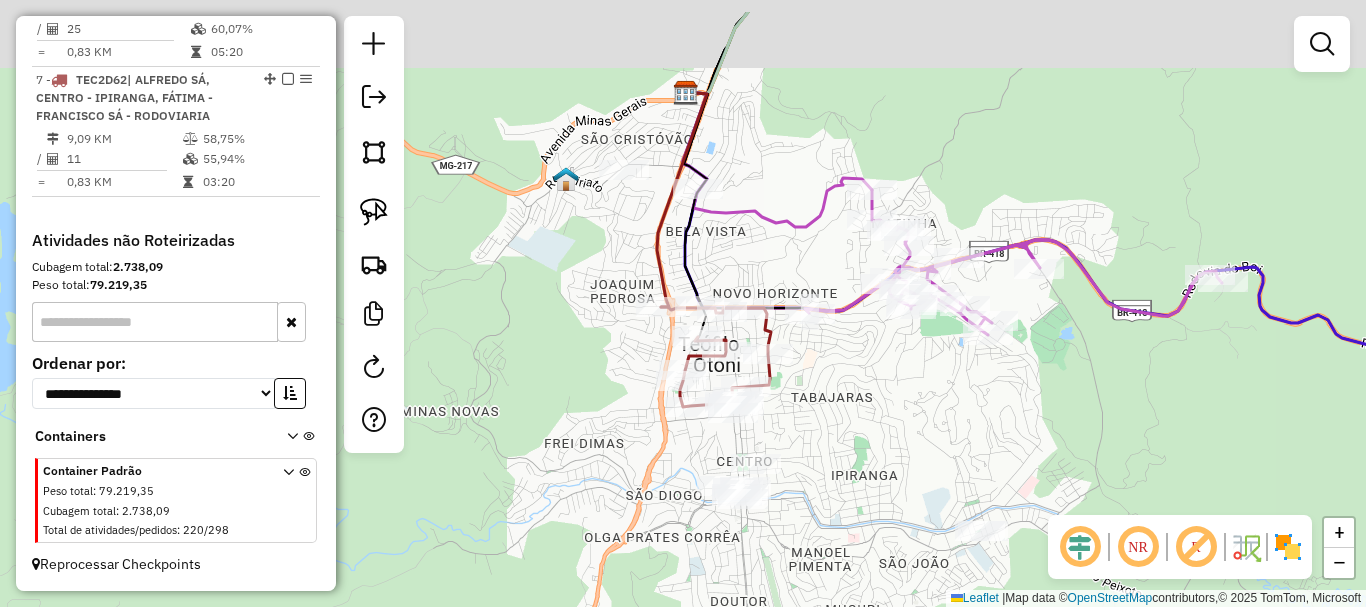 drag, startPoint x: 587, startPoint y: 198, endPoint x: 574, endPoint y: 306, distance: 108.779594 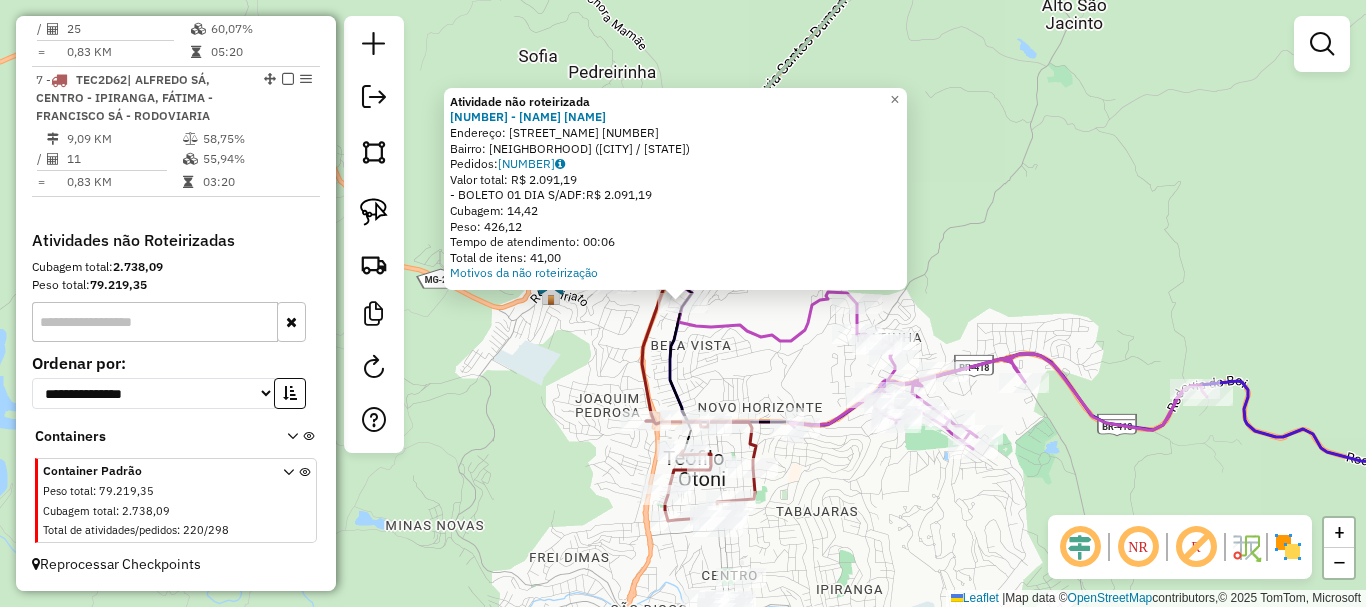 click on "Atividade não roteirizada 29604 - SUPERMERCADO ASSUMPC  Endereço:  RACHID HANDERE [NUMBER]   Bairro: BELA VISTA ([CITY] / [STATE])   Pedidos:  01393589   Valor total: R$ 2.091,19   - BOLETO 01 DIA S/ADF:  R$ 2.091,19   Cubagem: 14,42   Peso: 426,12   Tempo de atendimento: 00:06   Total de itens: 41,00  Motivos da não roteirização × Janela de atendimento Grade de atendimento Capacidade Transportadoras Veículos Cliente Pedidos  Rotas Selecione os dias de semana para filtrar as janelas de atendimento  Seg   Ter   Qua   Qui   Sex   Sáb   Dom  Informe o período da janela de atendimento: De: Até:  Filtrar exatamente a janela do cliente  Considerar janela de atendimento padrão  Selecione os dias de semana para filtrar as grades de atendimento  Seg   Ter   Qua   Qui   Sex   Sáb   Dom   Considerar clientes sem dia de atendimento cadastrado  Clientes fora do dia de atendimento selecionado Filtrar as atividades entre os valores definidos abaixo:  Peso mínimo:   Peso máximo:   Cubagem mínima:   De:   Até:" 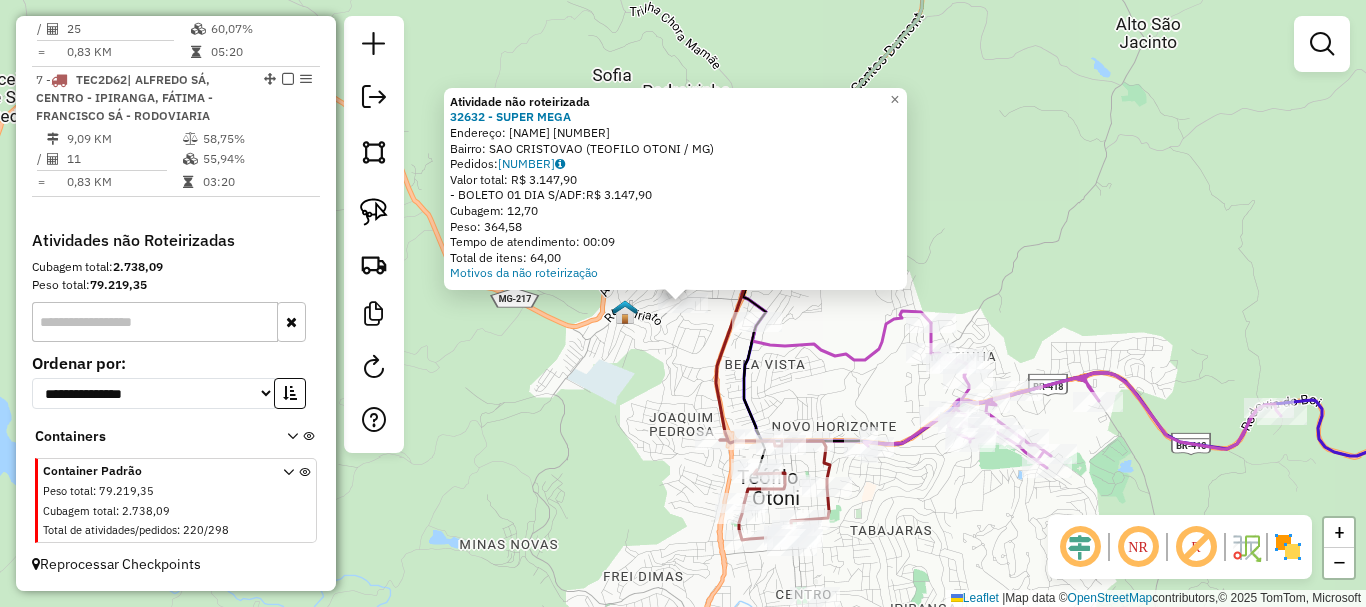 click on "Atividade não roteirizada [POSTAL_CODE] - [NAME]  Endereço:  [STREET] [NUMBER]   Bairro: [NEIGHBORHOOD] ([CITY] / [STATE])   Pedidos:  [ORDER_ID]   Valor total: [CURRENCY] [AMOUNT]   - BOLETO [TIME] S/ADF:  [CURRENCY] [AMOUNT]   Cubagem: [CUBAGE]   Peso: [WEIGHT]   Tempo de atendimento: [TIME]   Total de itens: [ITEMS]  Motivos da não roteirização × Janela de atendimento Grade de atendimento Capacidade Transportadoras Veículos Cliente Pedidos  Rotas Selecione os dias de semana para filtrar as janelas de atendimento  Seg   Ter   Qua   Qui   Sex   Sáb   Dom  Informe o período da janela de atendimento: De: Até:  Filtrar exatamente a janela do cliente  Considerar janela de atendimento padrão  Selecione os dias de semana para filtrar as grades de atendimento  Seg   Ter   Qua   Qui   Sex   Sáb   Dom   Considerar clientes sem dia de atendimento cadastrado  Clientes fora do dia de atendimento selecionado Filtrar as atividades entre os valores definidos abaixo:  Peso mínimo:   Peso máximo:   Cubagem mínima:   Cubagem máxima:   De:   De:" 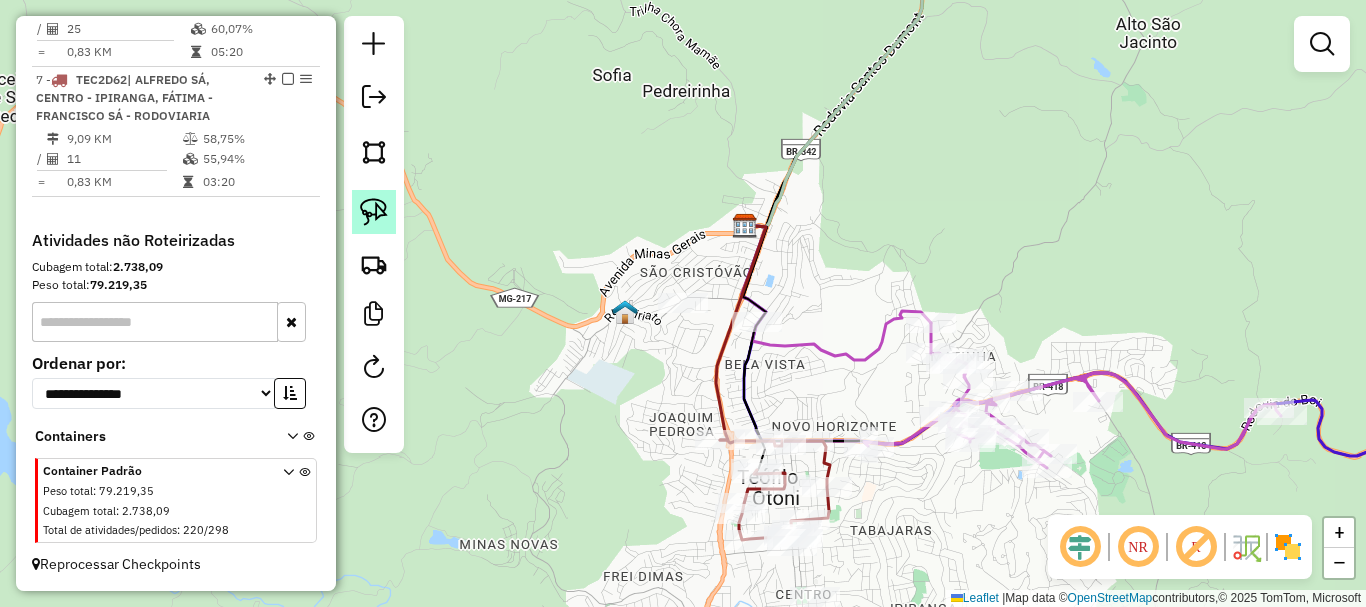 click 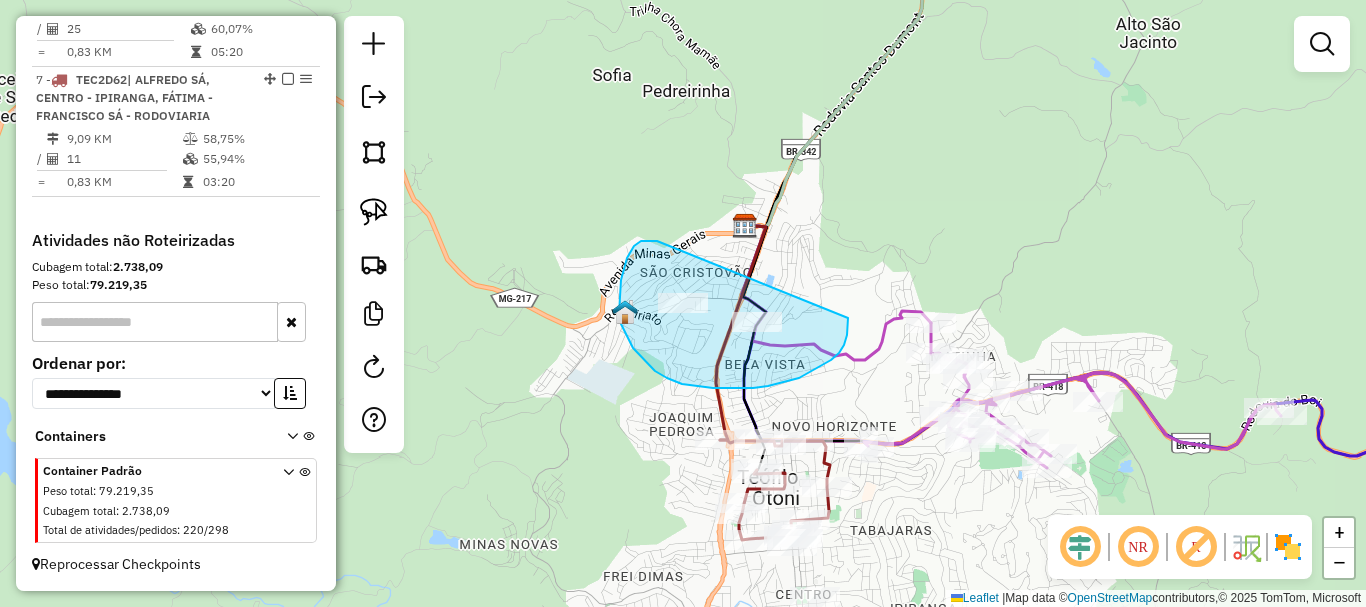 drag, startPoint x: 657, startPoint y: 241, endPoint x: 848, endPoint y: 318, distance: 205.93689 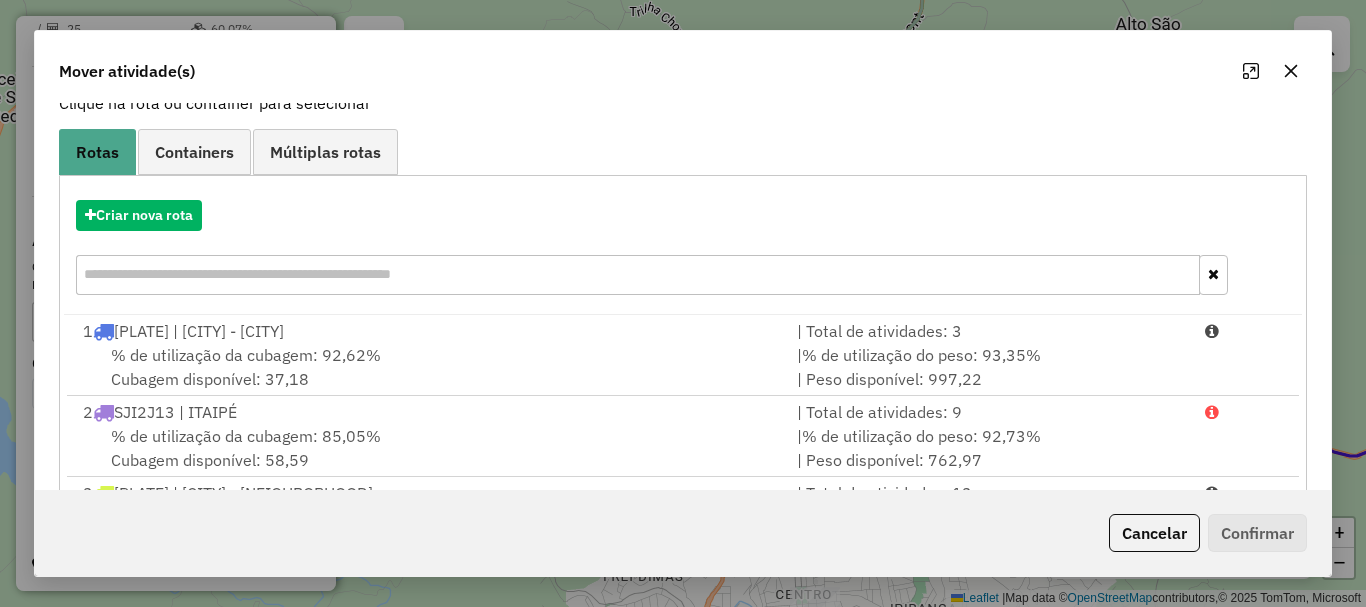 scroll, scrollTop: 397, scrollLeft: 0, axis: vertical 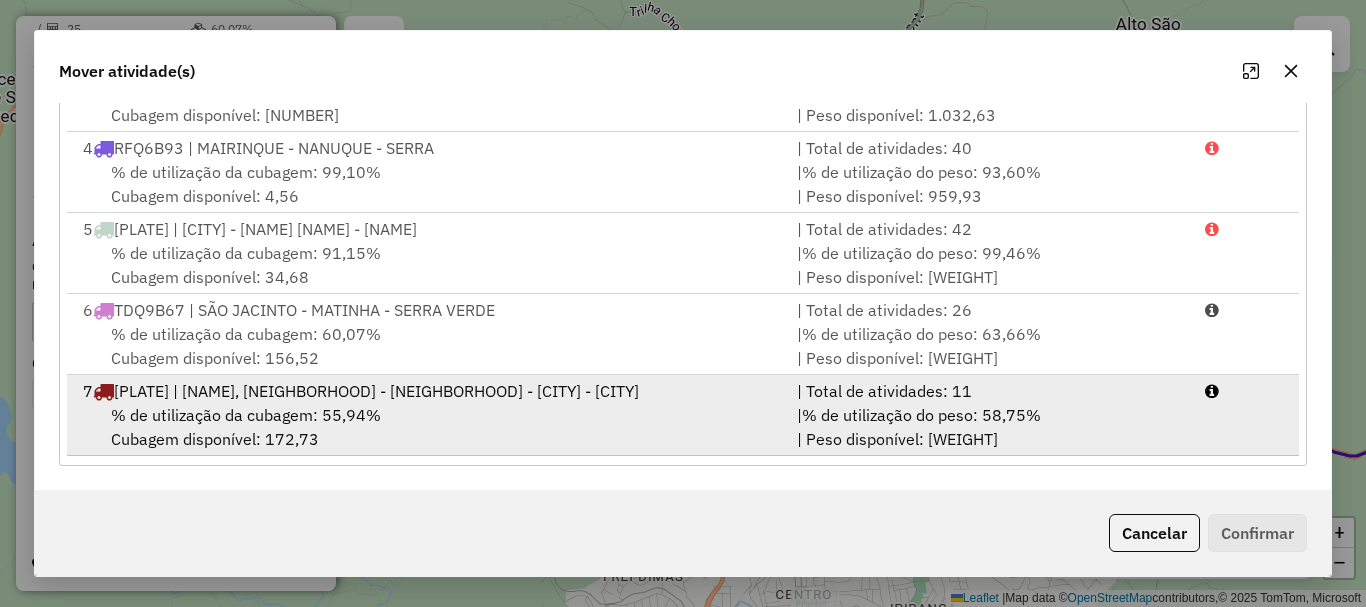 click on "% de utilização da cubagem: 55,94%  Cubagem disponível: 172,73" at bounding box center (428, 427) 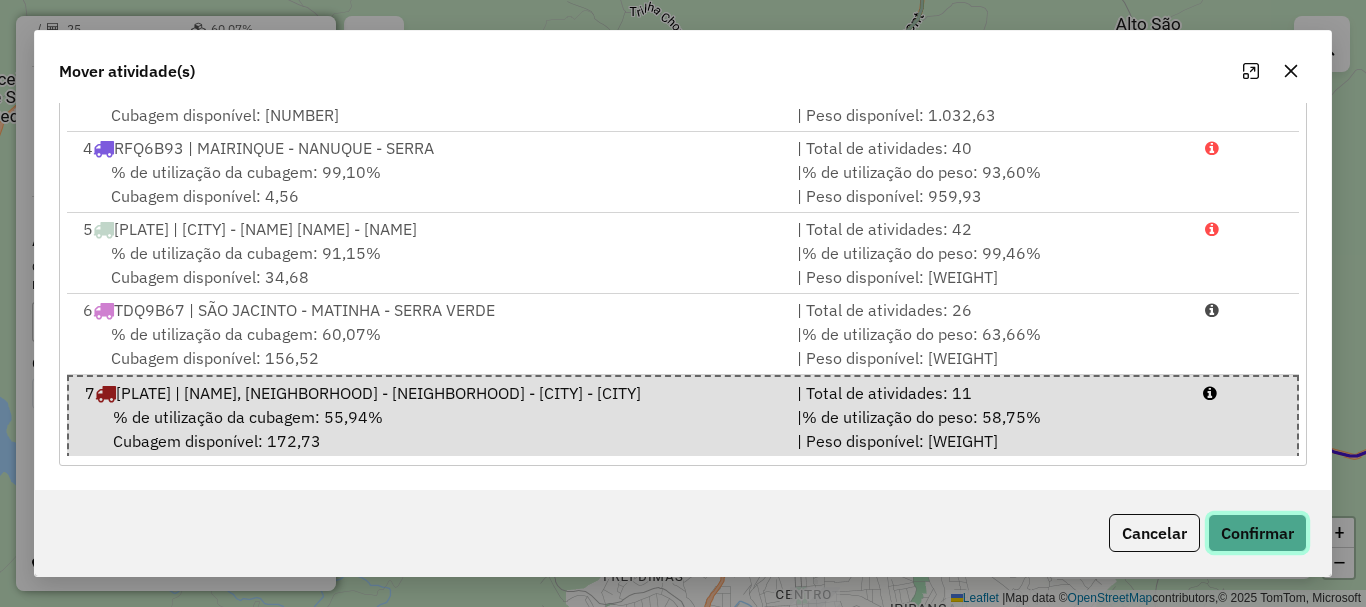 click on "Confirmar" 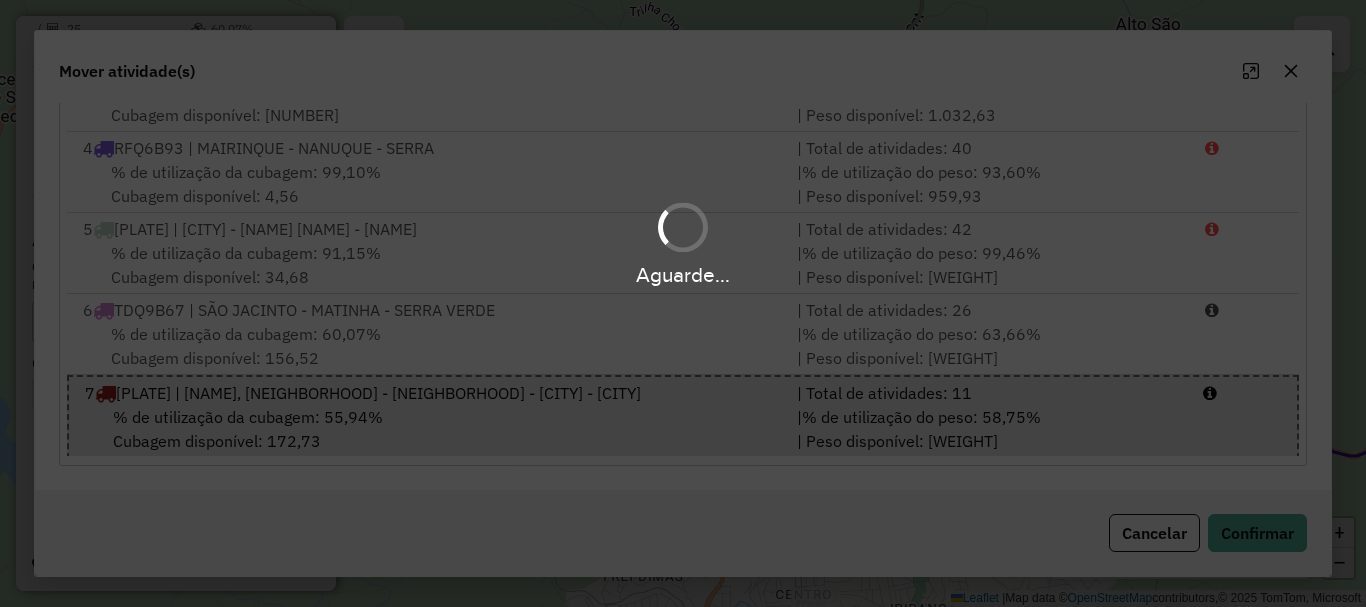 scroll, scrollTop: 0, scrollLeft: 0, axis: both 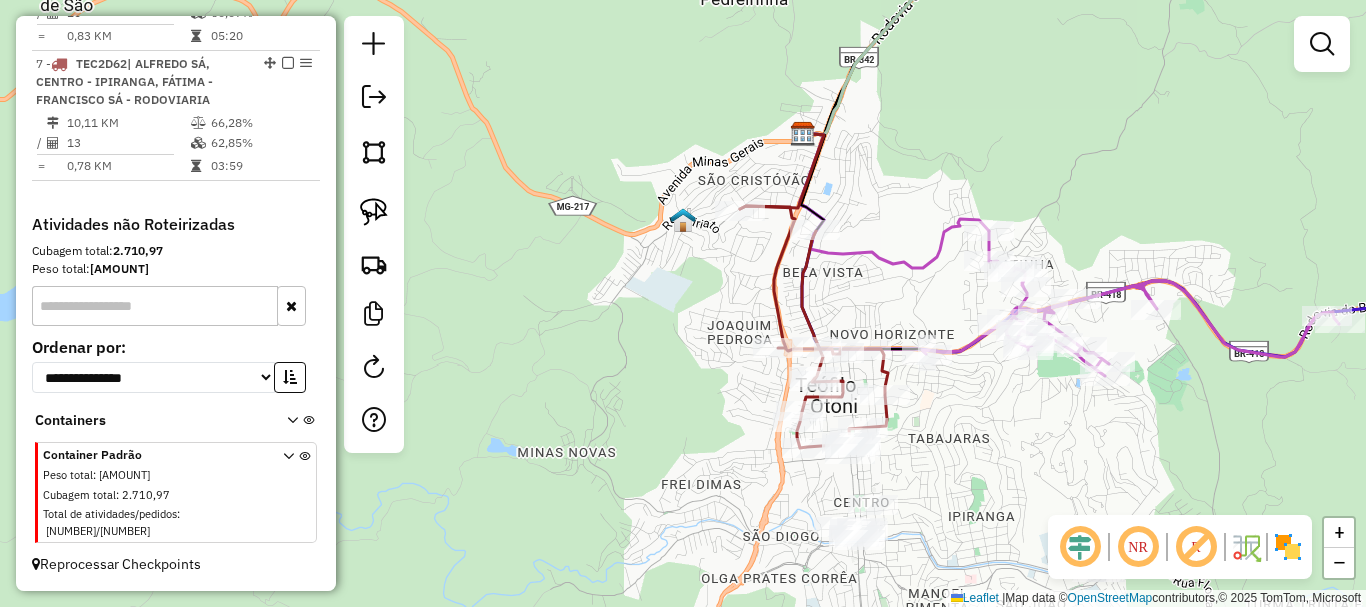 drag, startPoint x: 943, startPoint y: 409, endPoint x: 964, endPoint y: 367, distance: 46.957428 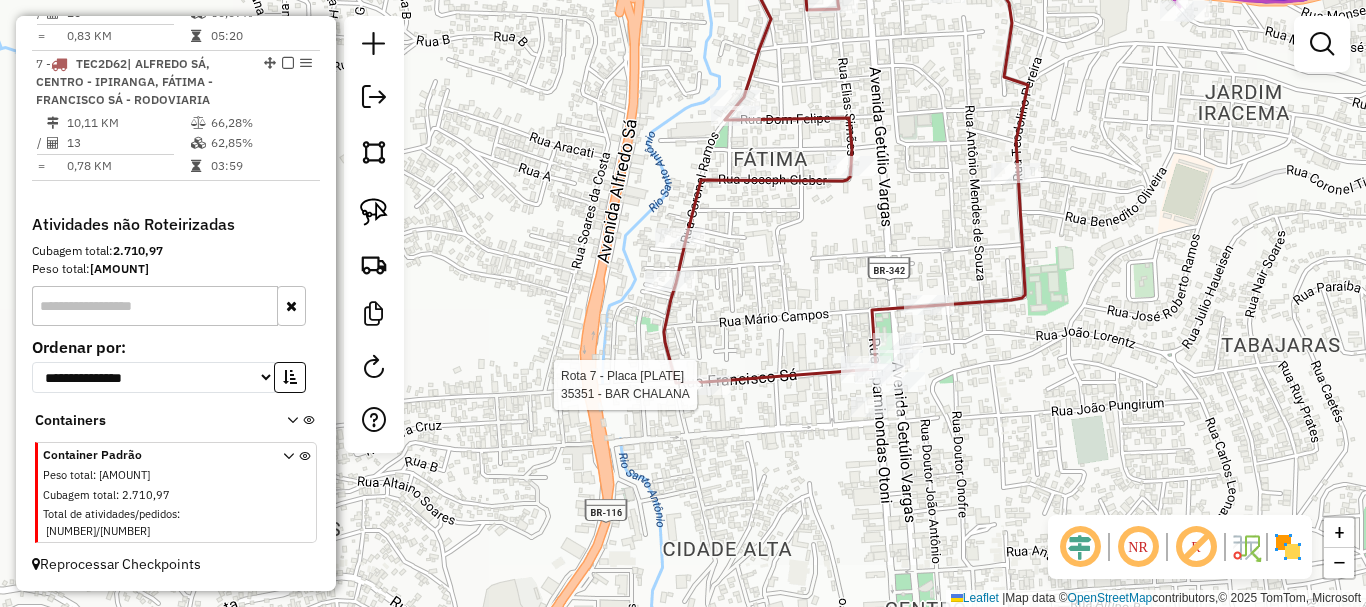 select on "*********" 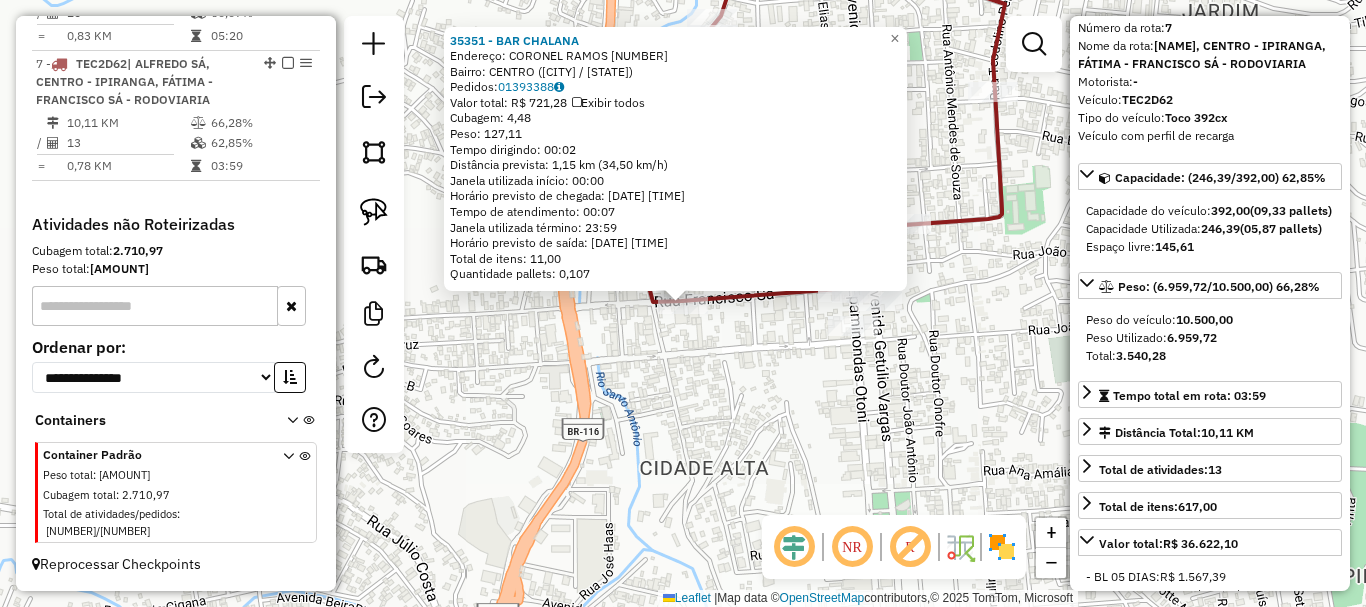 scroll, scrollTop: 100, scrollLeft: 0, axis: vertical 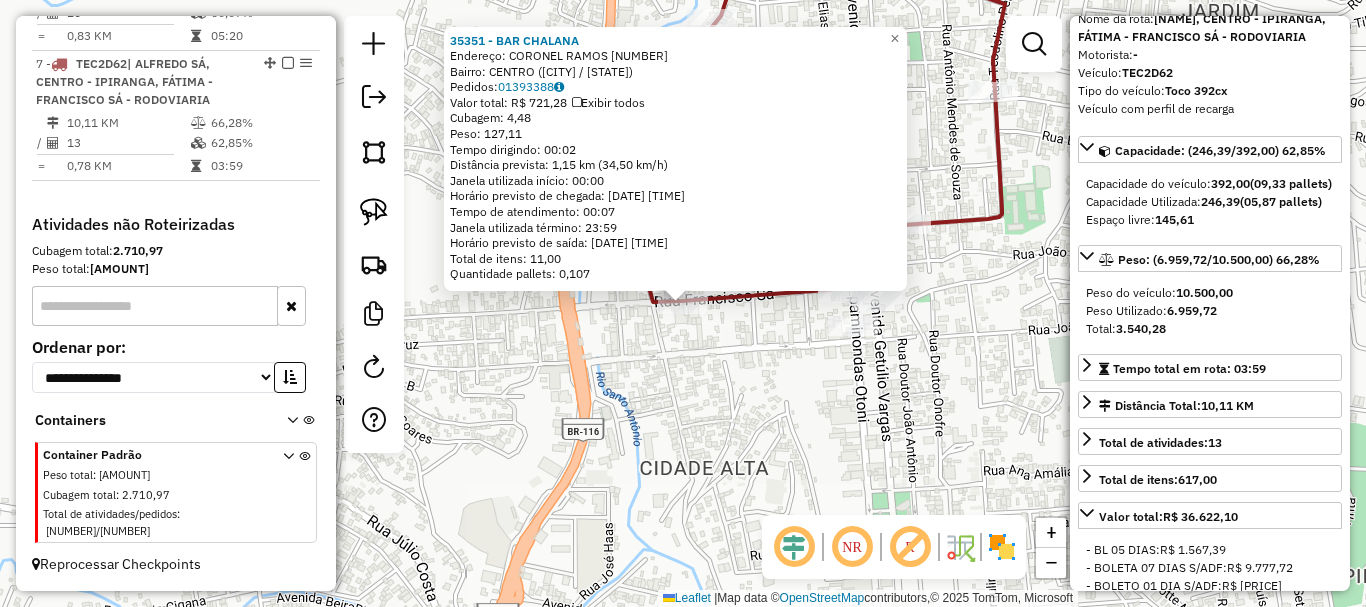 click on "35351 - BAR CHALANA  Endereço:  [STREET] [NUMBER]   Bairro: [NEIGHBORHOOD] ([CITY] / [STATE])   Pedidos:  [ORDER_ID]   Valor total: R$ 721,28   Exibir todos   Cubagem: 4,48  Peso: 127,11  Tempo dirigindo: 00:02   Distância prevista: 1,15 km (34,50 km/h)   Janela utilizada início: 00:00   Horário previsto de chegada: 02/08/2025 10:21   Tempo de atendimento: 00:07   Janela utilizada término: 23:59   Horário previsto de saída: 02/08/2025 10:28   Total de itens: 11,00   Quantidade pallets: 0,107  × Janela de atendimento Grade de atendimento Capacidade Transportadoras Veículos Cliente Pedidos  Rotas Selecione os dias de semana para filtrar as janelas de atendimento  Seg   Ter   Qua   Qui   Sex   Sáb   Dom  Informe o período da janela de atendimento: De: Até:  Filtrar exatamente a janela do cliente  Considerar janela de atendimento padrão  Selecione os dias de semana para filtrar as grades de atendimento  Seg   Ter   Qua   Qui   Sex   Sáb   Dom   Considerar clientes sem dia de atendimento cadastrado  De:  De:" 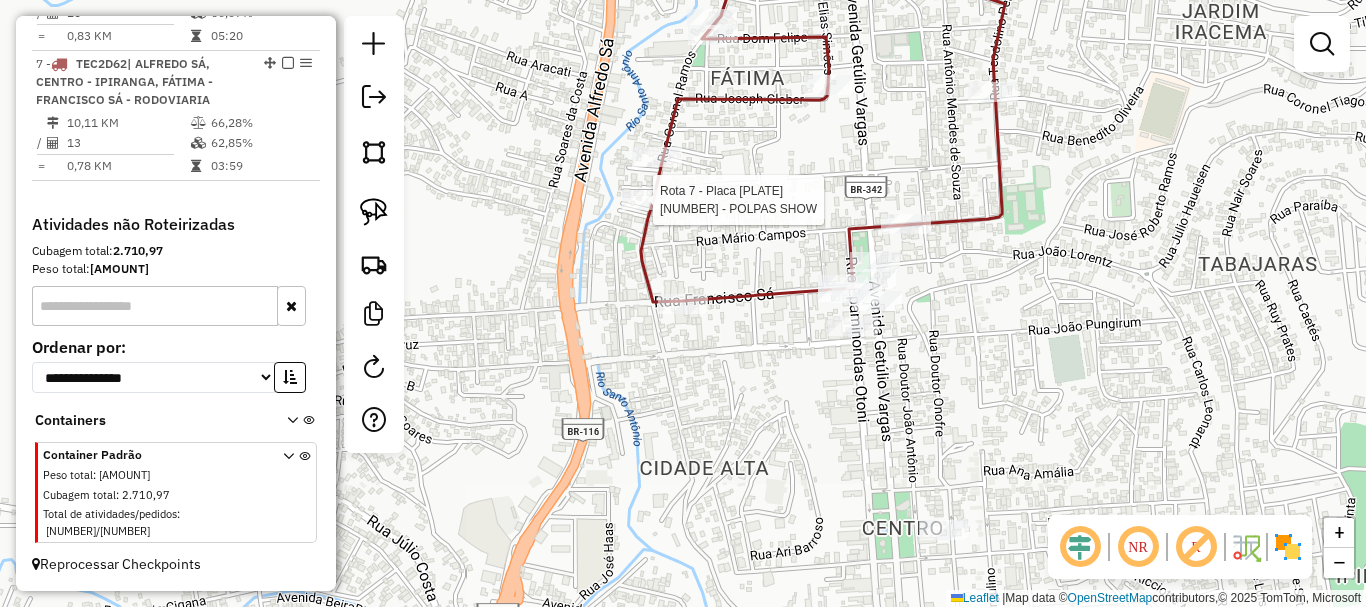 select on "*********" 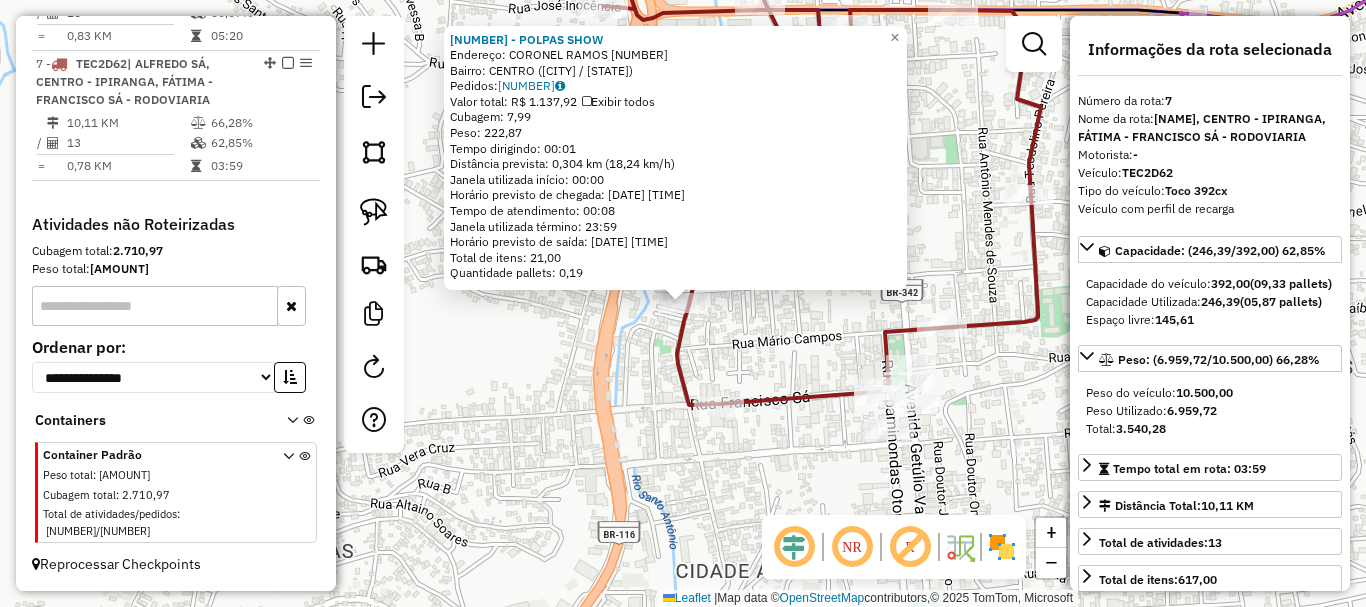 click on "[POSTAL_CODE] - [NAME]  Endereço:  [STREET] [NUMBER]   Bairro: [NEIGHBORHOOD] ([CITY] / [STATE])   Pedidos:  [ORDER_ID]   Valor total: [CURRENCY] [AMOUNT]   Exibir todos   Cubagem: [CUBAGE]  Peso: [WEIGHT]  Tempo dirigindo: [TIME]   Distância prevista: [DISTANCE] ([SPEED] km/h)   Janela utilizada início: [TIME]   Horário previsto de chegada: [DATE] [TIME]   Tempo de atendimento: [TIME]   Janela utilizada término: [TIME]   Horário previsto de saída: [DATE] [TIME]   Total de itens: [ITEMS]   Quantidade pallets: [PALLETS]  × Janela de atendimento Grade de atendimento Capacidade Transportadoras Veículos Cliente Pedidos  Rotas Selecione os dias de semana para filtrar as janelas de atendimento  Seg   Ter   Qua   Qui   Sex   Sáb   Dom  Informe o período da janela de atendimento: De: Até:  Filtrar exatamente a janela do cliente  Considerar janela de atendimento padrão  Selecione os dias de semana para filtrar as grades de atendimento  Seg   Ter   Qua   Qui   Sex   Sáb   Dom   Considerar clientes sem dia de atendimento cadastrado  De:  +" 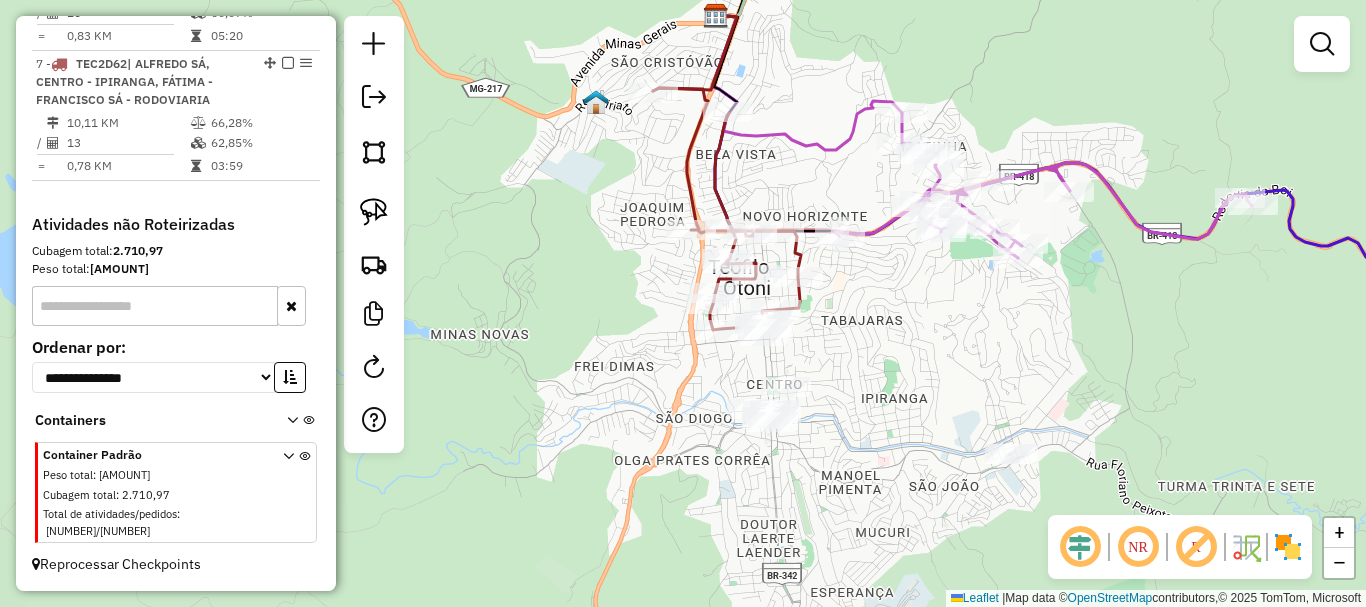 drag, startPoint x: 920, startPoint y: 410, endPoint x: 936, endPoint y: 268, distance: 142.89856 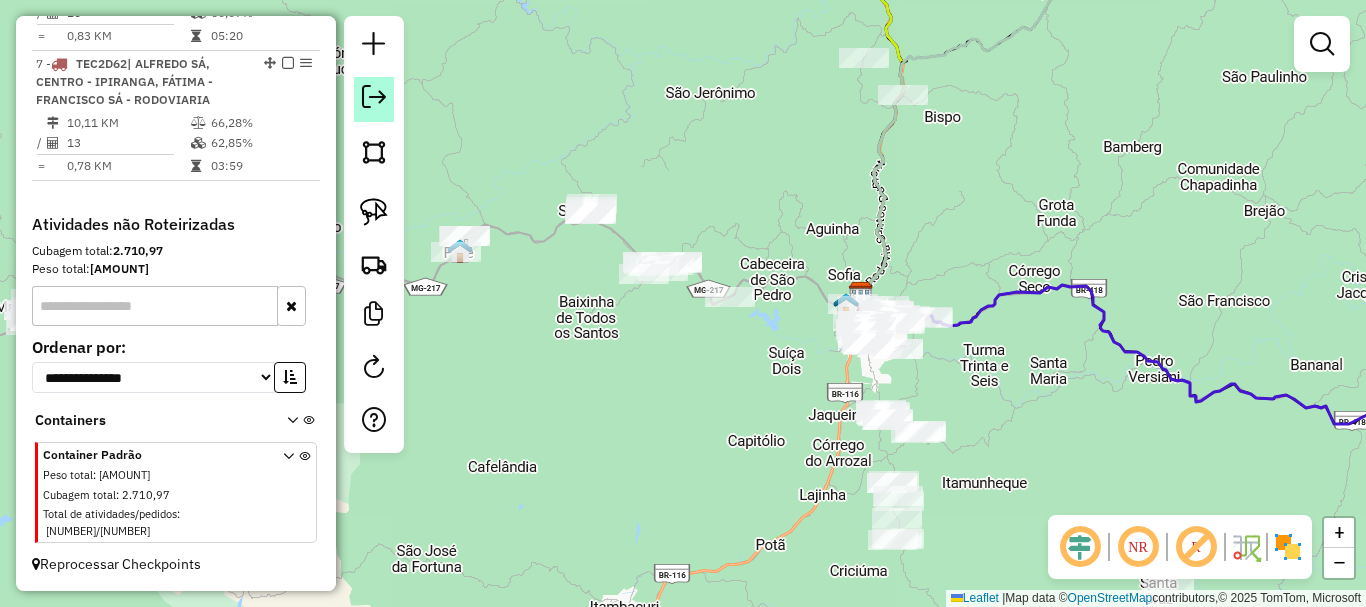 click 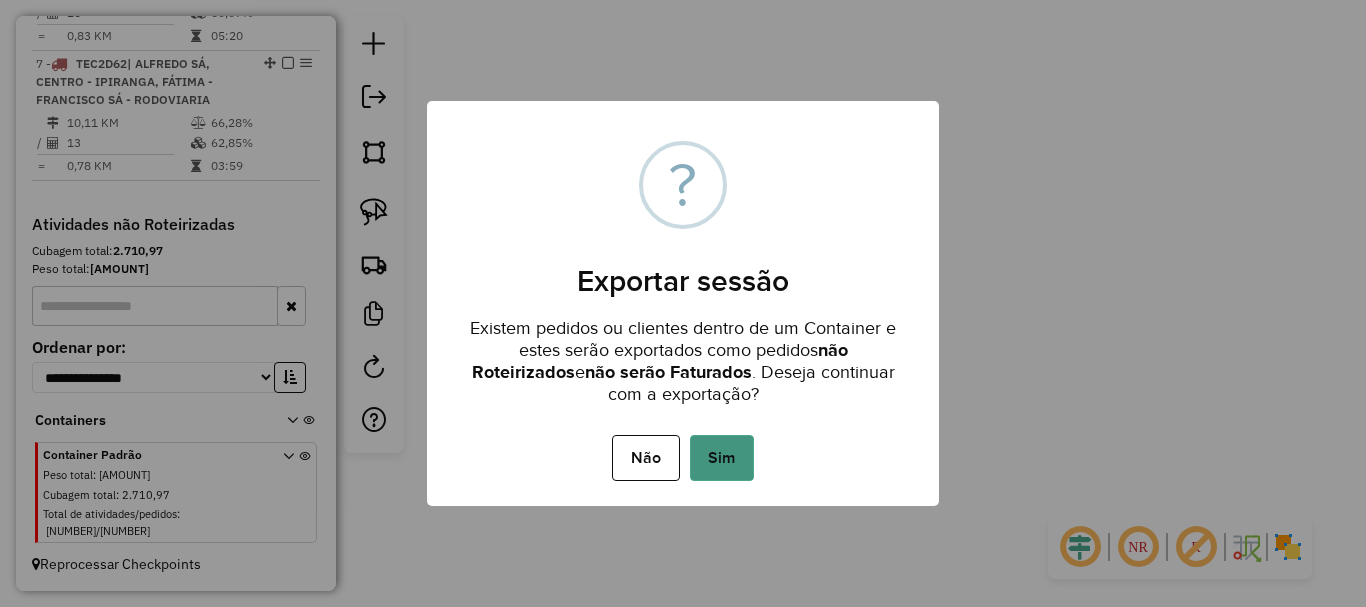 click on "Sim" at bounding box center [722, 458] 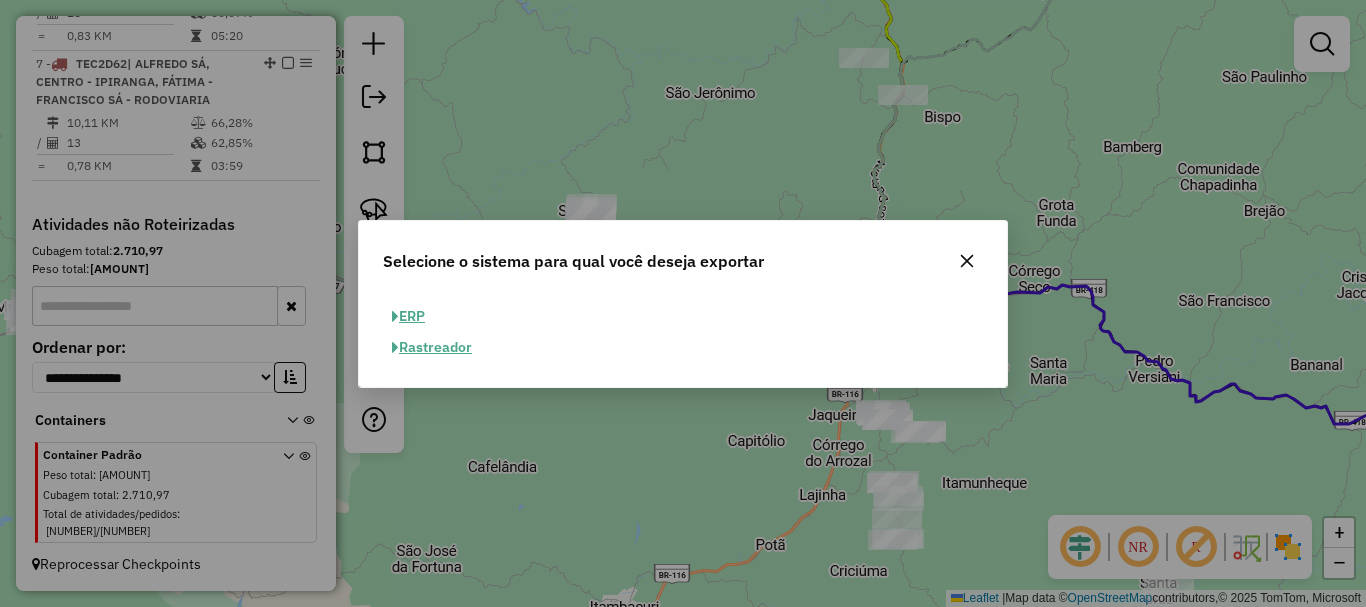 click on "ERP" 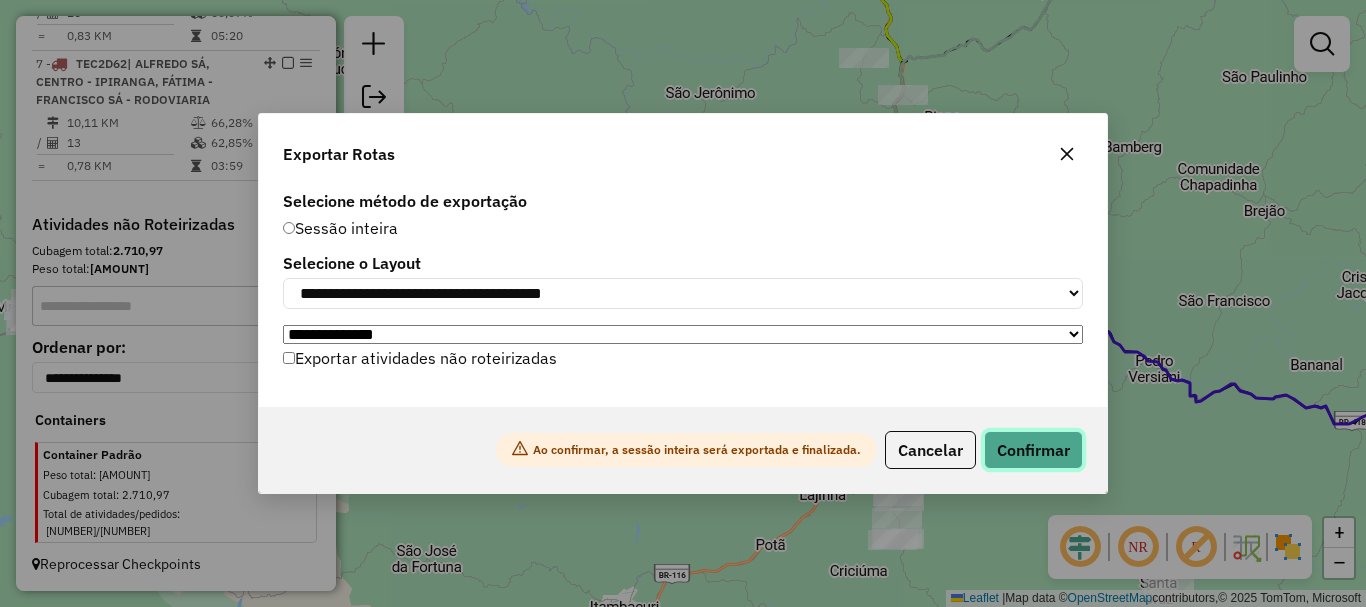 click on "Confirmar" 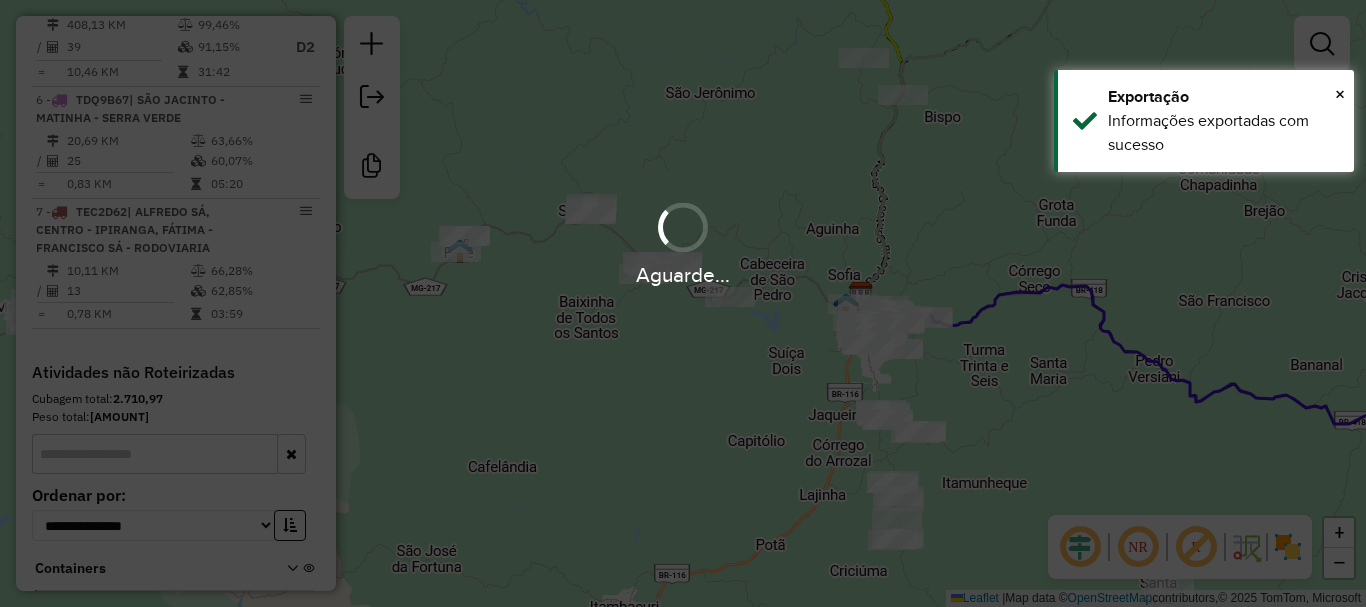 scroll, scrollTop: 1407, scrollLeft: 0, axis: vertical 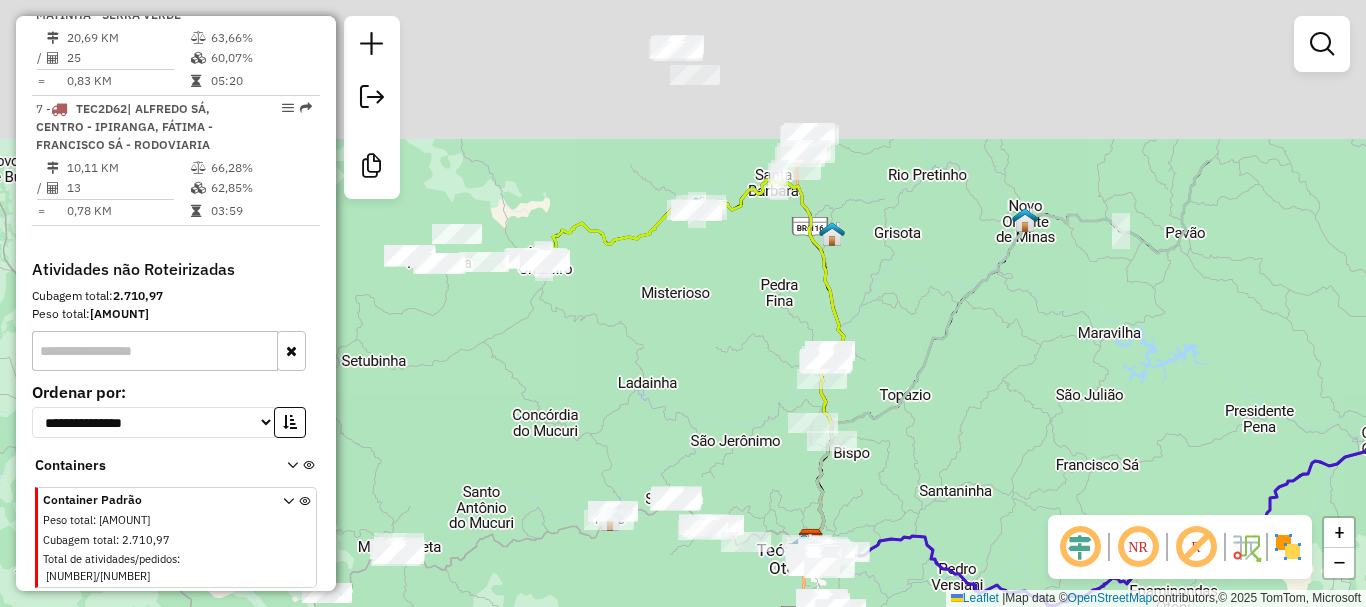 drag, startPoint x: 1003, startPoint y: 157, endPoint x: 994, endPoint y: 384, distance: 227.17834 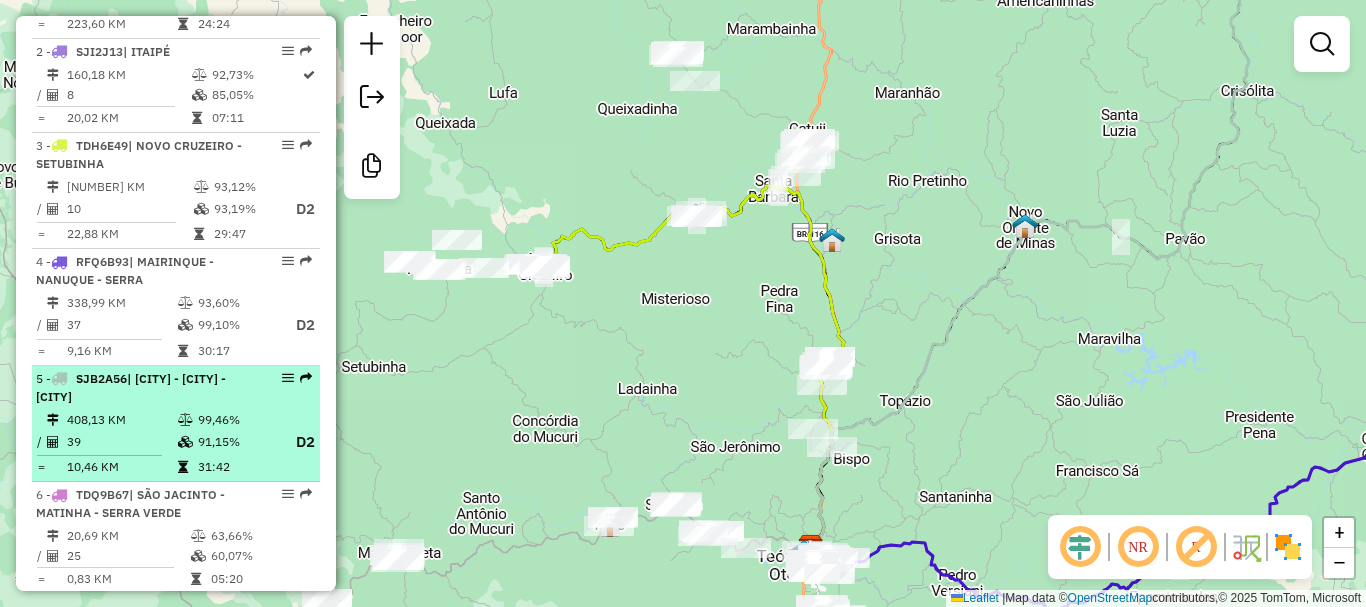 scroll, scrollTop: 807, scrollLeft: 0, axis: vertical 